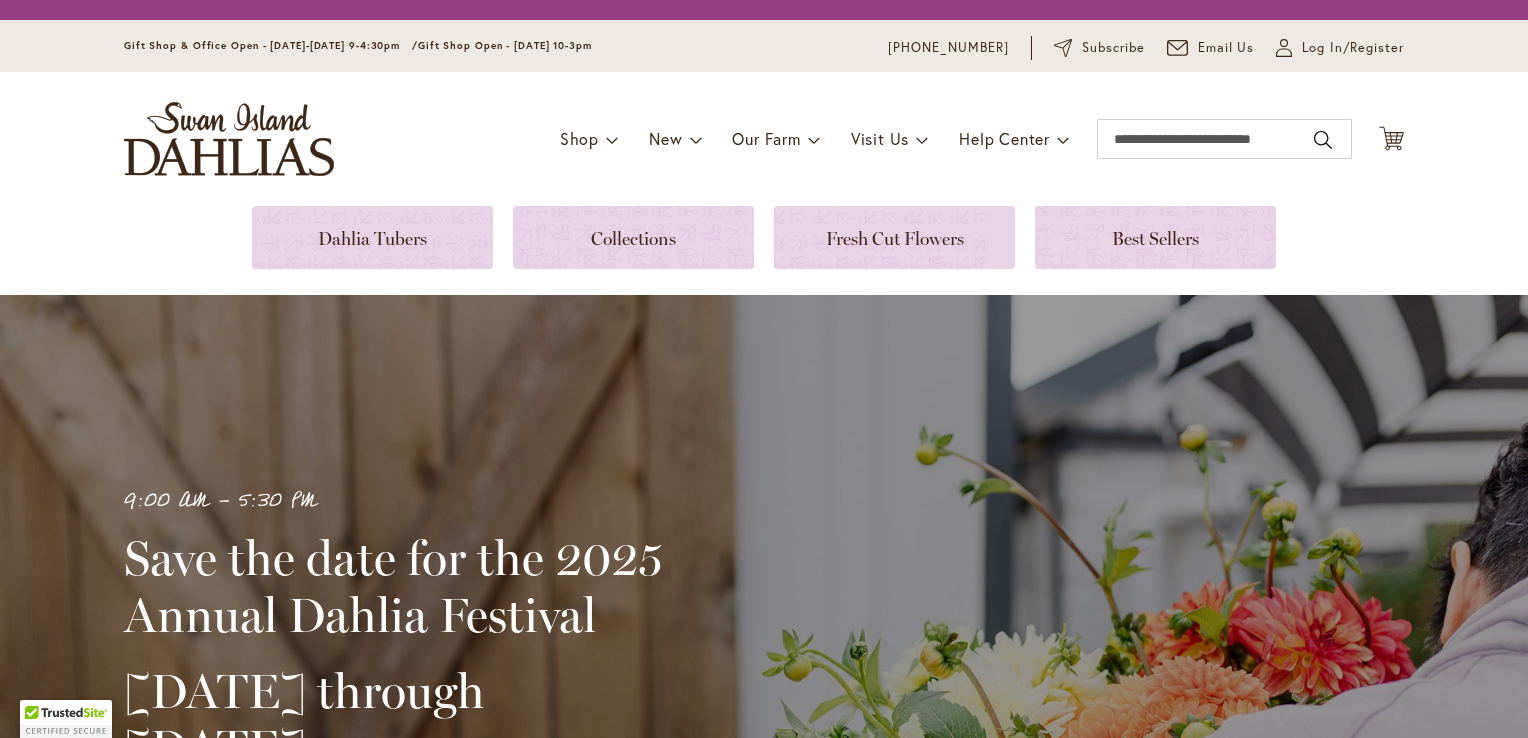 scroll, scrollTop: 0, scrollLeft: 0, axis: both 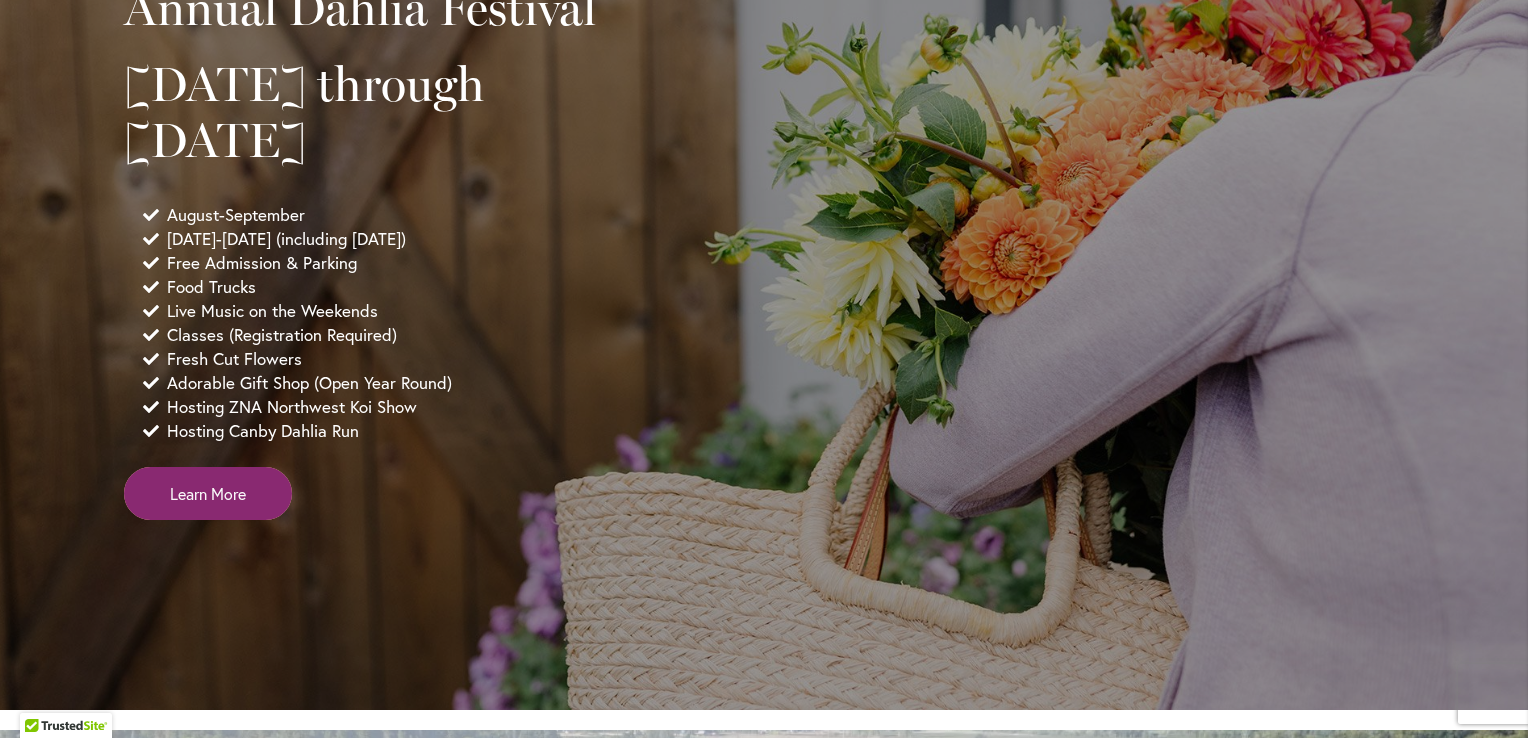 click on "Learn More" at bounding box center [208, 493] 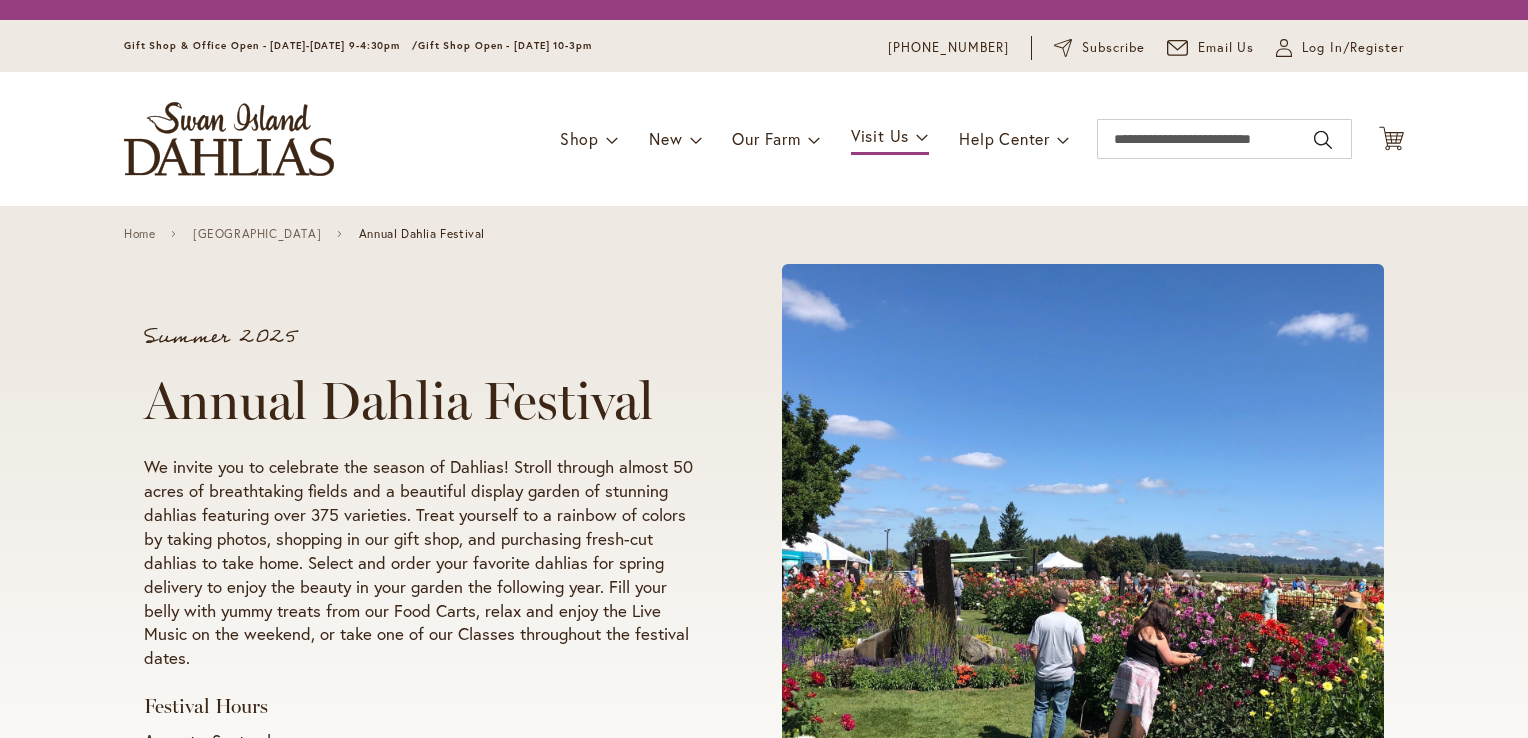 scroll, scrollTop: 0, scrollLeft: 0, axis: both 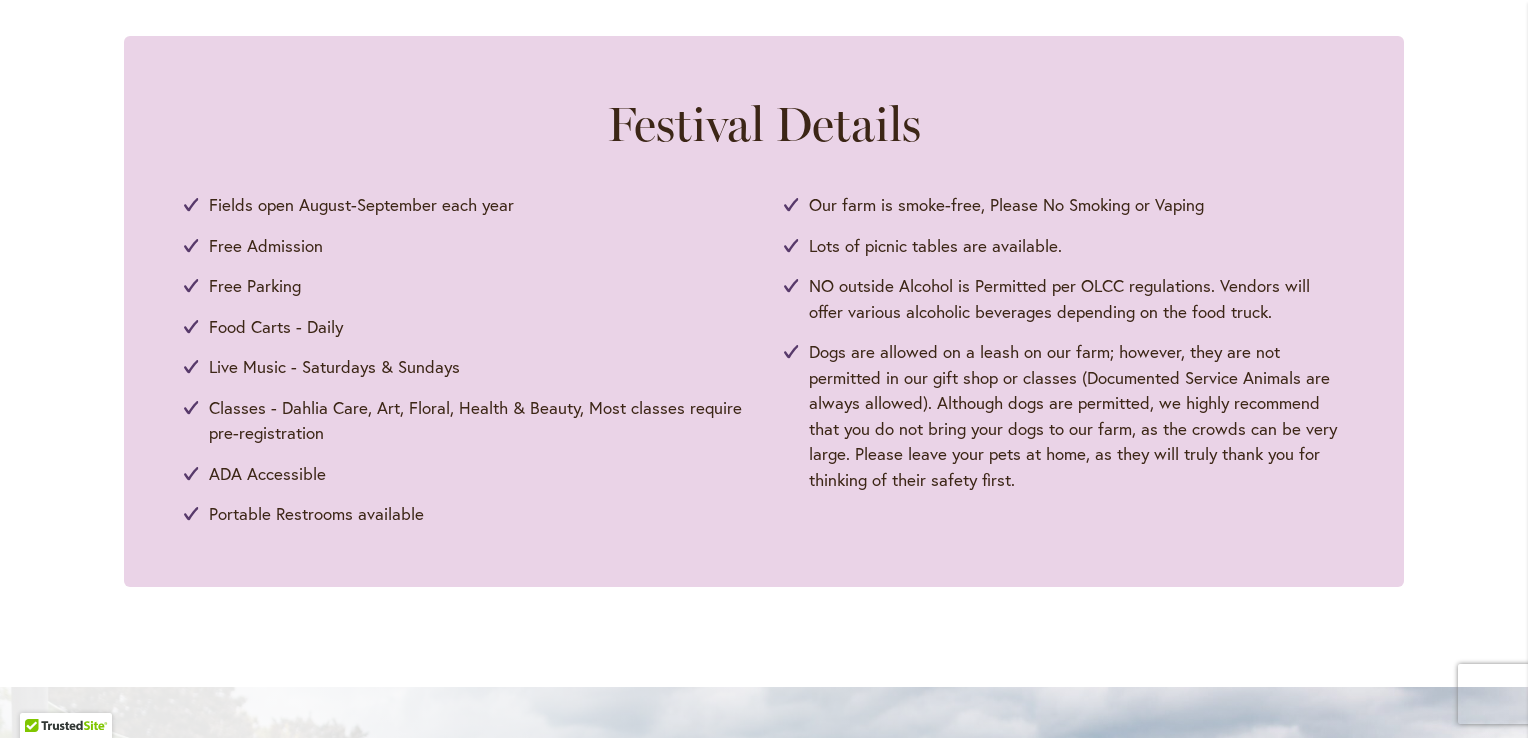 click on "Festival Details
Fields open August-September each year
Free Admission
Free Parking
Food Carts - Daily
Live Music - Saturdays & Sundays
Classes - Dahlia Care, Art, Floral, Health & Beauty, Most classes require pre-registration
ADA Accessible
Portable Restrooms available
Our farm is smoke-free, Please No Smoking or Vaping
Lots of picnic tables are available.
NO outside Alcohol is Permitted per OLCC regulations. Vendors will offer various alcoholic beverages depending on the food truck.
Dogs are allowed on a leash on our farm; however, they are not permitted in our gift shop or classes (Documented Service Animals are always allowed). Although dogs are permitted, we highly recommend that you do not bring your dogs to our farm, as the crowds can be very large. Please leave your pets at home, as they will truly thank you for thinking of their safety first." at bounding box center [764, 311] 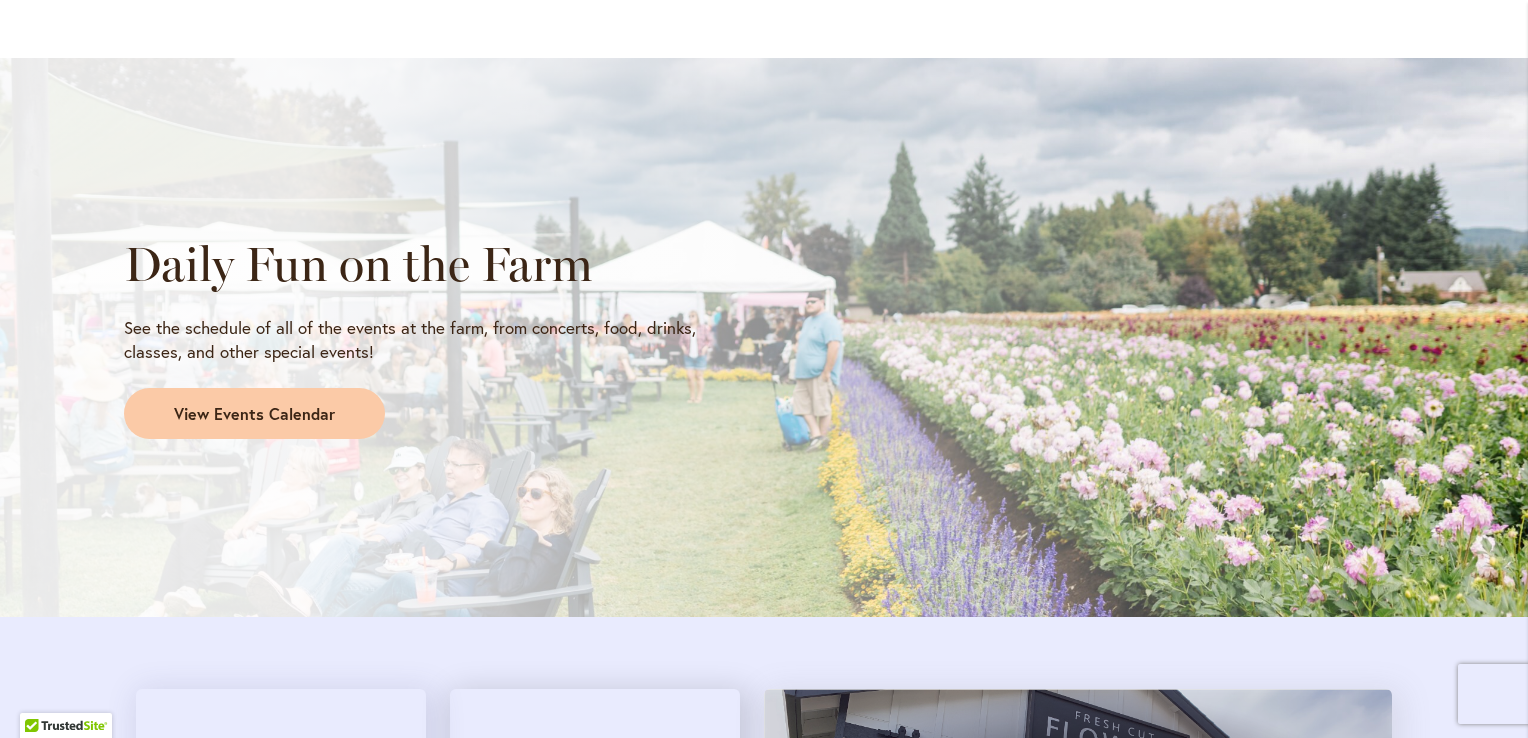 scroll, scrollTop: 1636, scrollLeft: 0, axis: vertical 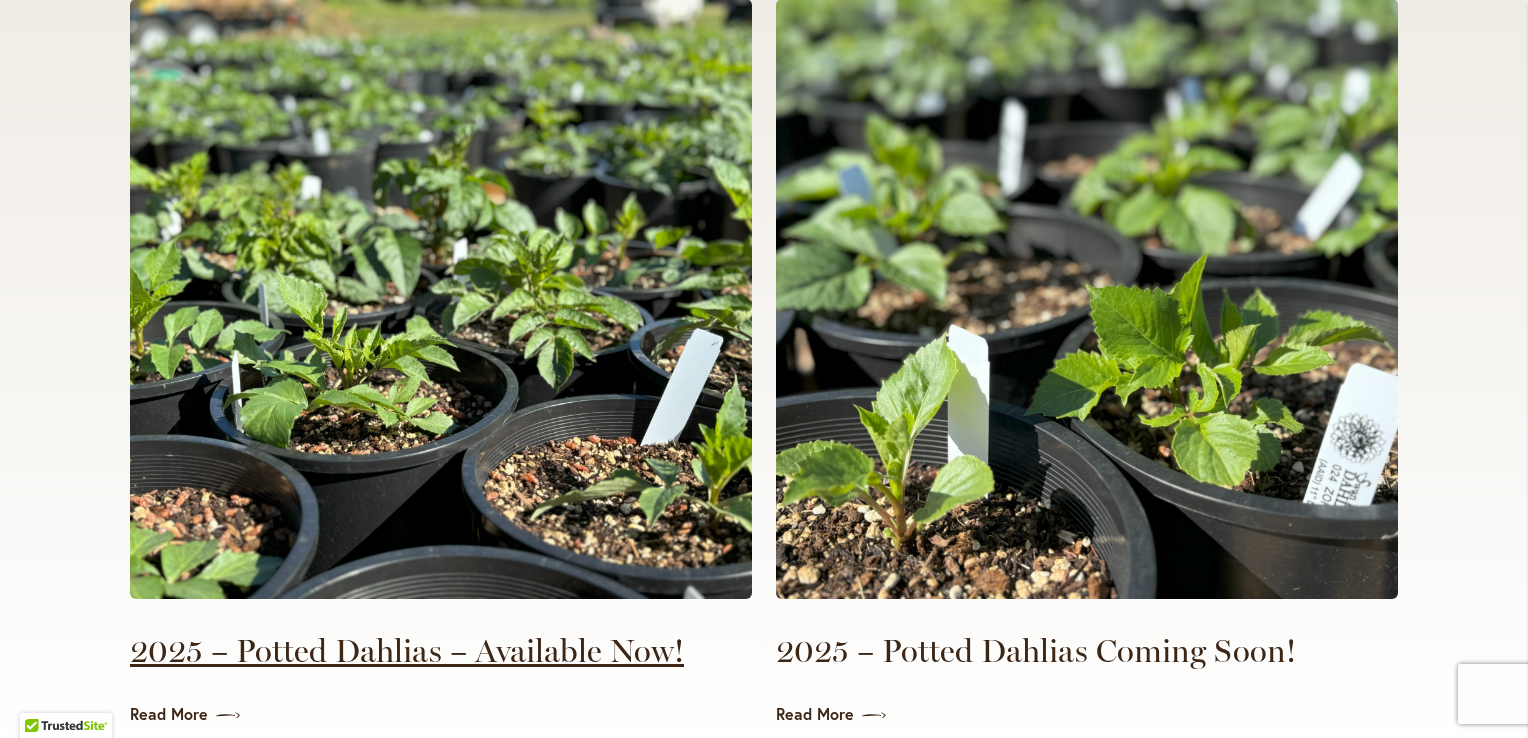 click on "2025 – Potted Dahlias – Available Now!" at bounding box center [441, 651] 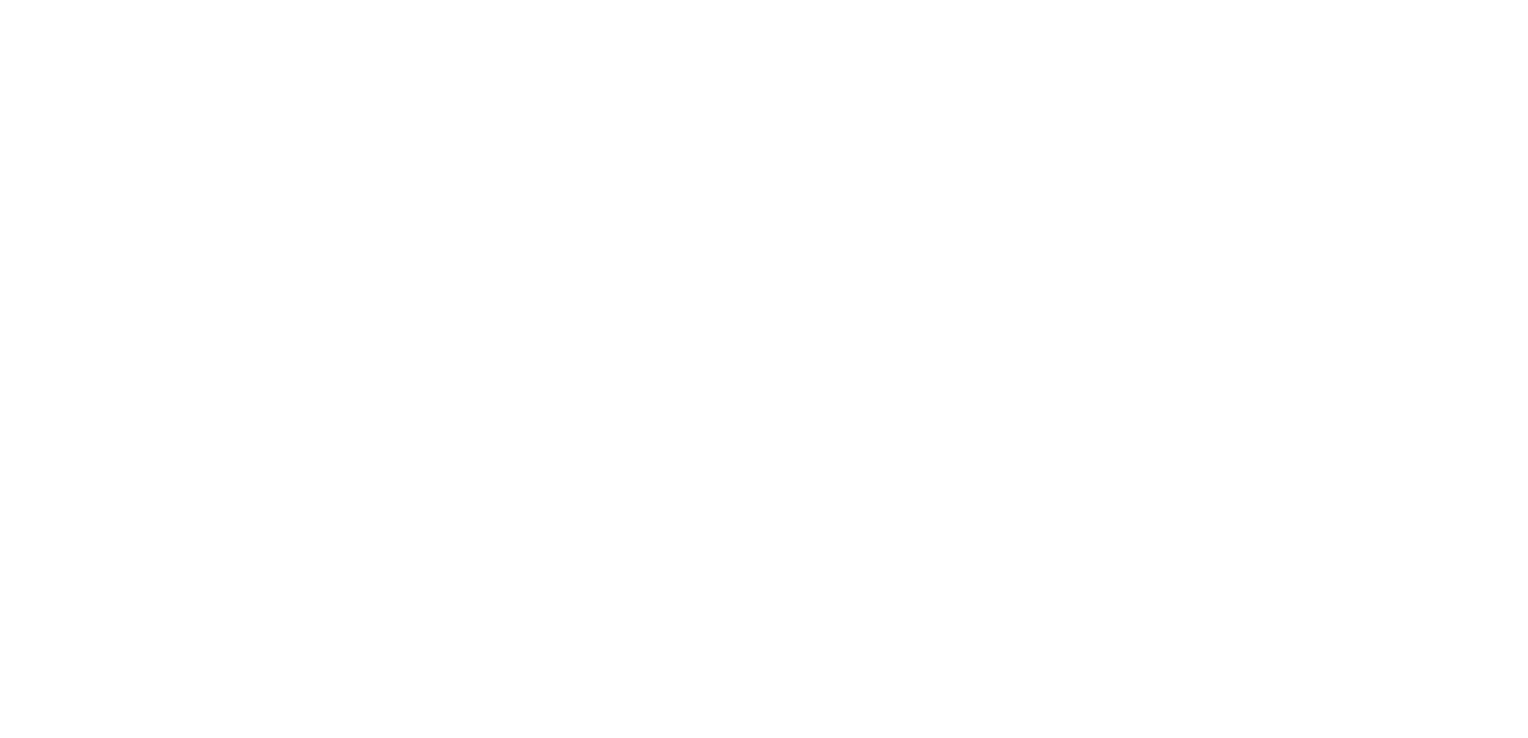 scroll, scrollTop: 0, scrollLeft: 0, axis: both 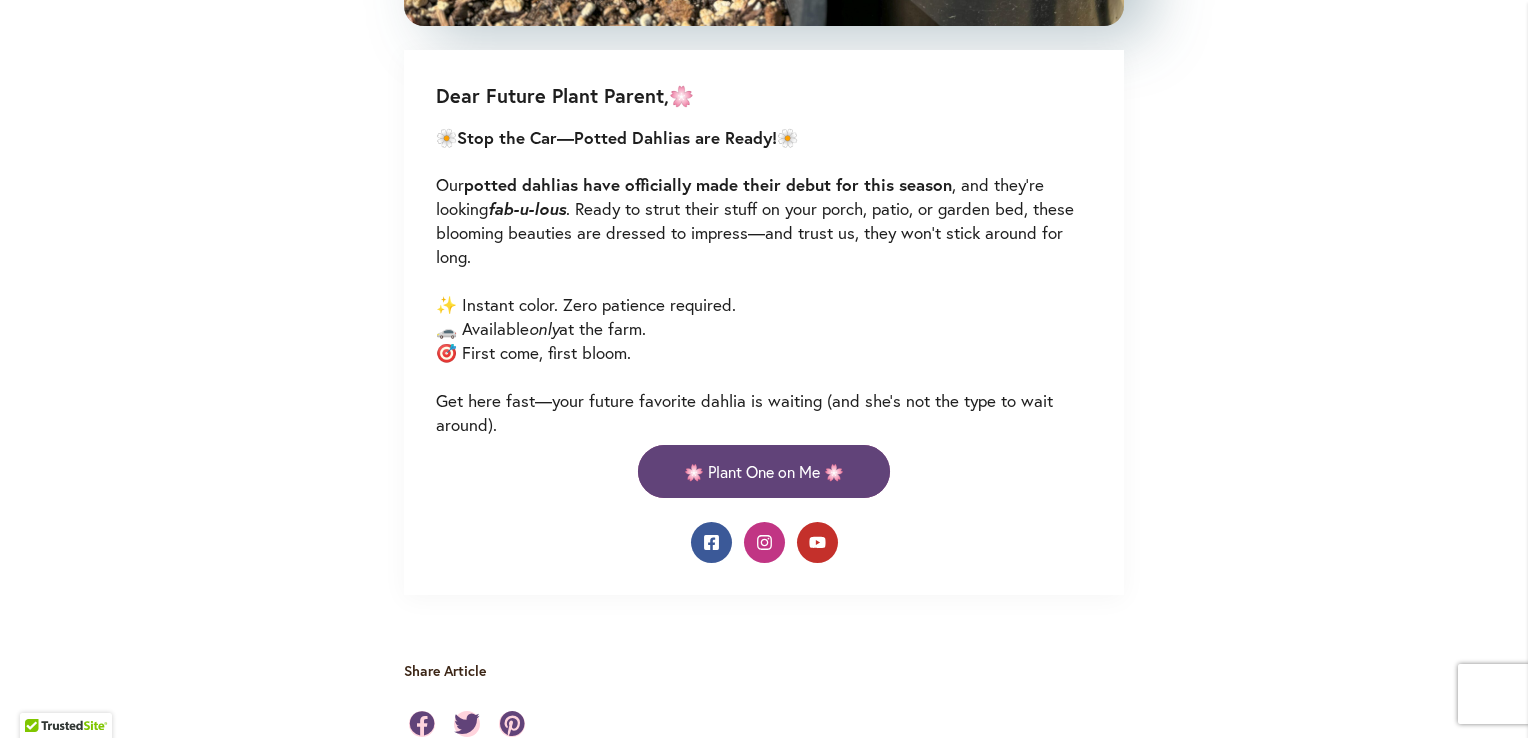 click on "🌸 Plant One on Me 🌸" at bounding box center (764, 471) 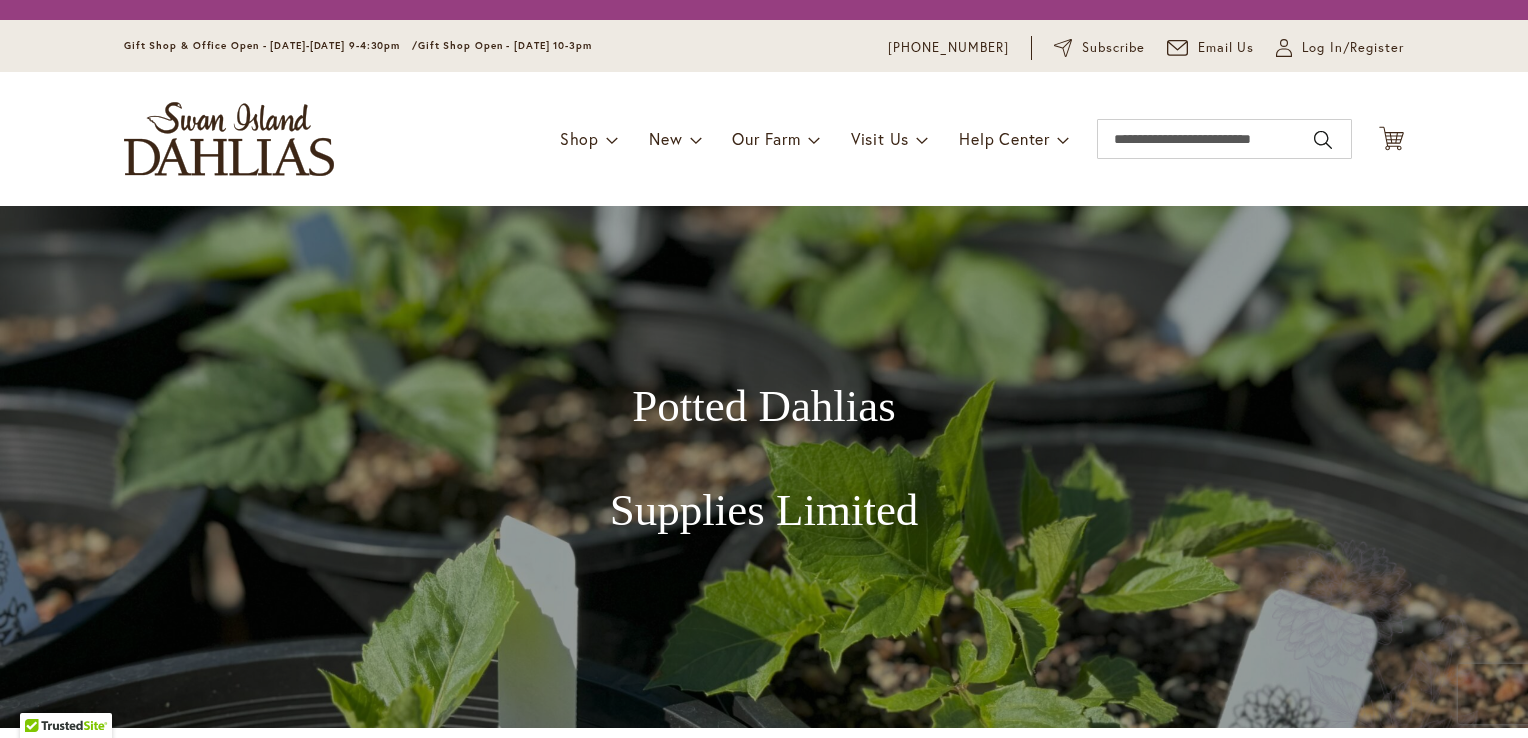 scroll, scrollTop: 0, scrollLeft: 0, axis: both 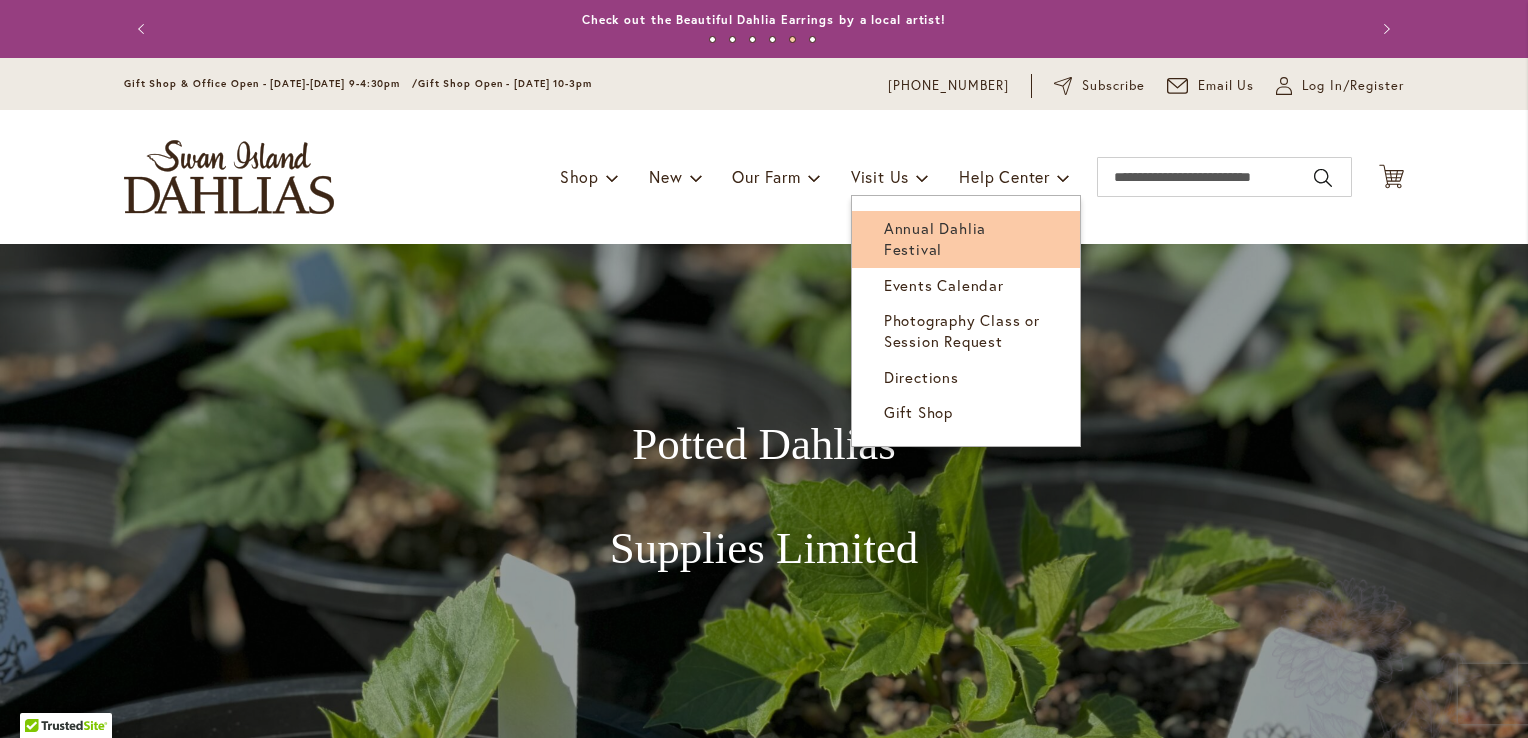 click on "Annual Dahlia Festival" at bounding box center [935, 238] 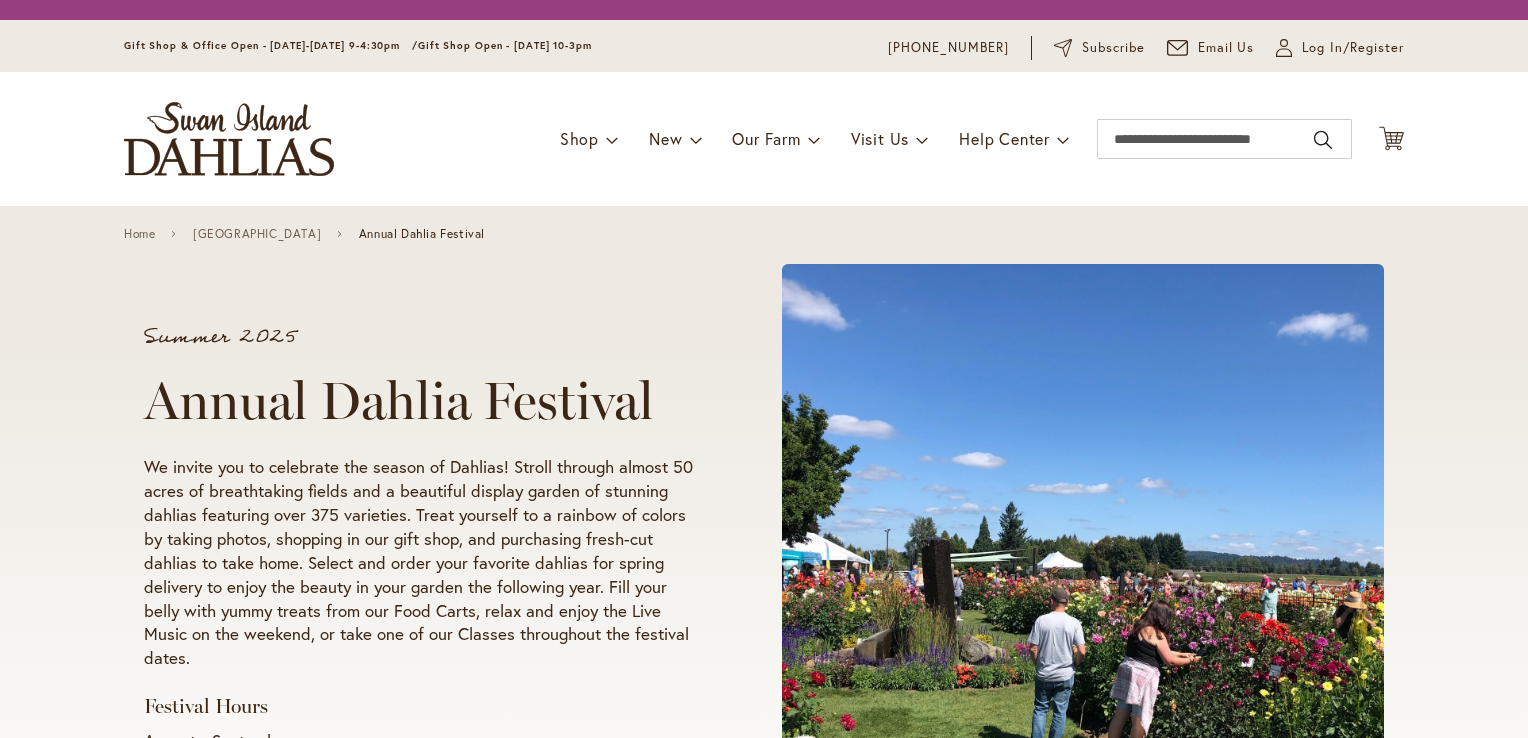 scroll, scrollTop: 0, scrollLeft: 0, axis: both 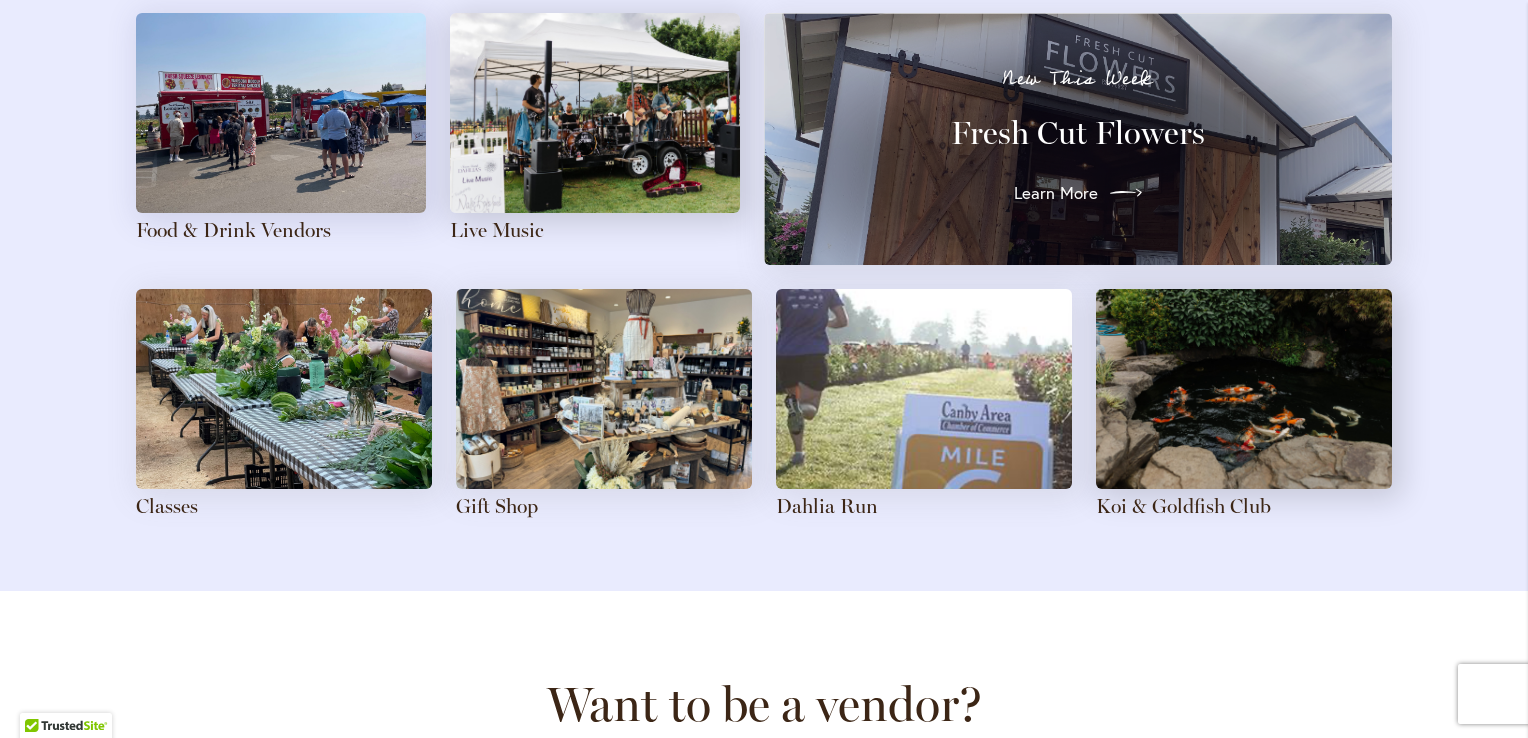 click on "Learn More" at bounding box center (1056, 193) 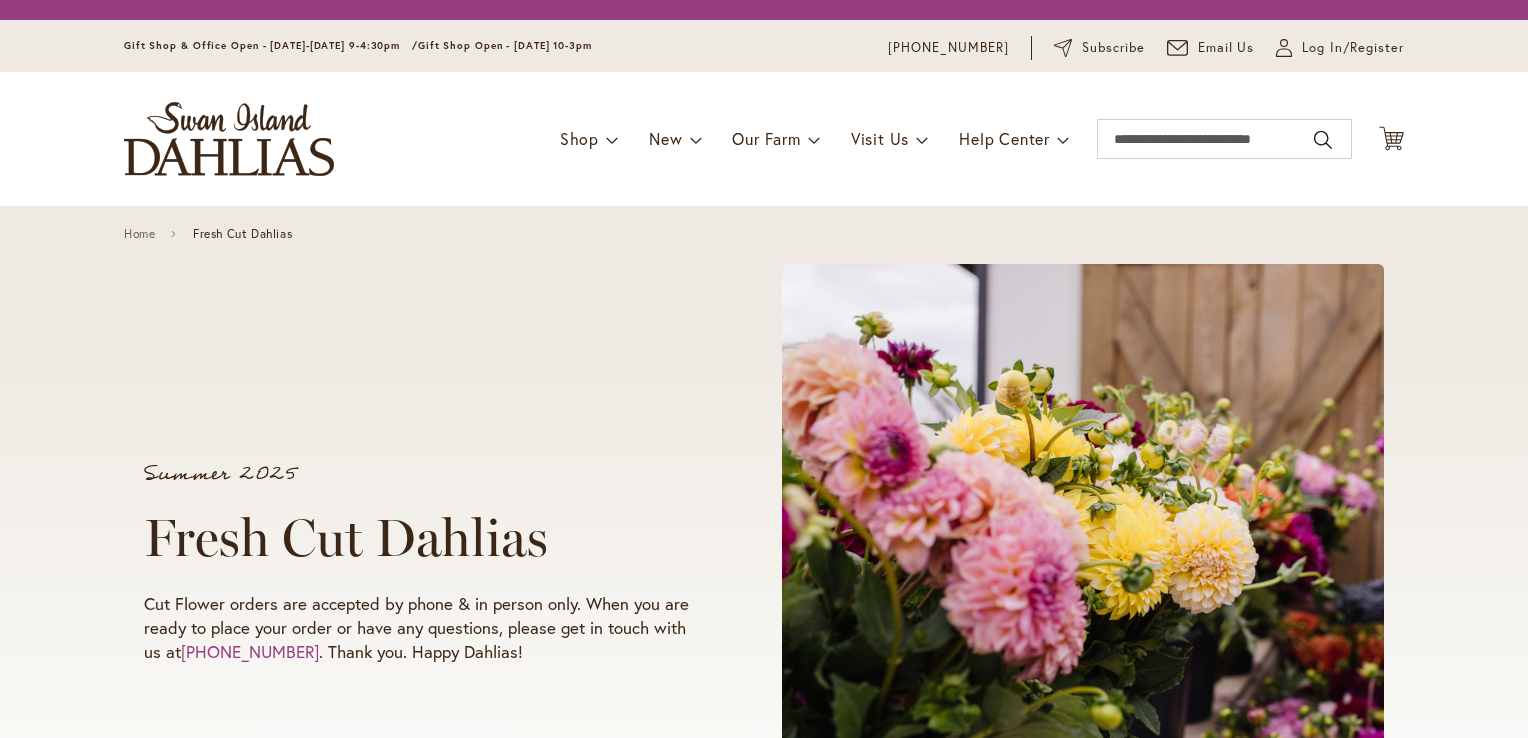 scroll, scrollTop: 0, scrollLeft: 0, axis: both 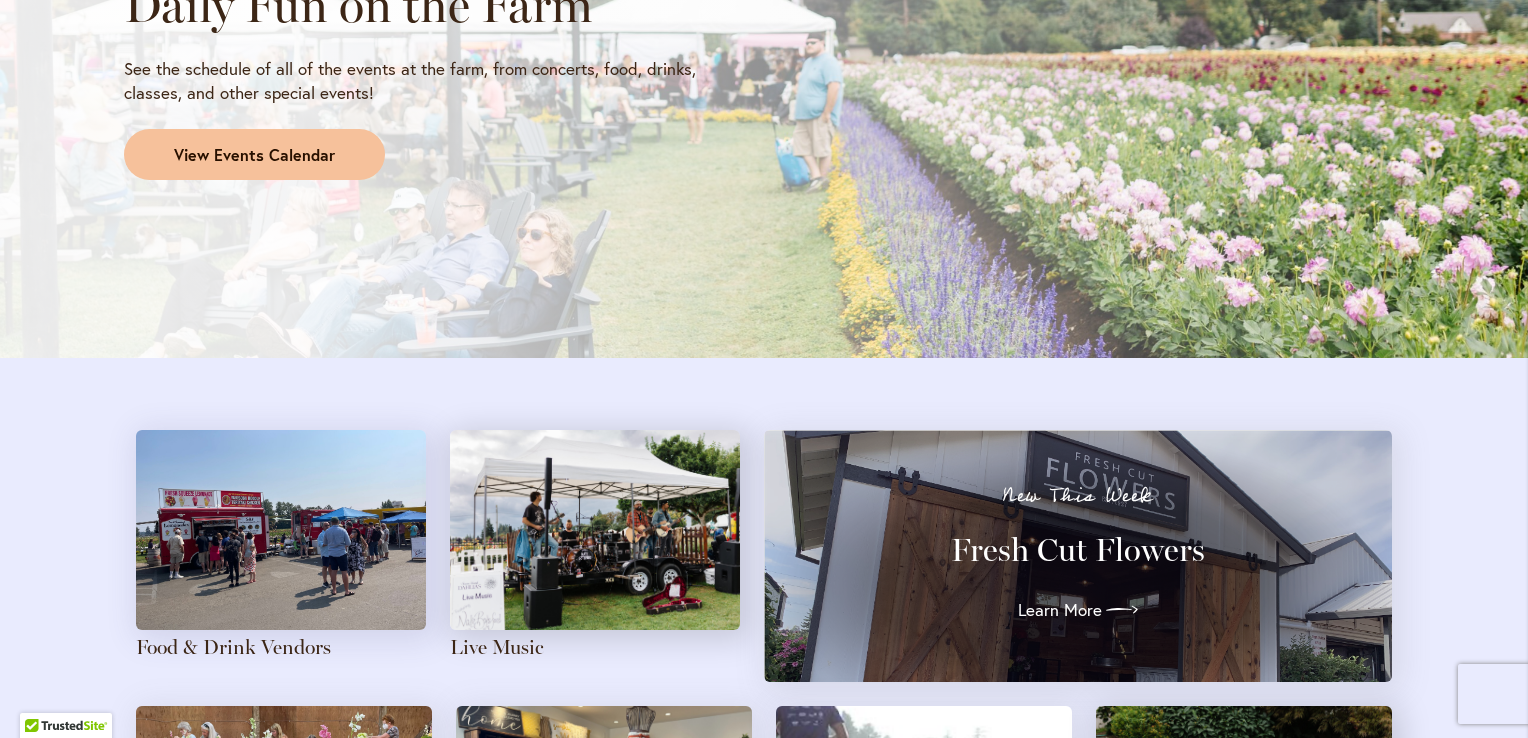 click on "View Events Calendar" at bounding box center (254, 155) 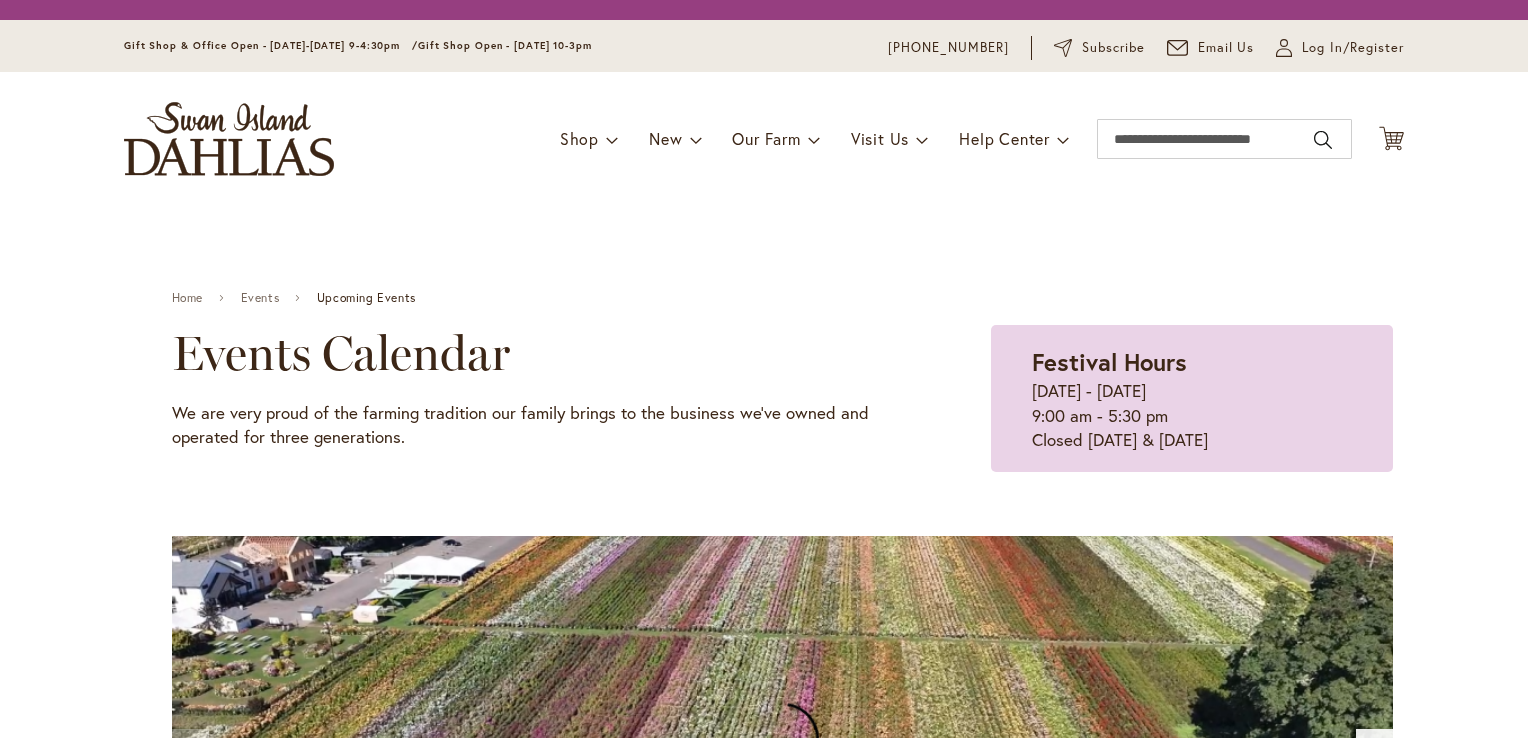 scroll, scrollTop: 0, scrollLeft: 0, axis: both 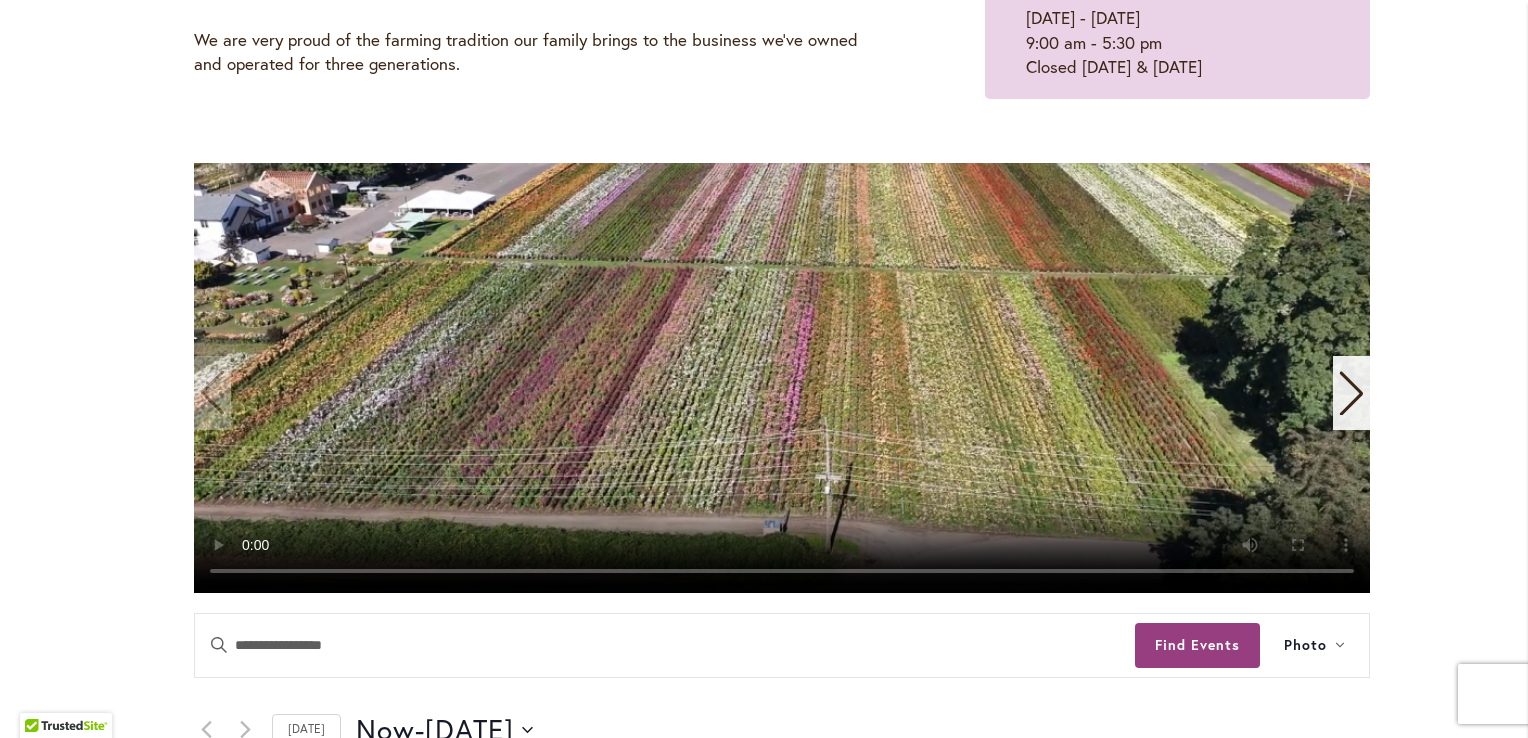 click 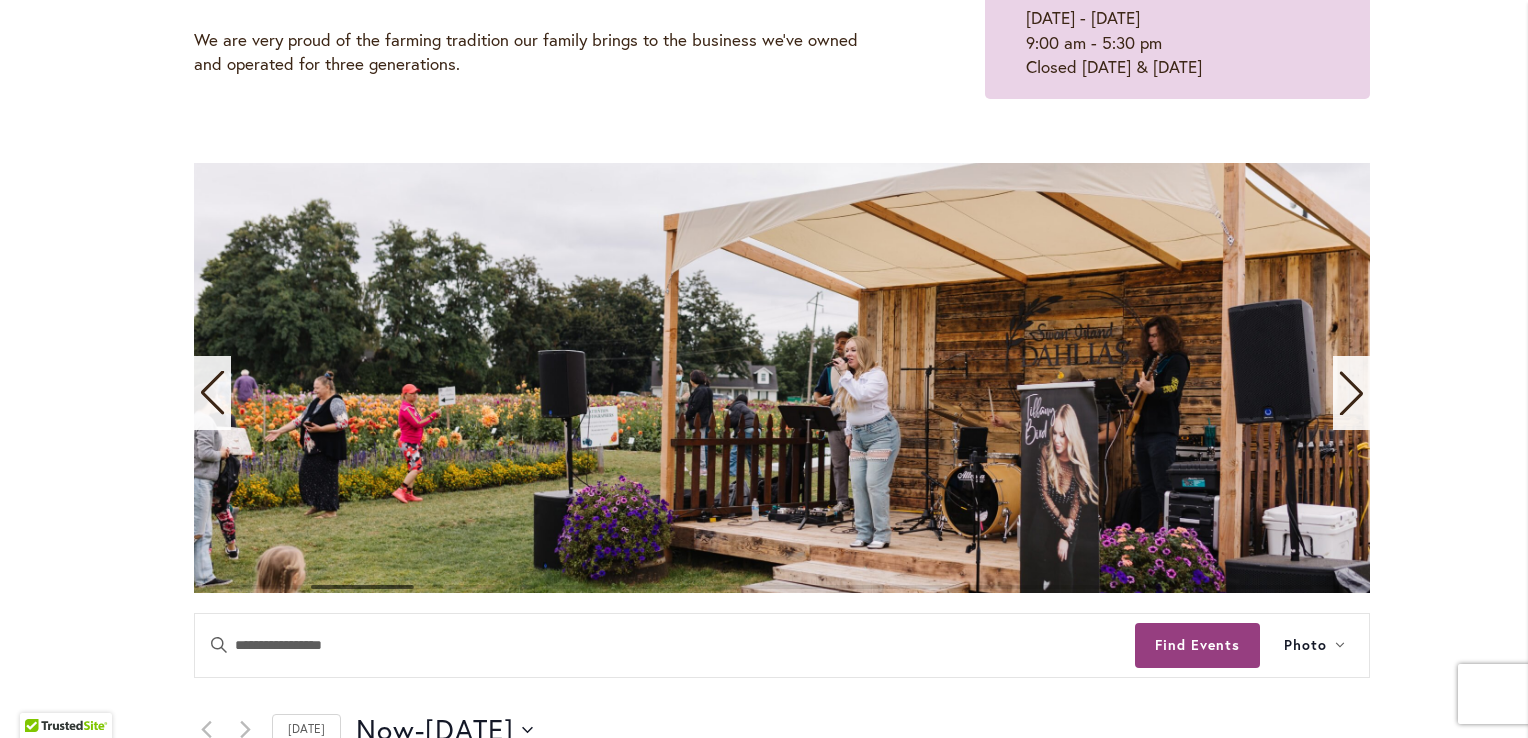 click 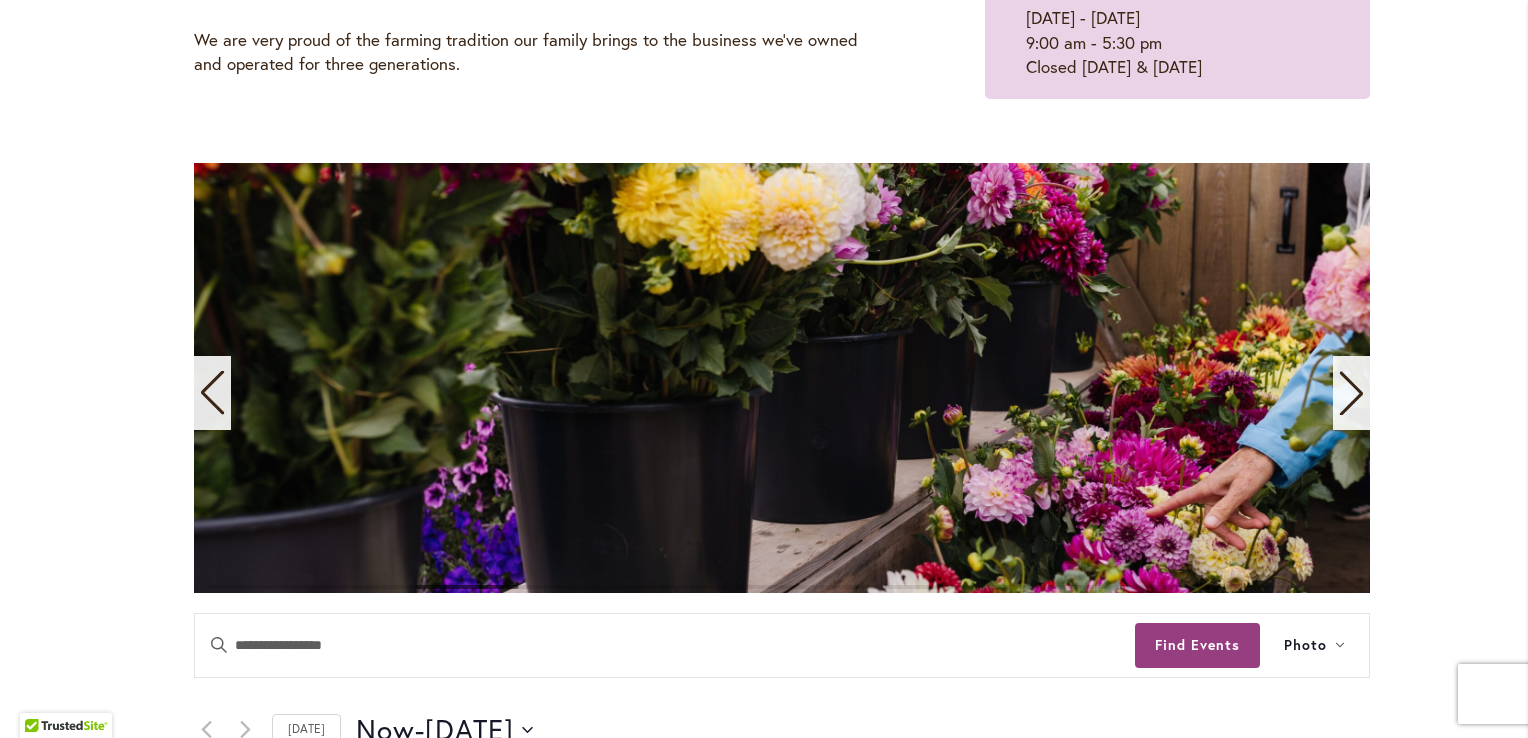 click 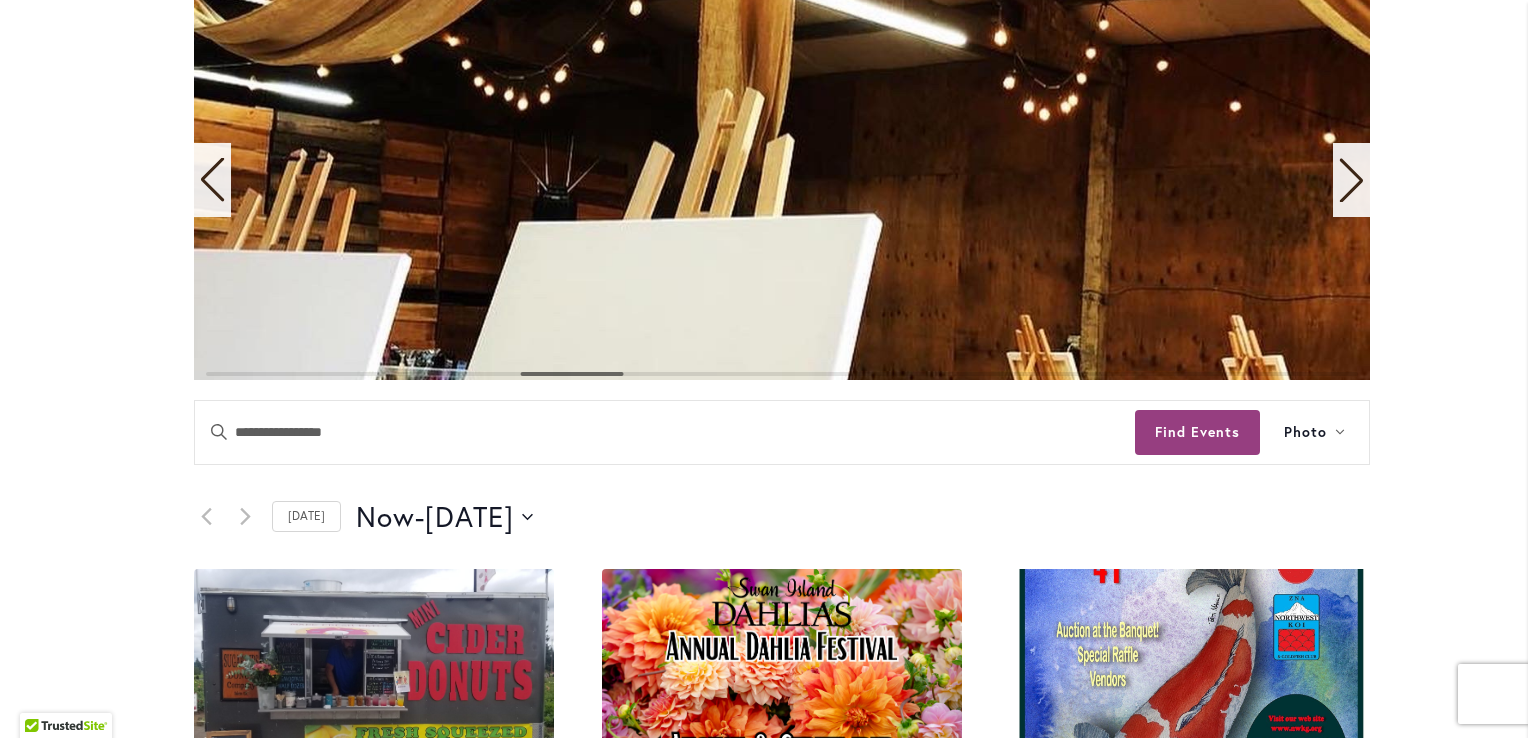 scroll, scrollTop: 467, scrollLeft: 0, axis: vertical 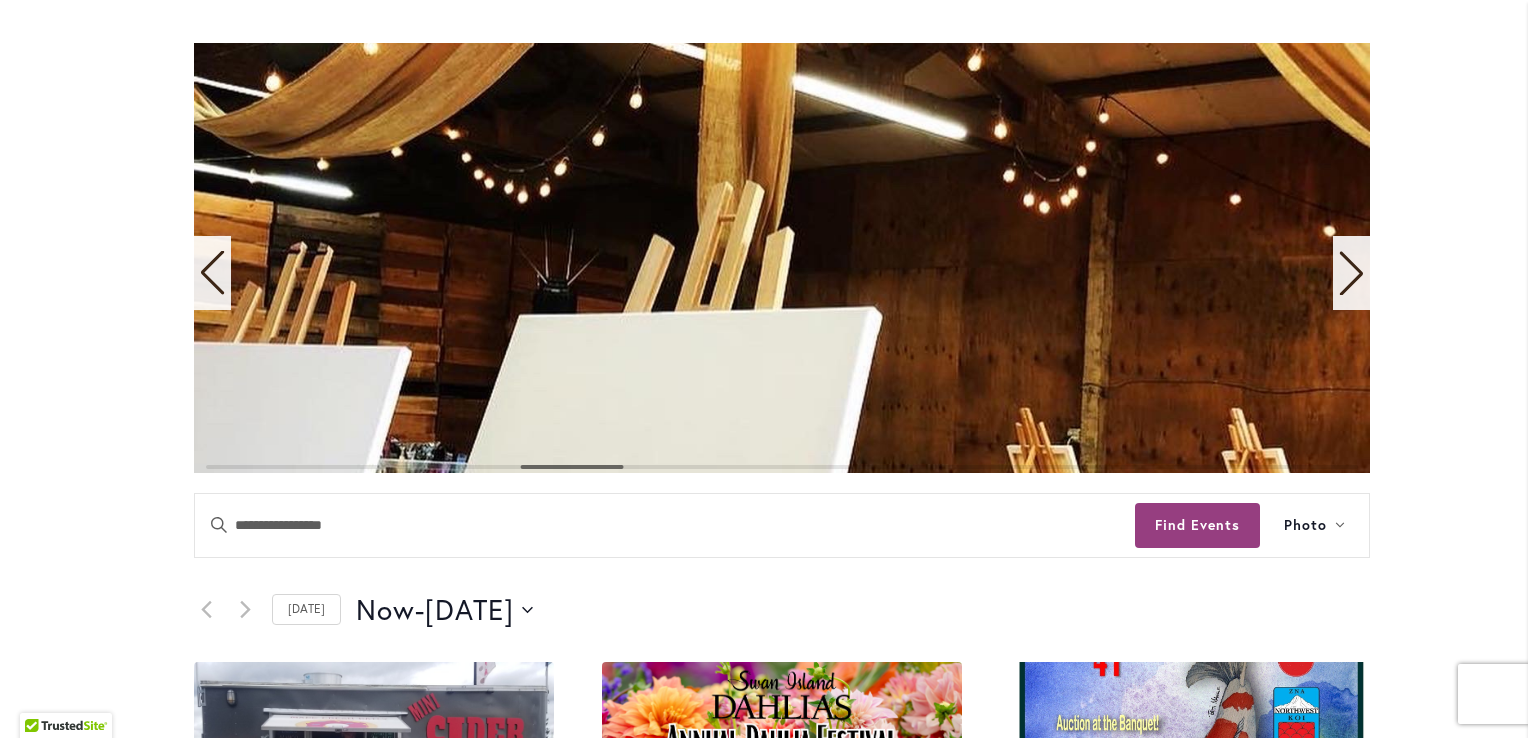 click 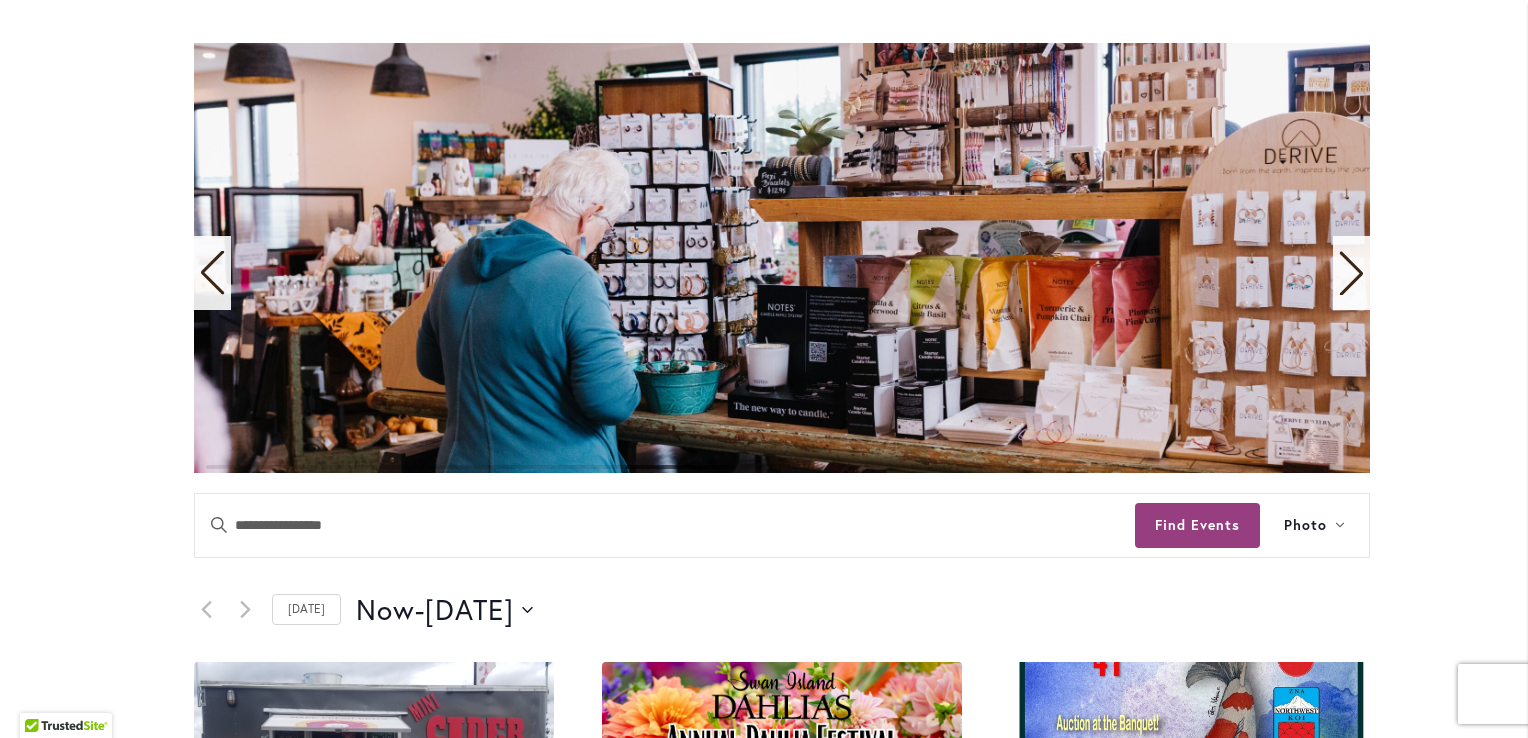 click 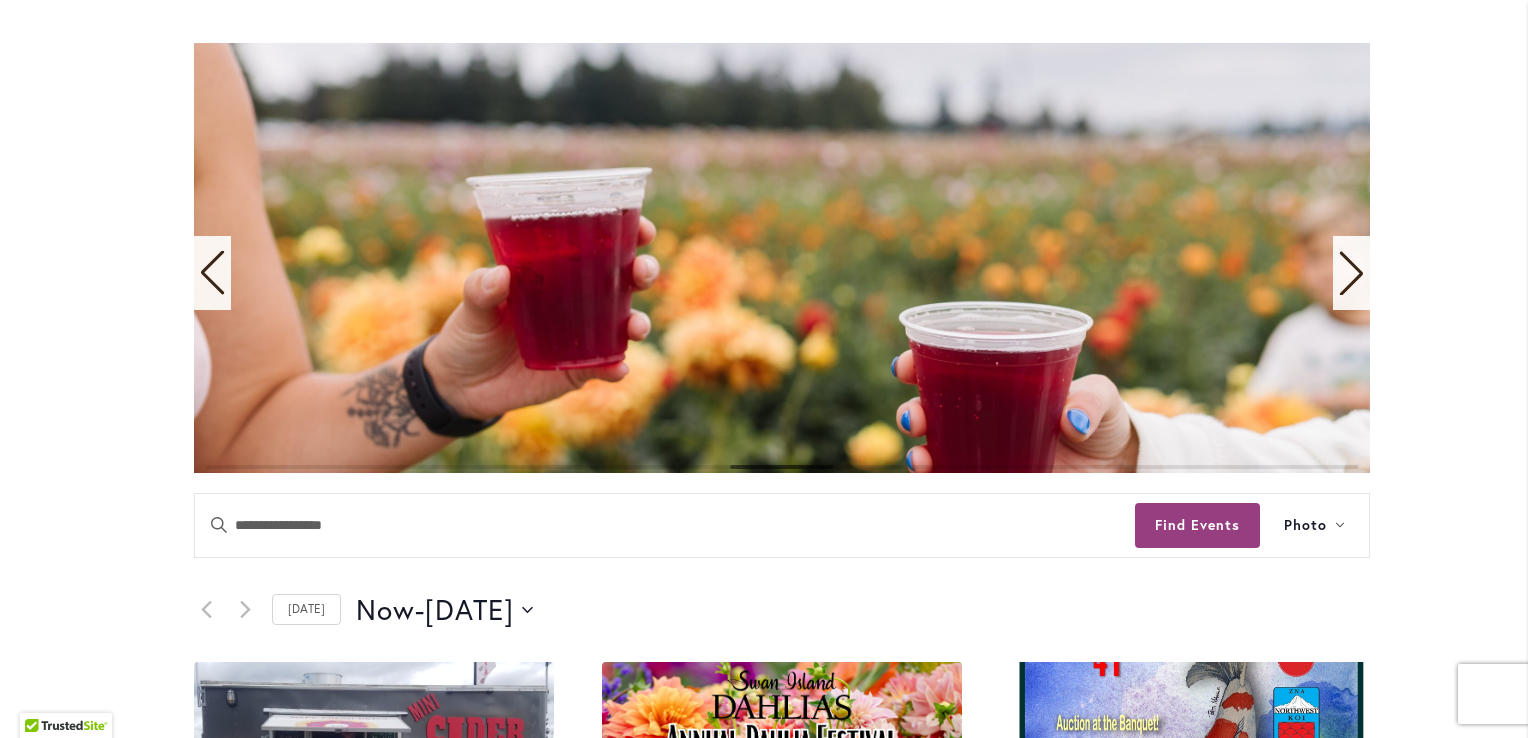 click 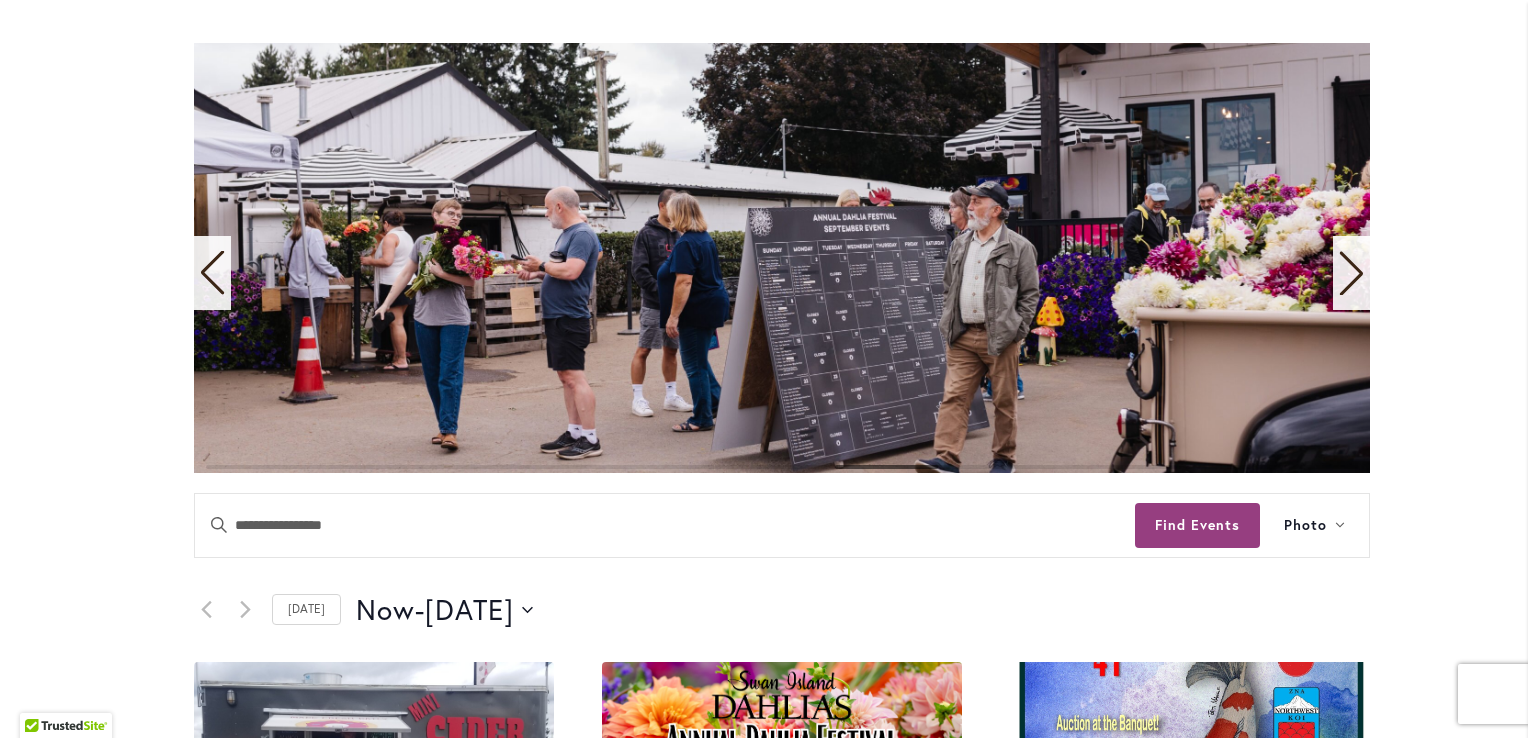 click 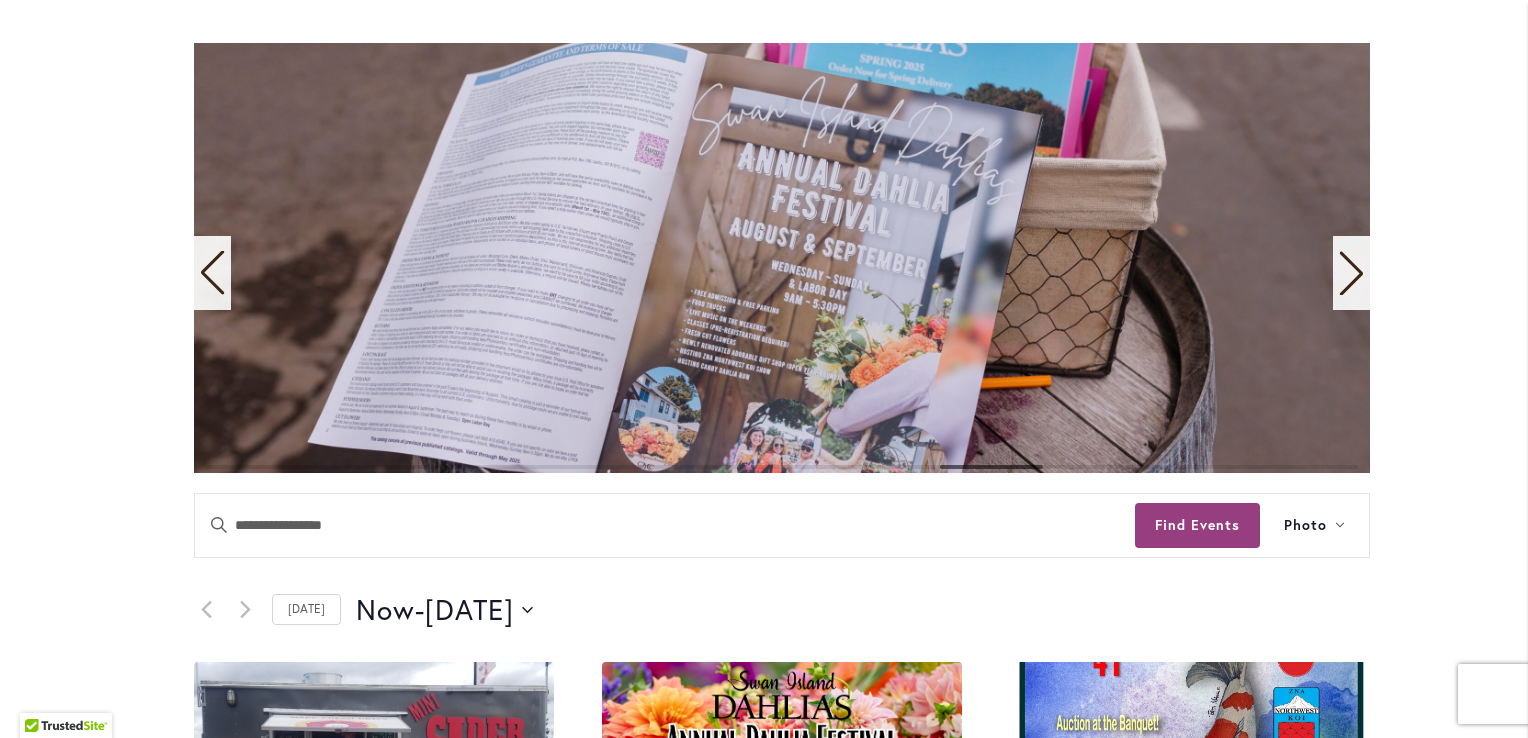 click 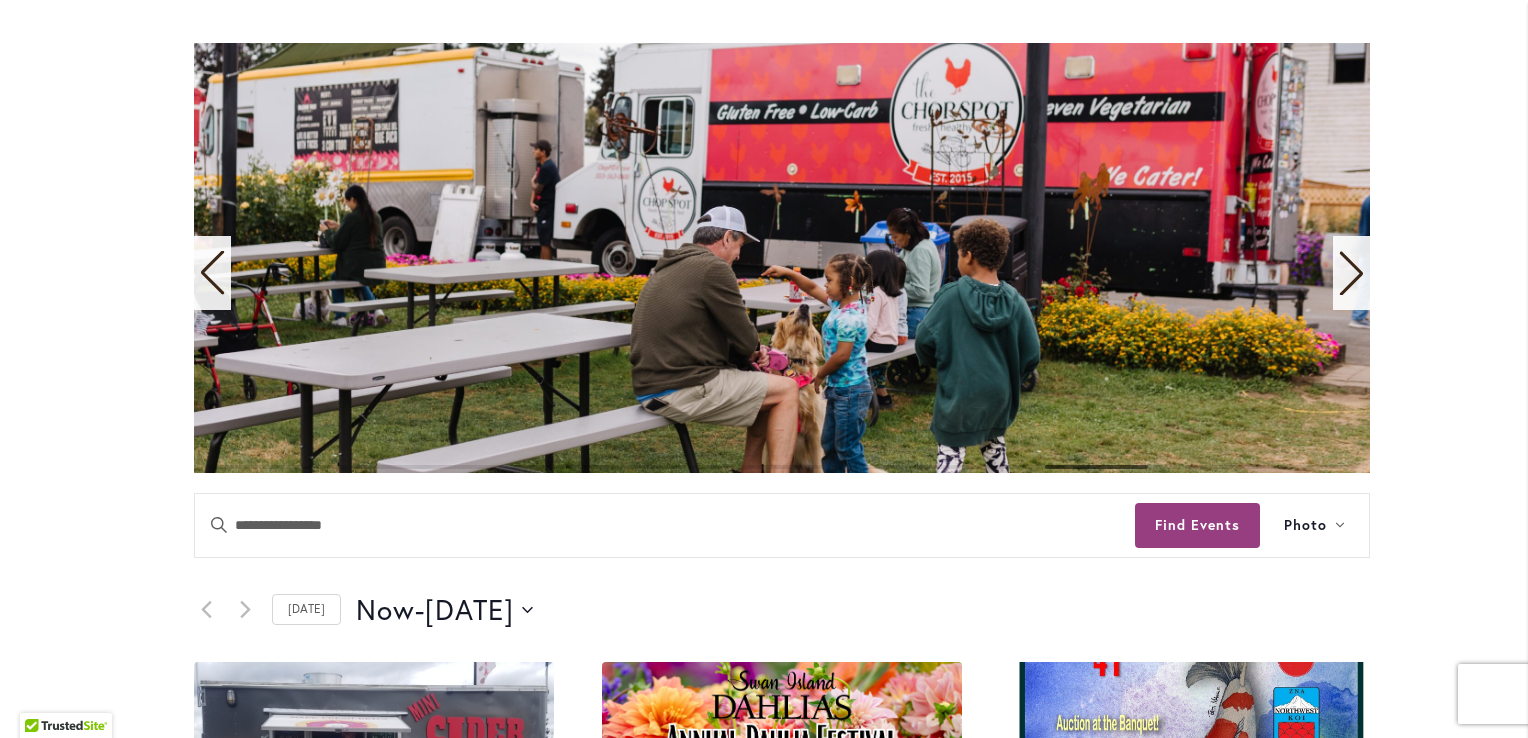 click 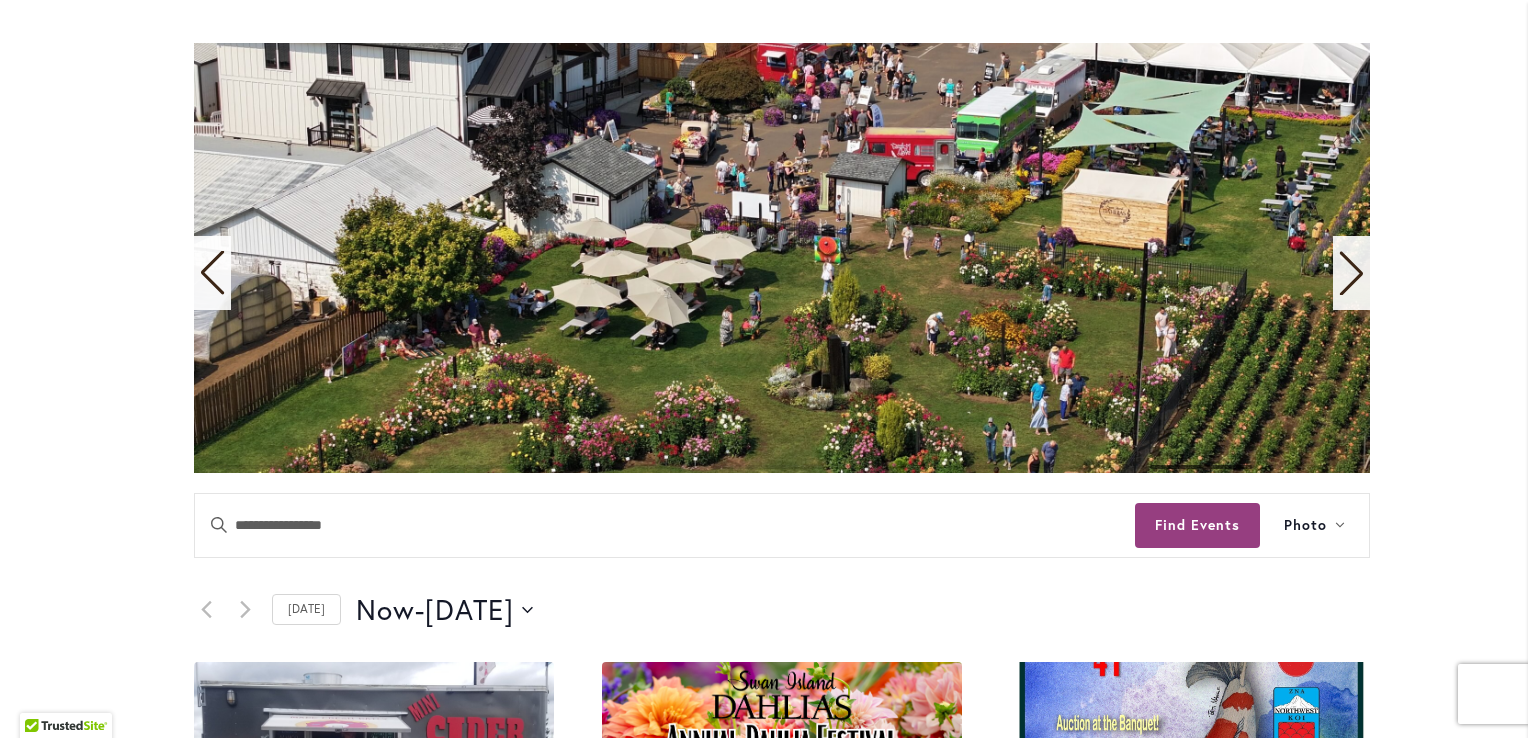 click 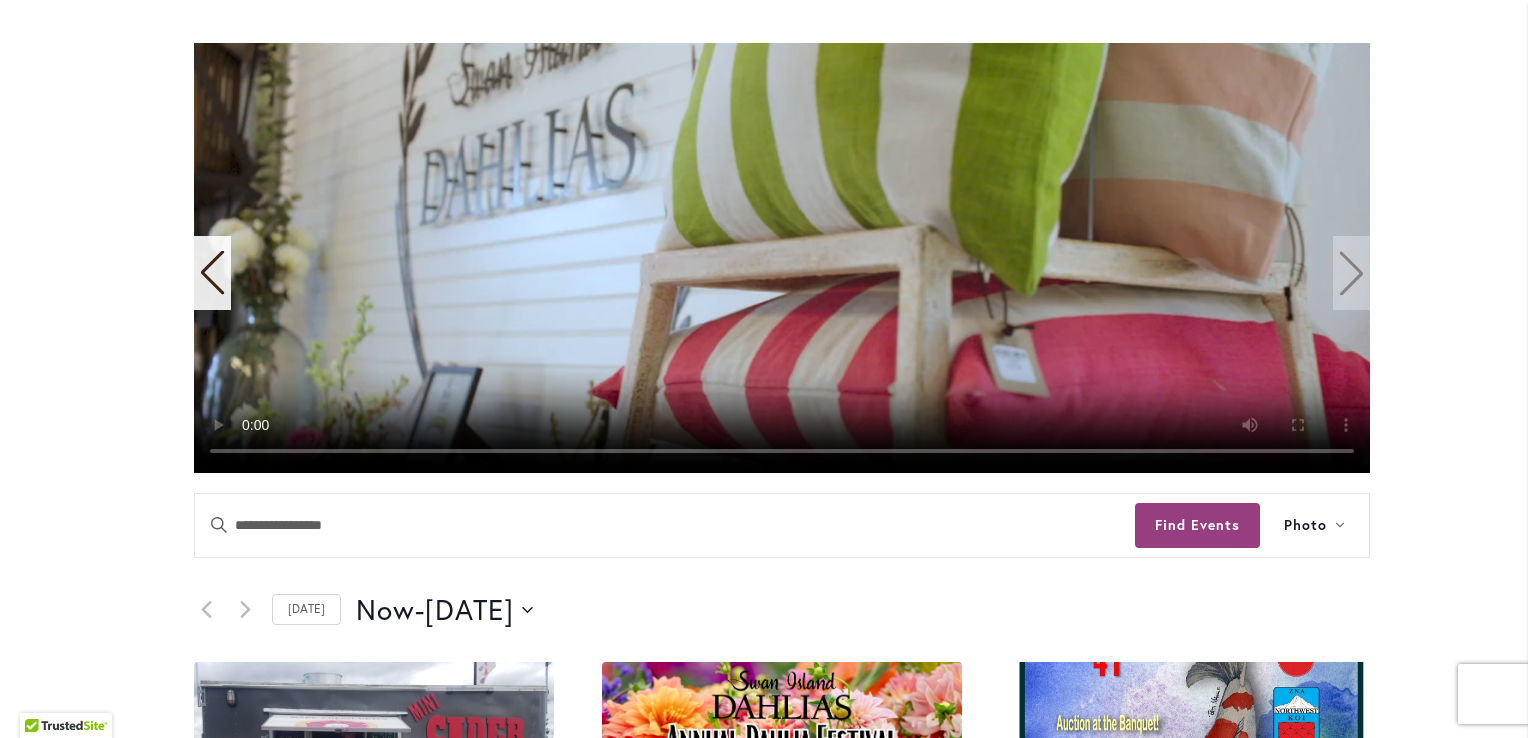 click at bounding box center (782, 258) 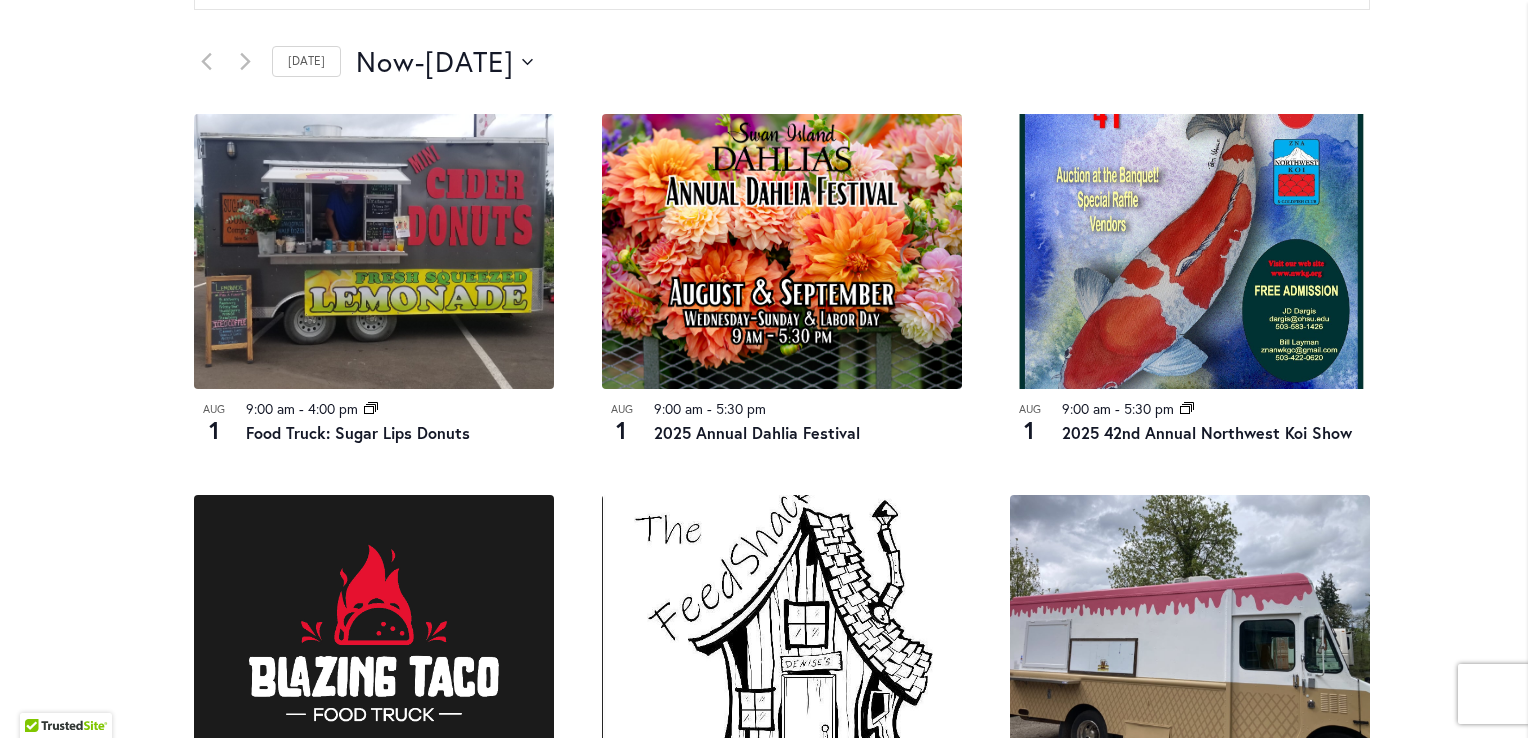 scroll, scrollTop: 1019, scrollLeft: 0, axis: vertical 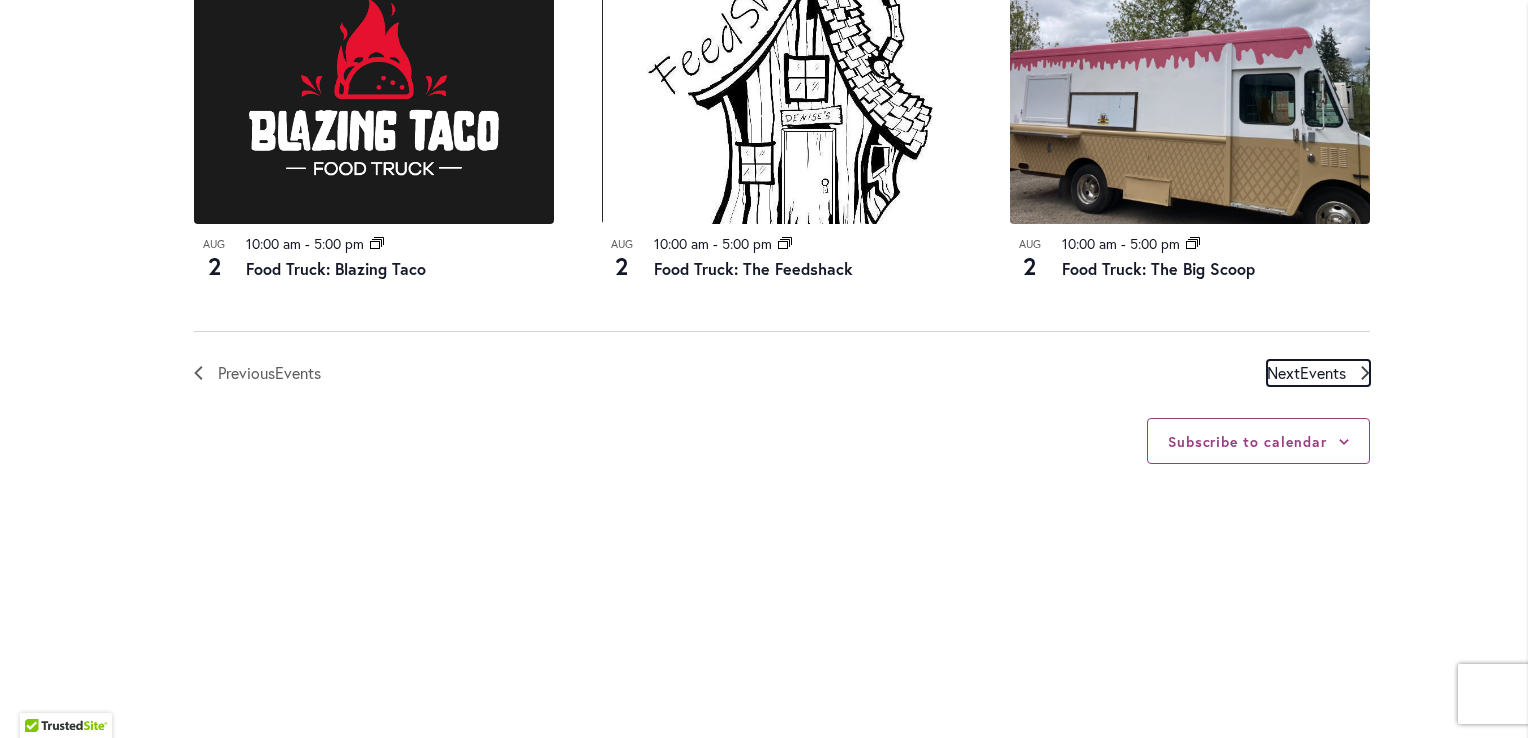 click on "Events" at bounding box center [1323, 372] 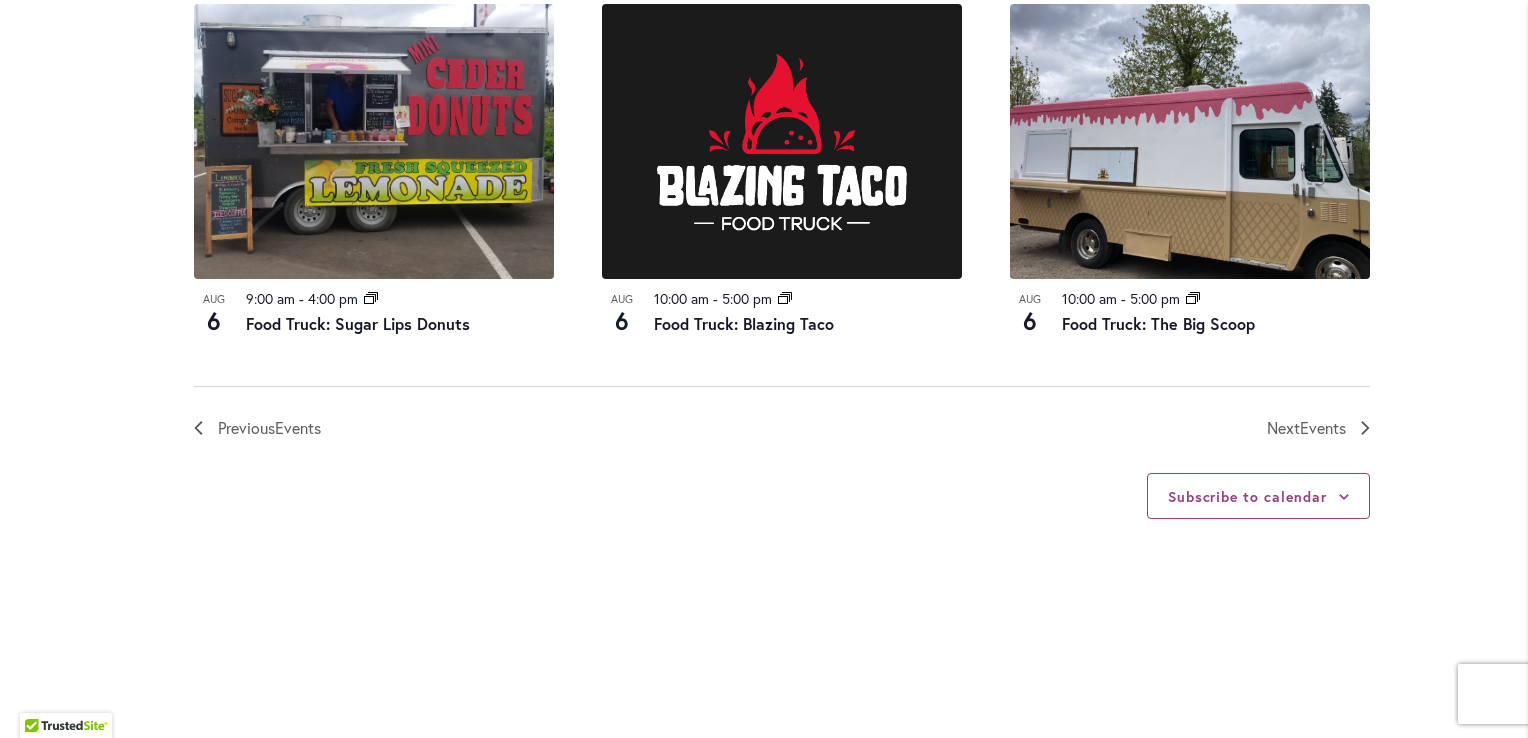 scroll, scrollTop: 2298, scrollLeft: 0, axis: vertical 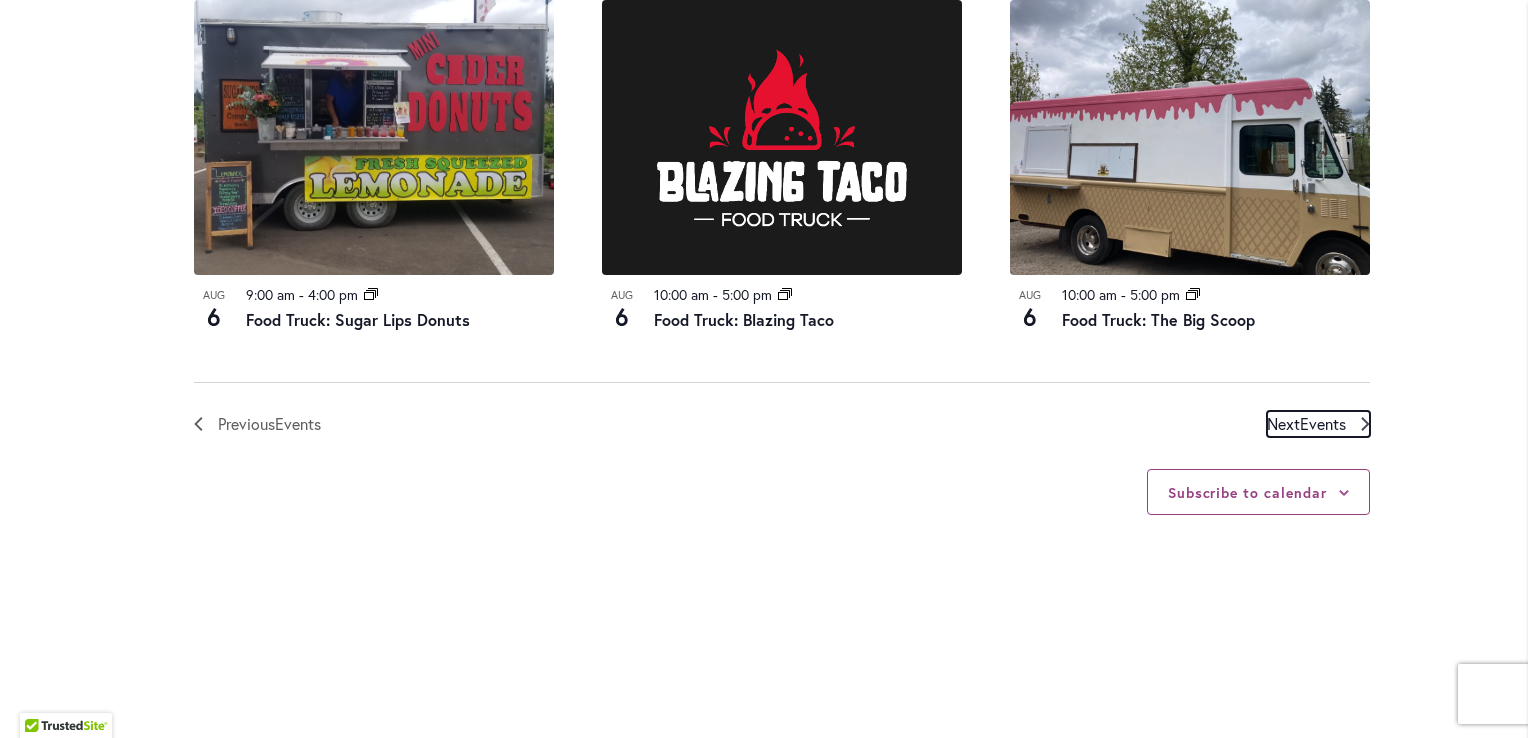 click on "Events" at bounding box center [1323, 423] 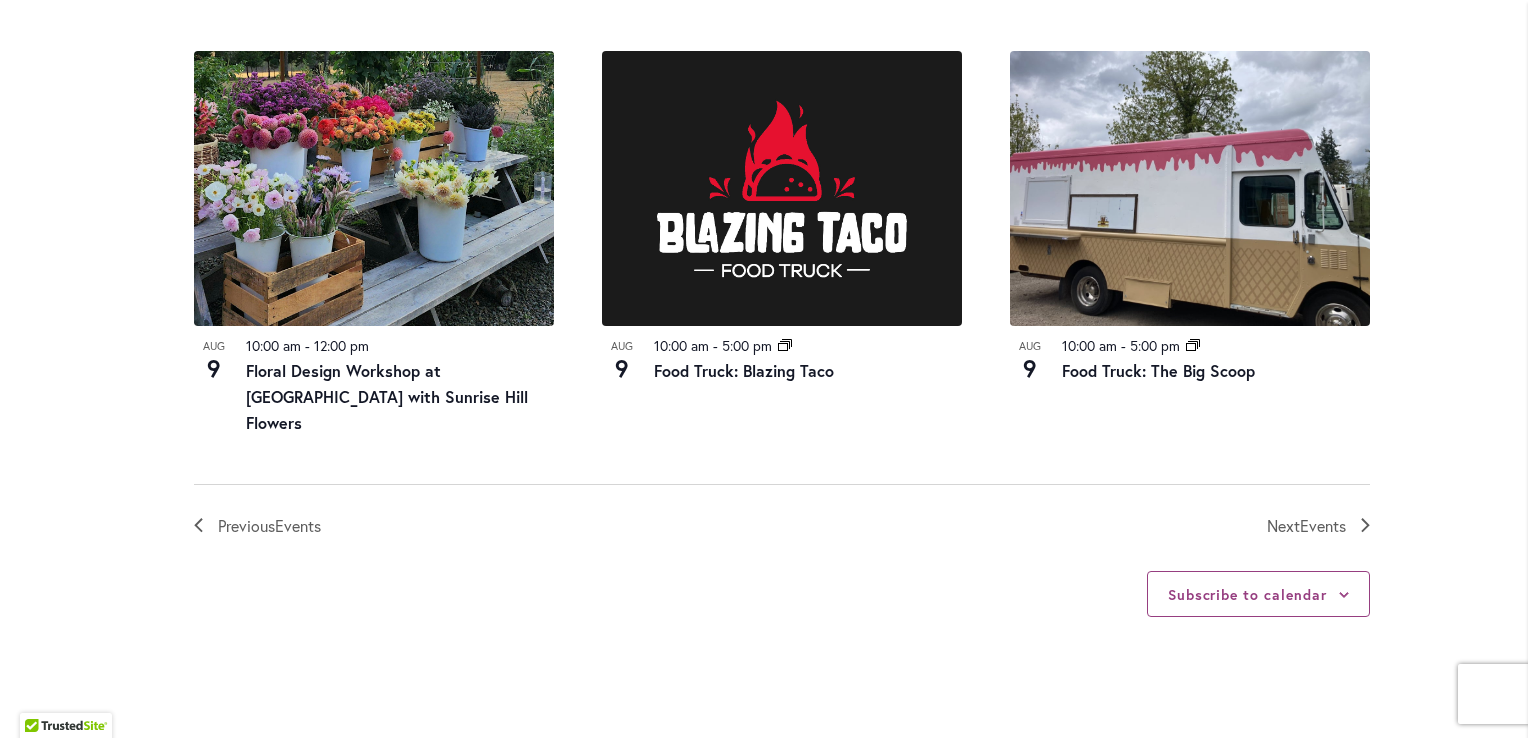 scroll, scrollTop: 2240, scrollLeft: 0, axis: vertical 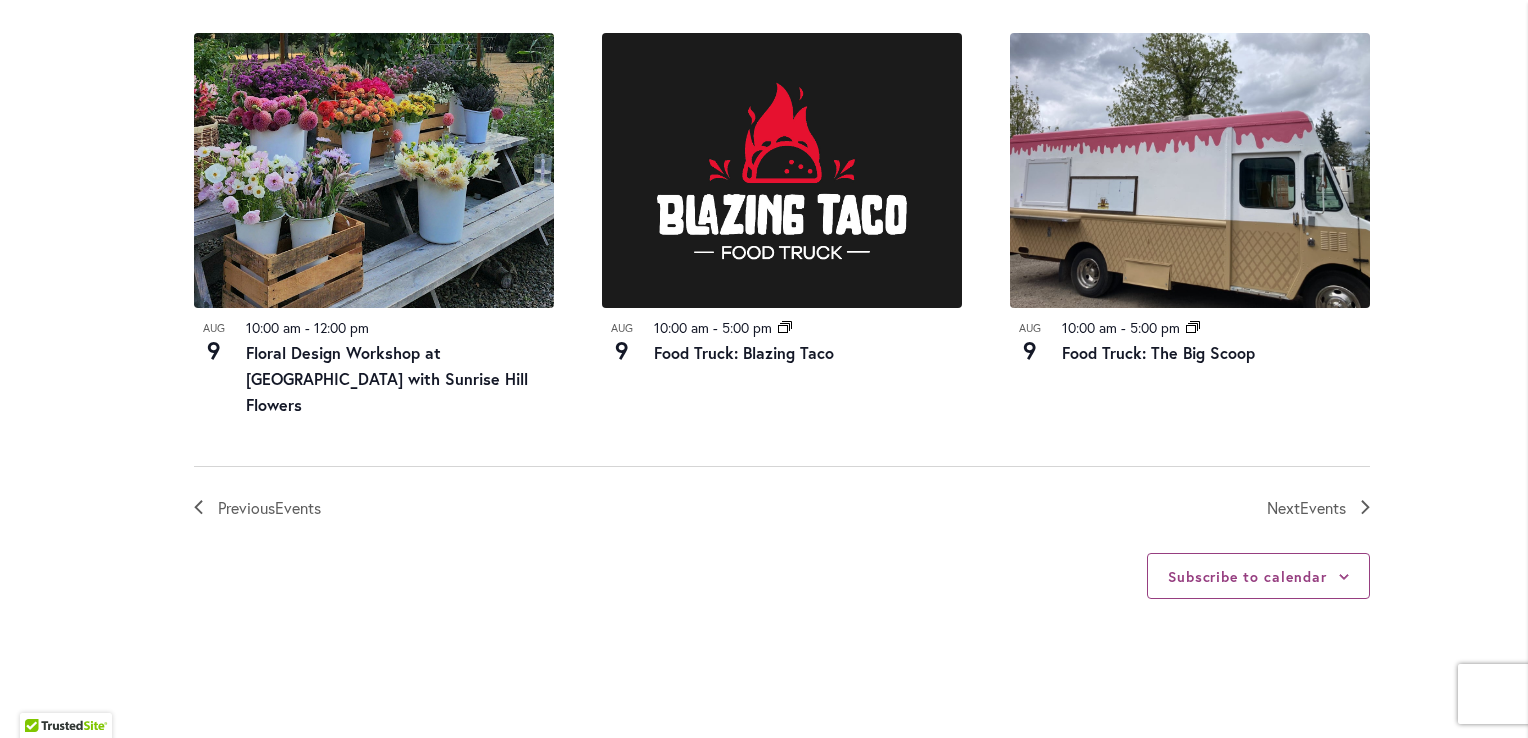 click on "Aug
9
10:00 am
-
5:00 pm
Event Series
Food Truck: The Big Scoop" at bounding box center (1190, 225) 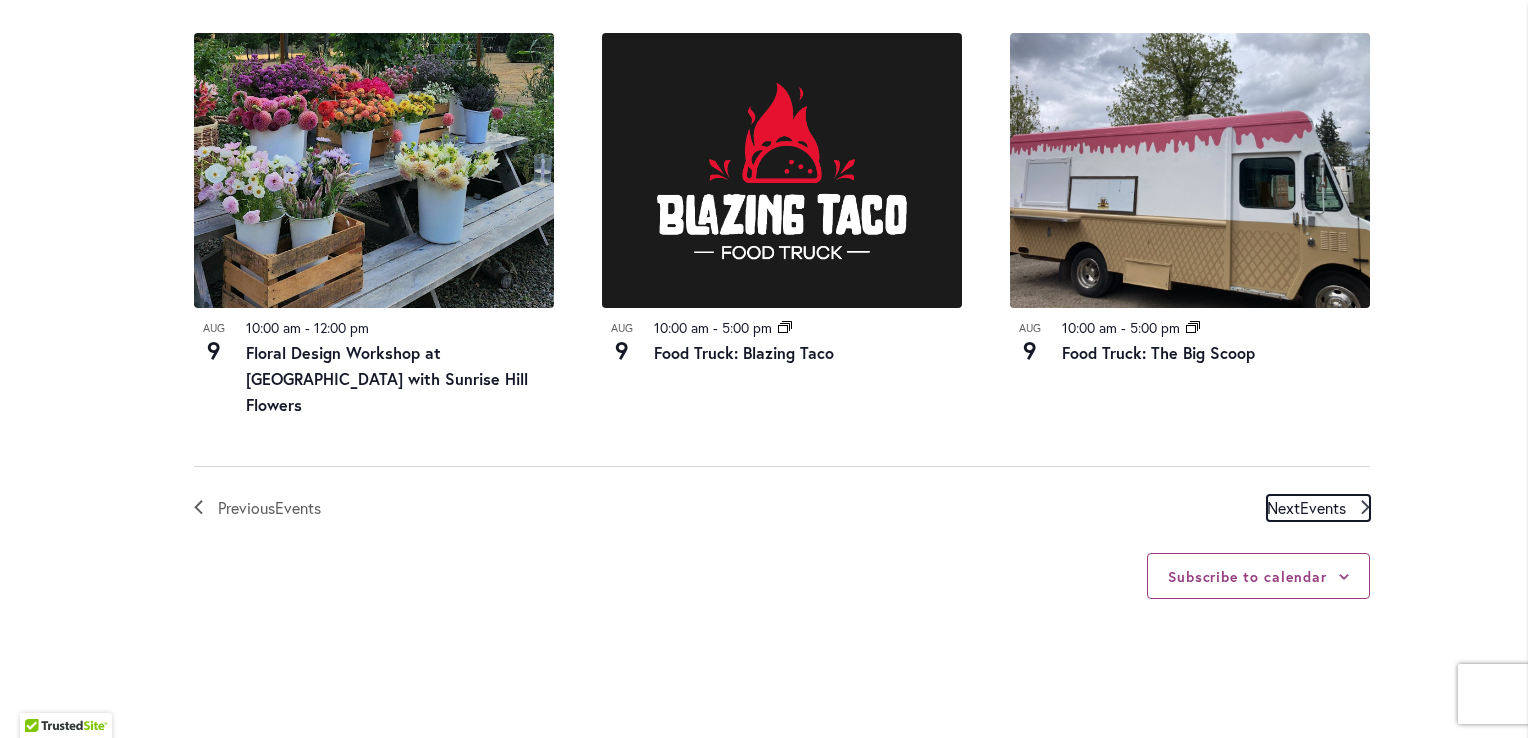 click on "Next  Events" at bounding box center (1306, 508) 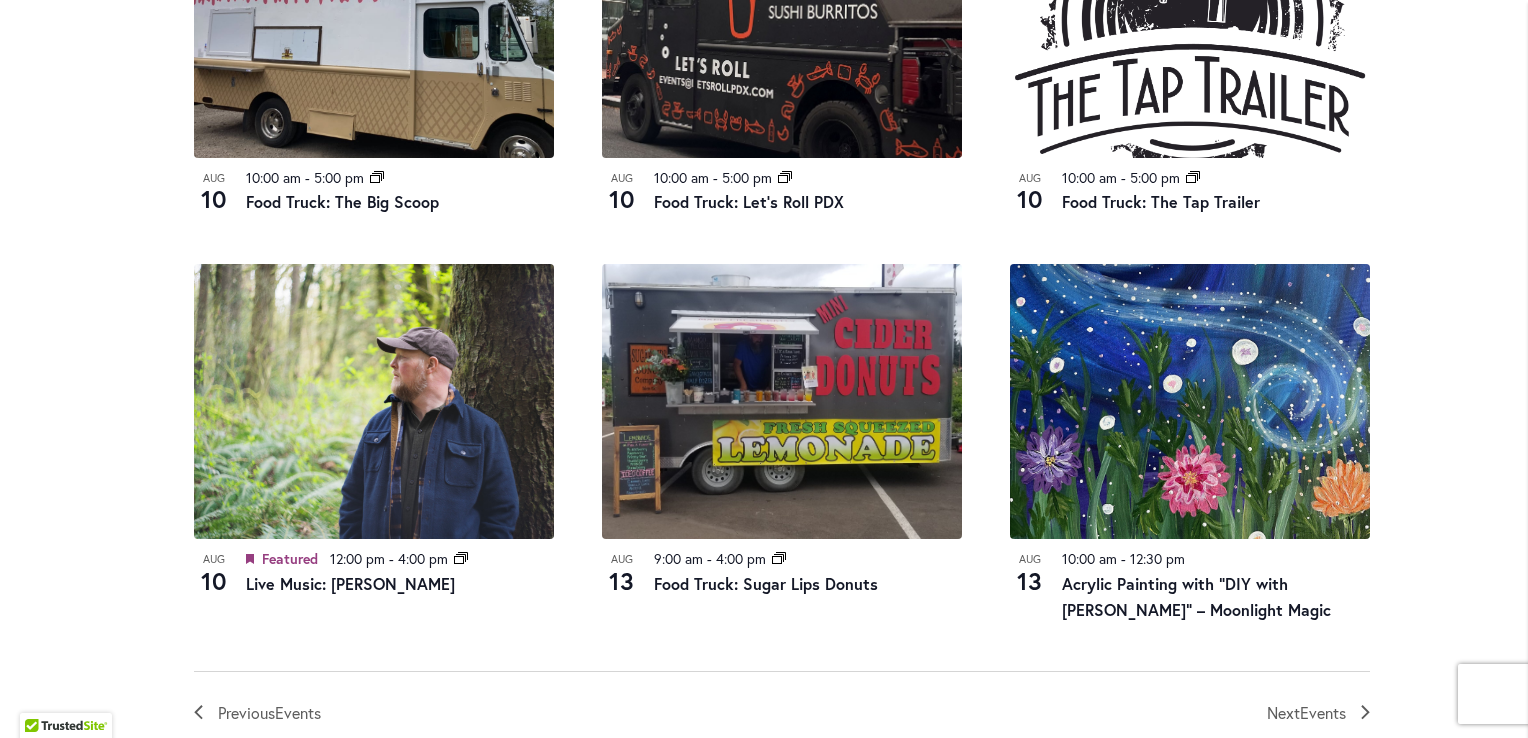 scroll, scrollTop: 2162, scrollLeft: 0, axis: vertical 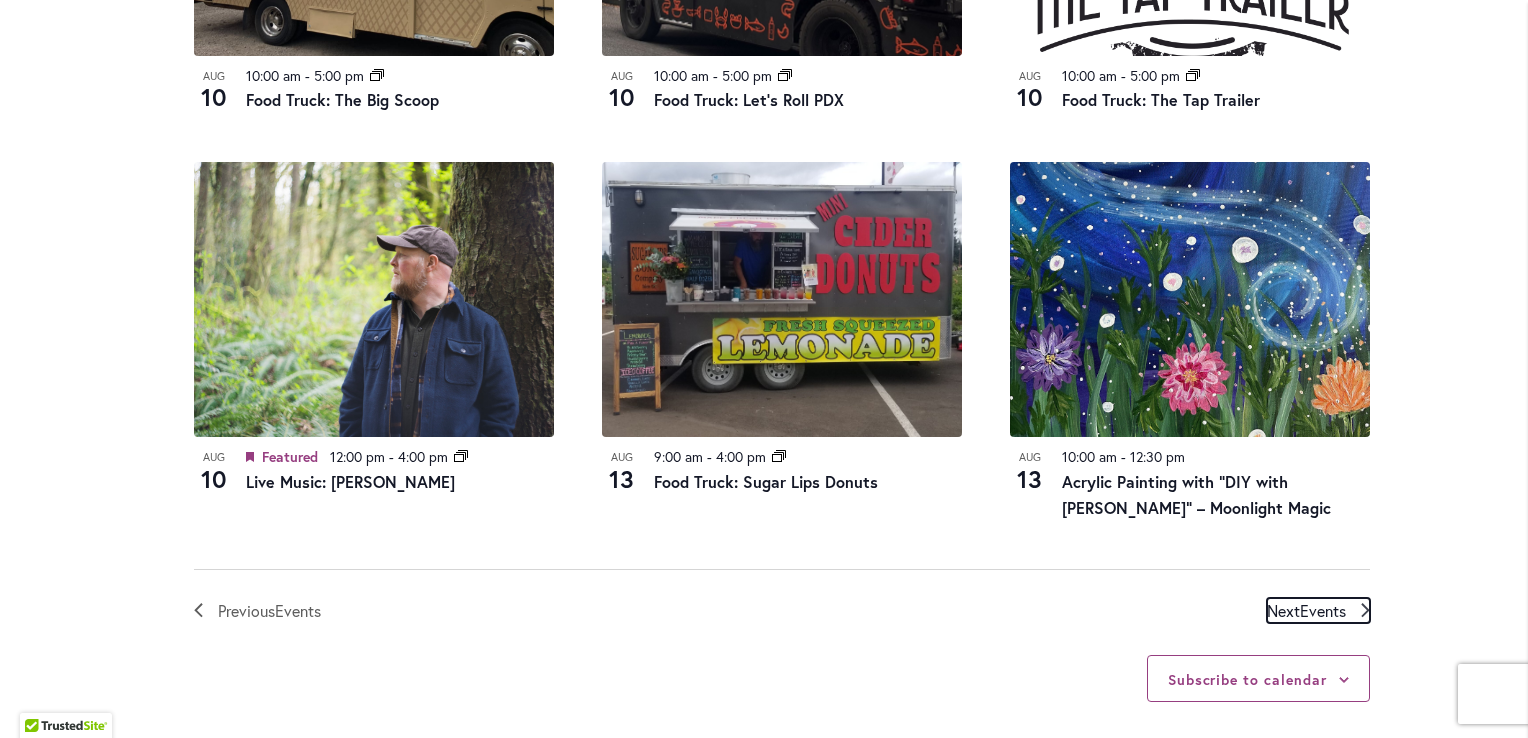 click on "Events" at bounding box center [1323, 610] 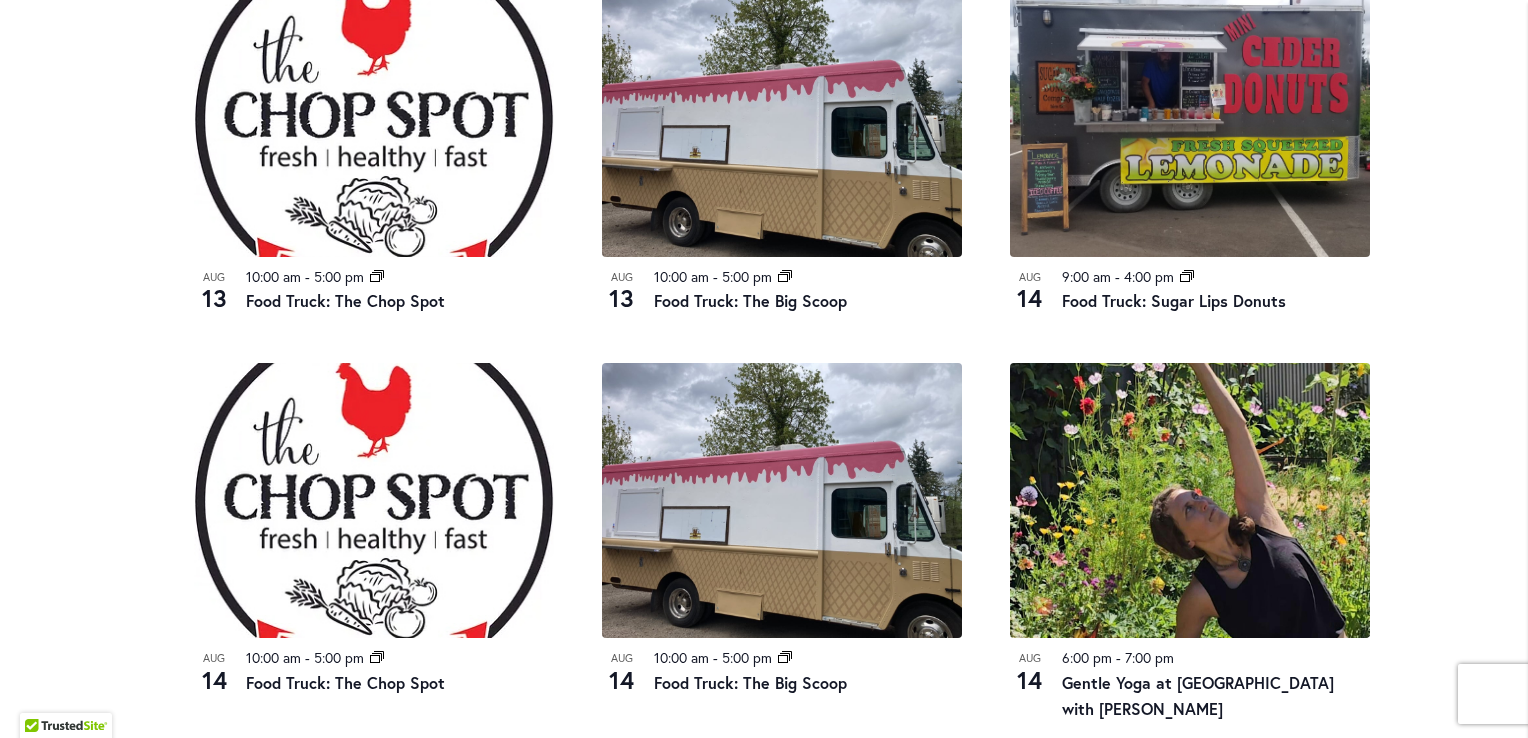 scroll, scrollTop: 1151, scrollLeft: 0, axis: vertical 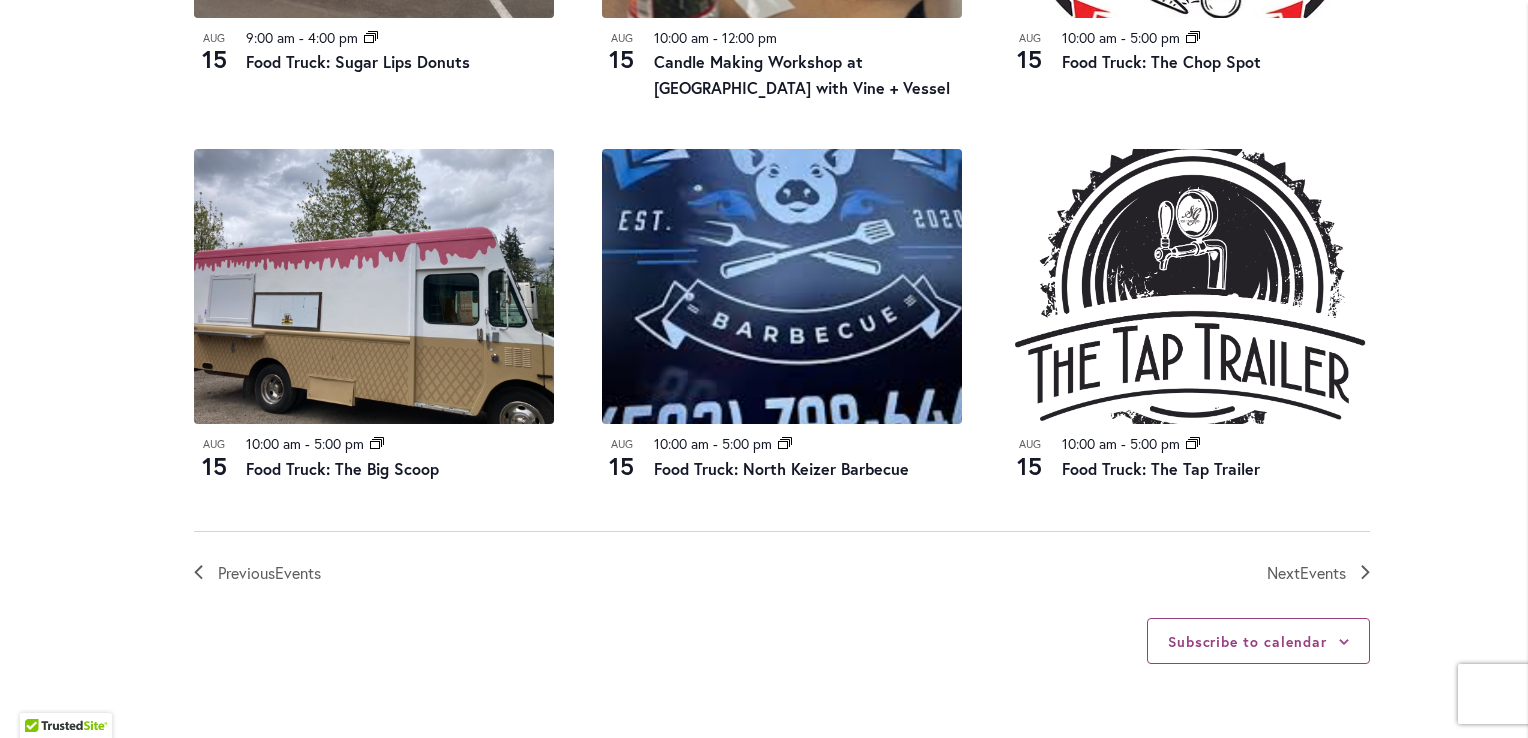 click on "Previous  Events
Today
Next  Events" at bounding box center (782, 558) 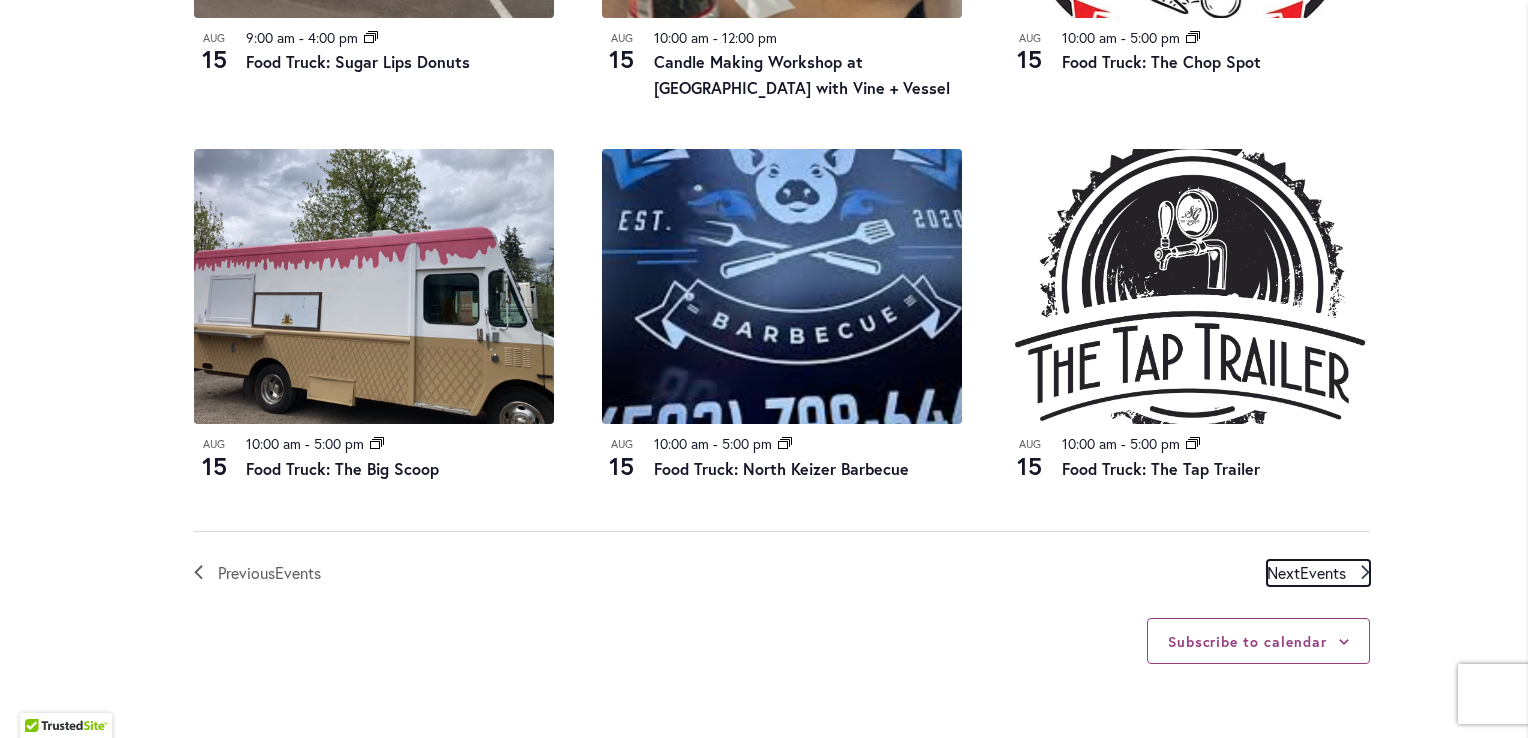 click on "Next  Events" at bounding box center (1306, 573) 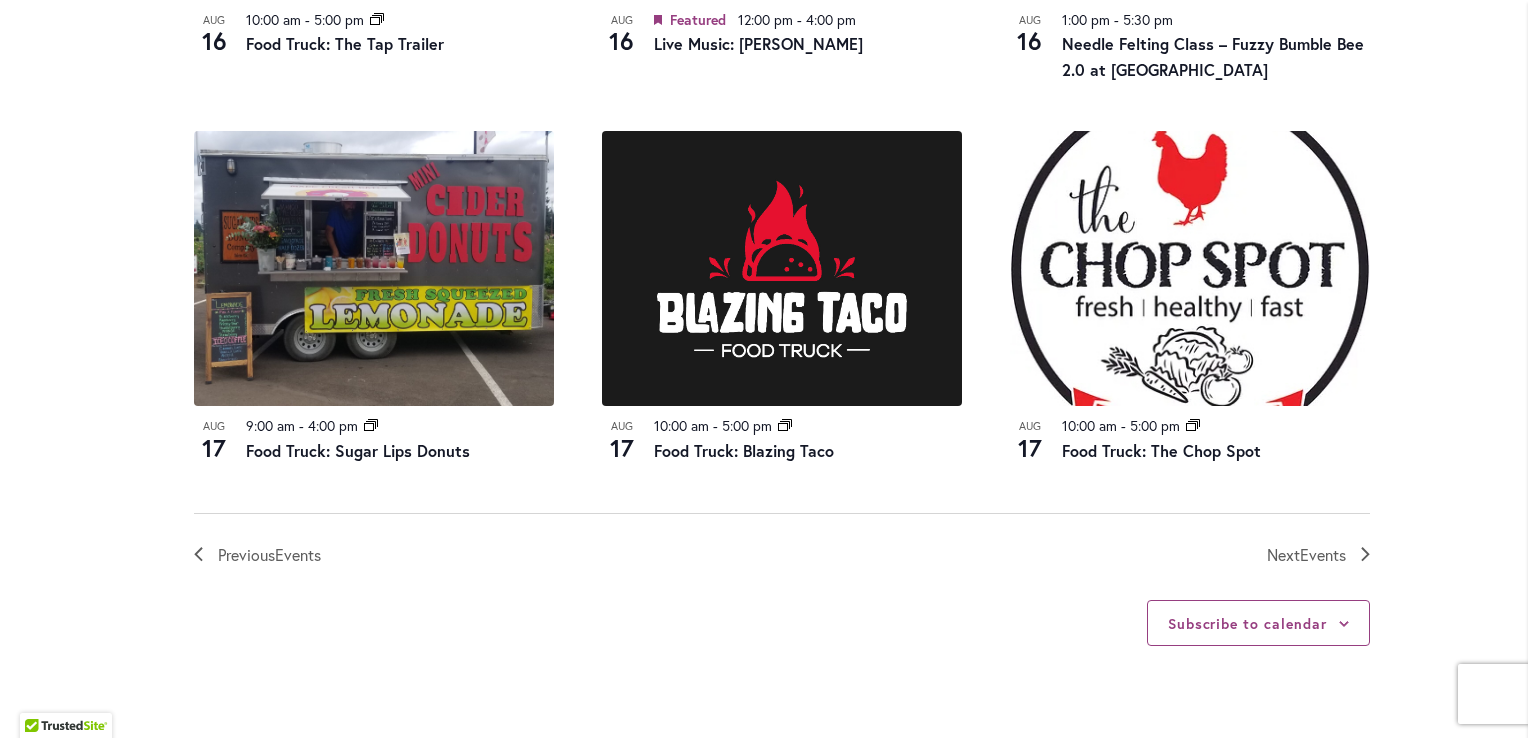 scroll, scrollTop: 2261, scrollLeft: 0, axis: vertical 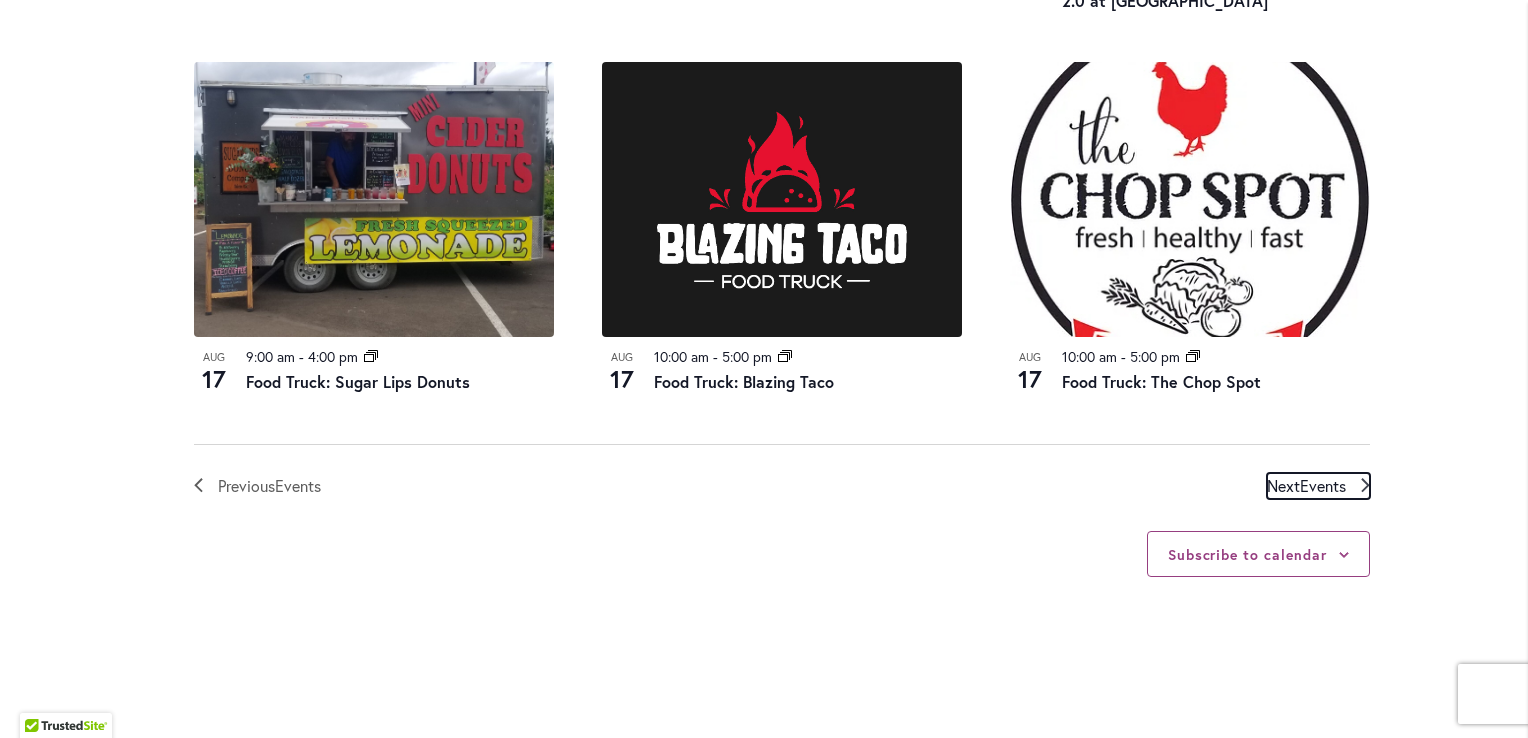 click on "Next  Events" at bounding box center [1306, 486] 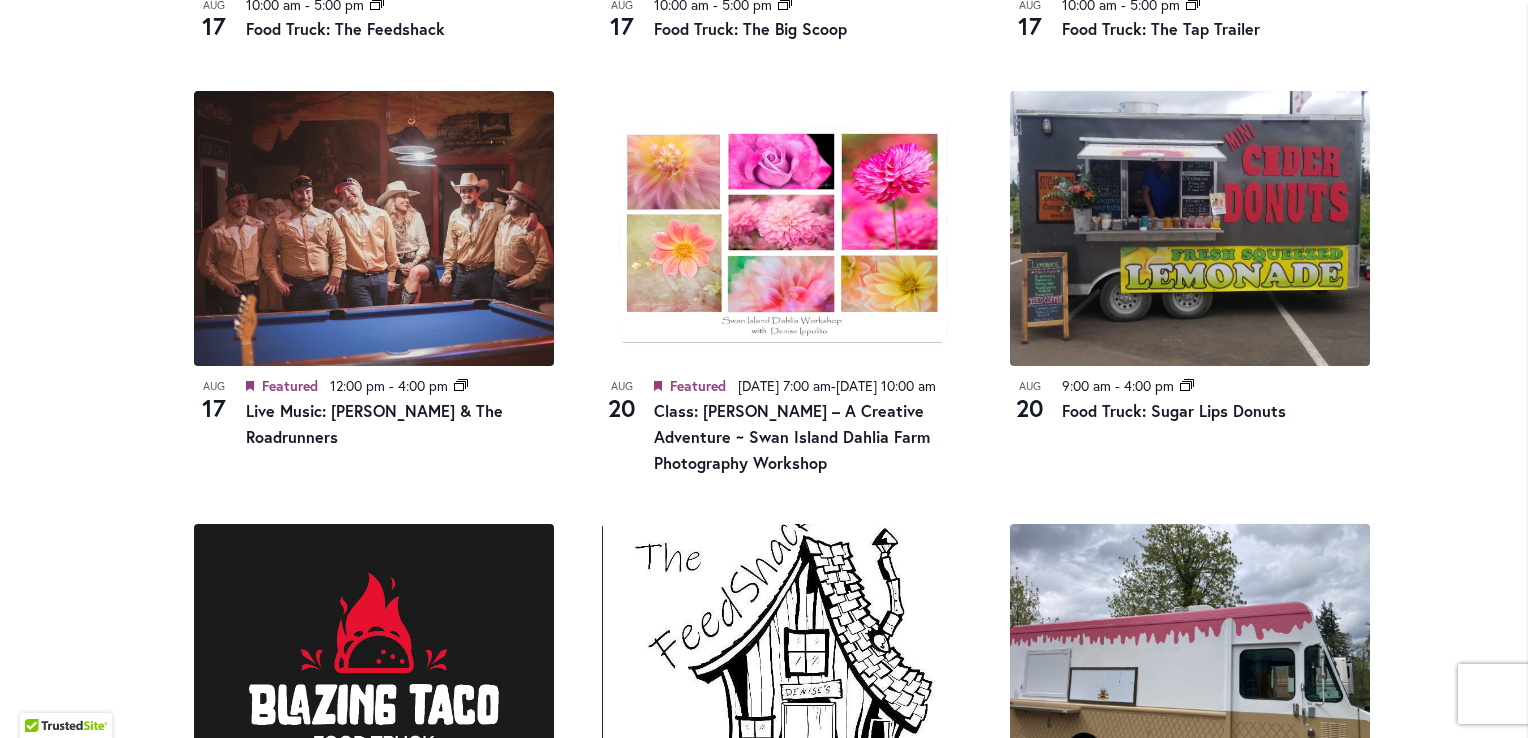 scroll, scrollTop: 1415, scrollLeft: 0, axis: vertical 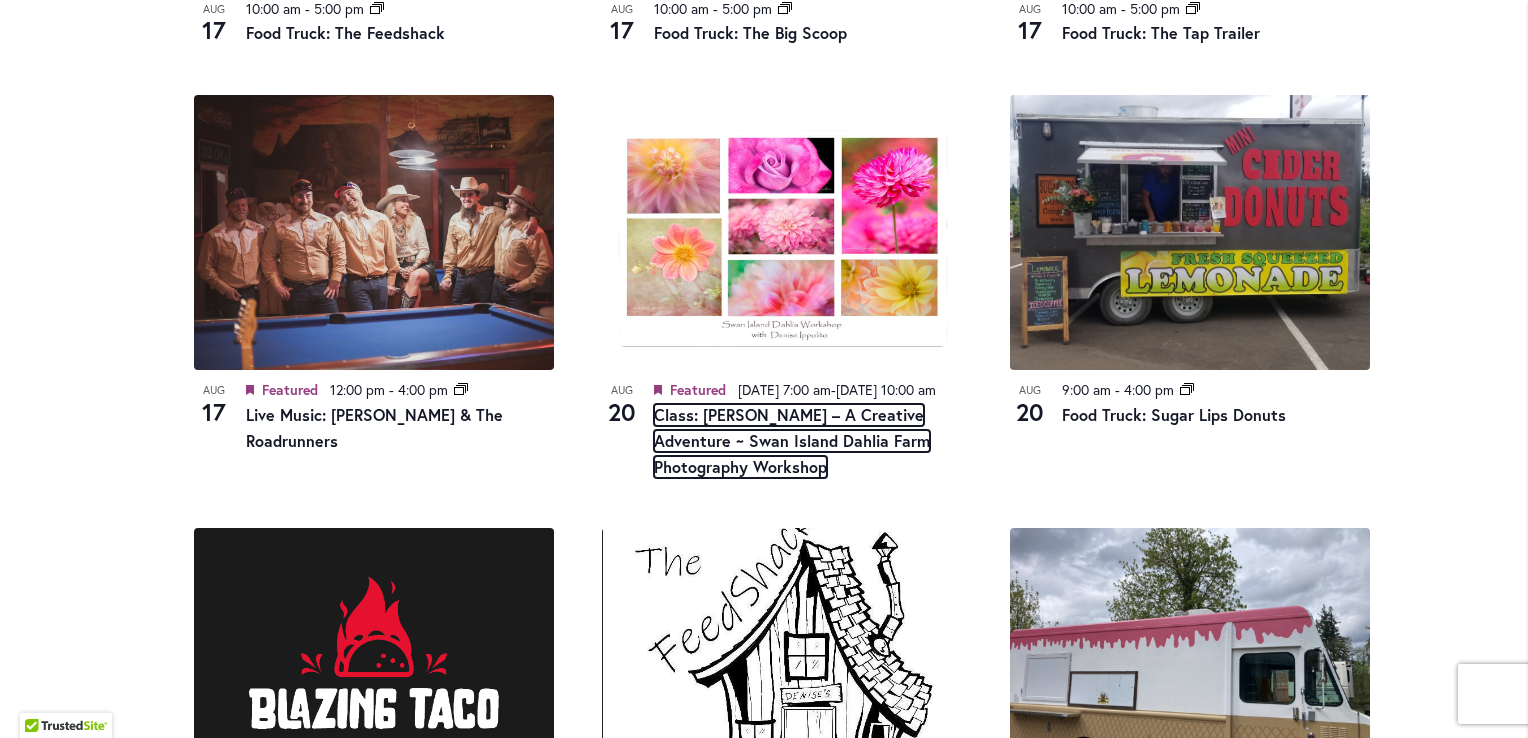 click on "Class: Denise Ippolito – A Creative Adventure ~ Swan Island Dahlia Farm Photography Workshop" at bounding box center [792, 441] 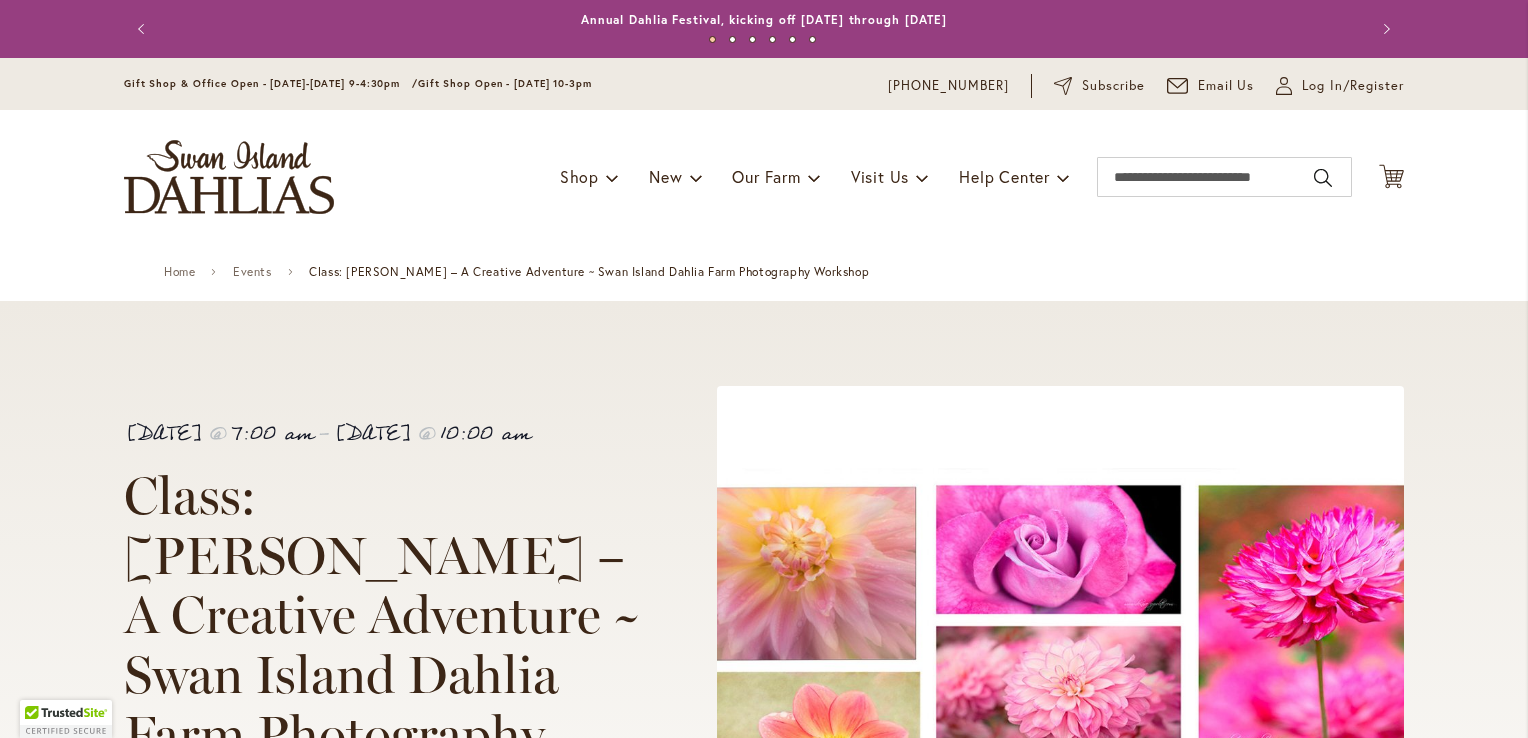 scroll, scrollTop: 0, scrollLeft: 0, axis: both 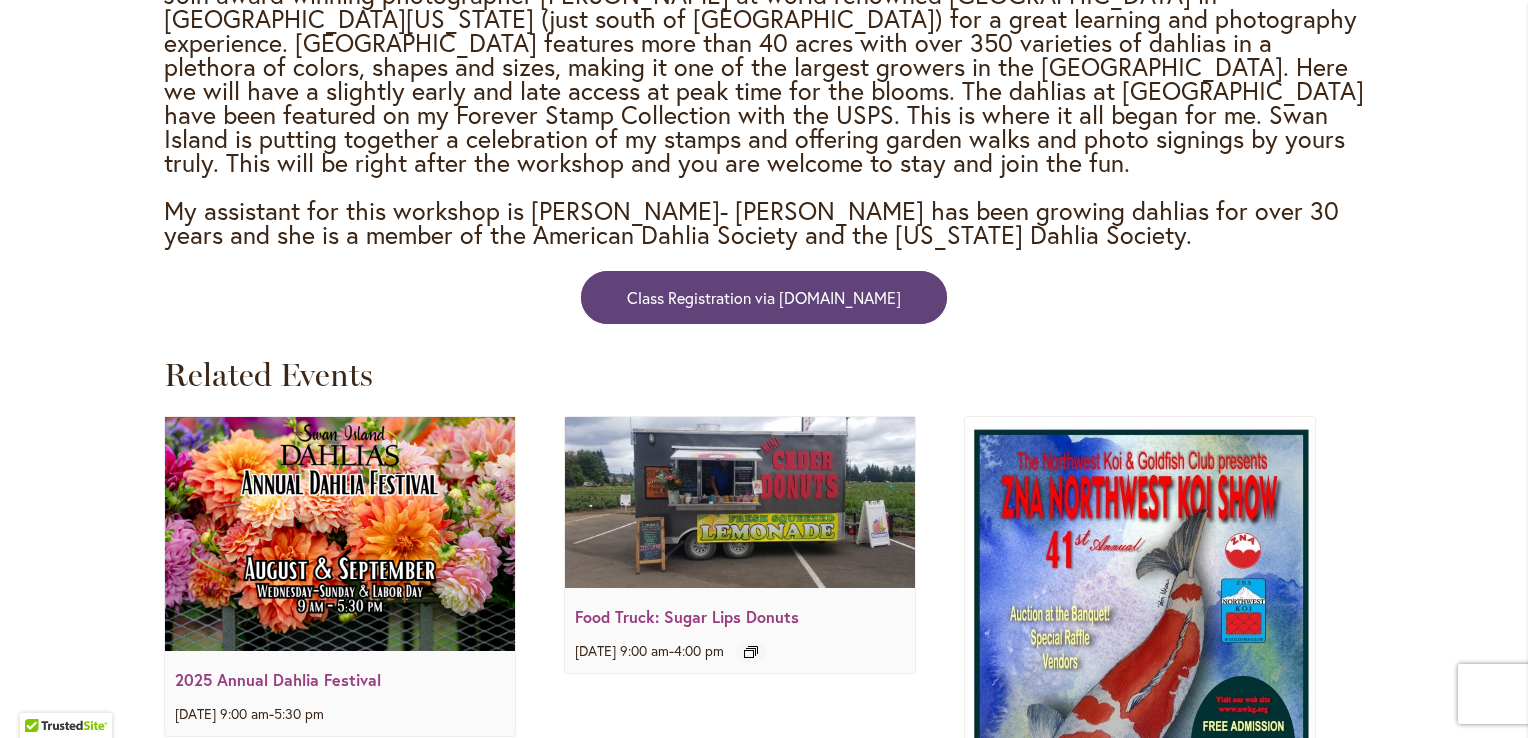click on "Class Registration via DeniseIppolito.com" at bounding box center (764, 297) 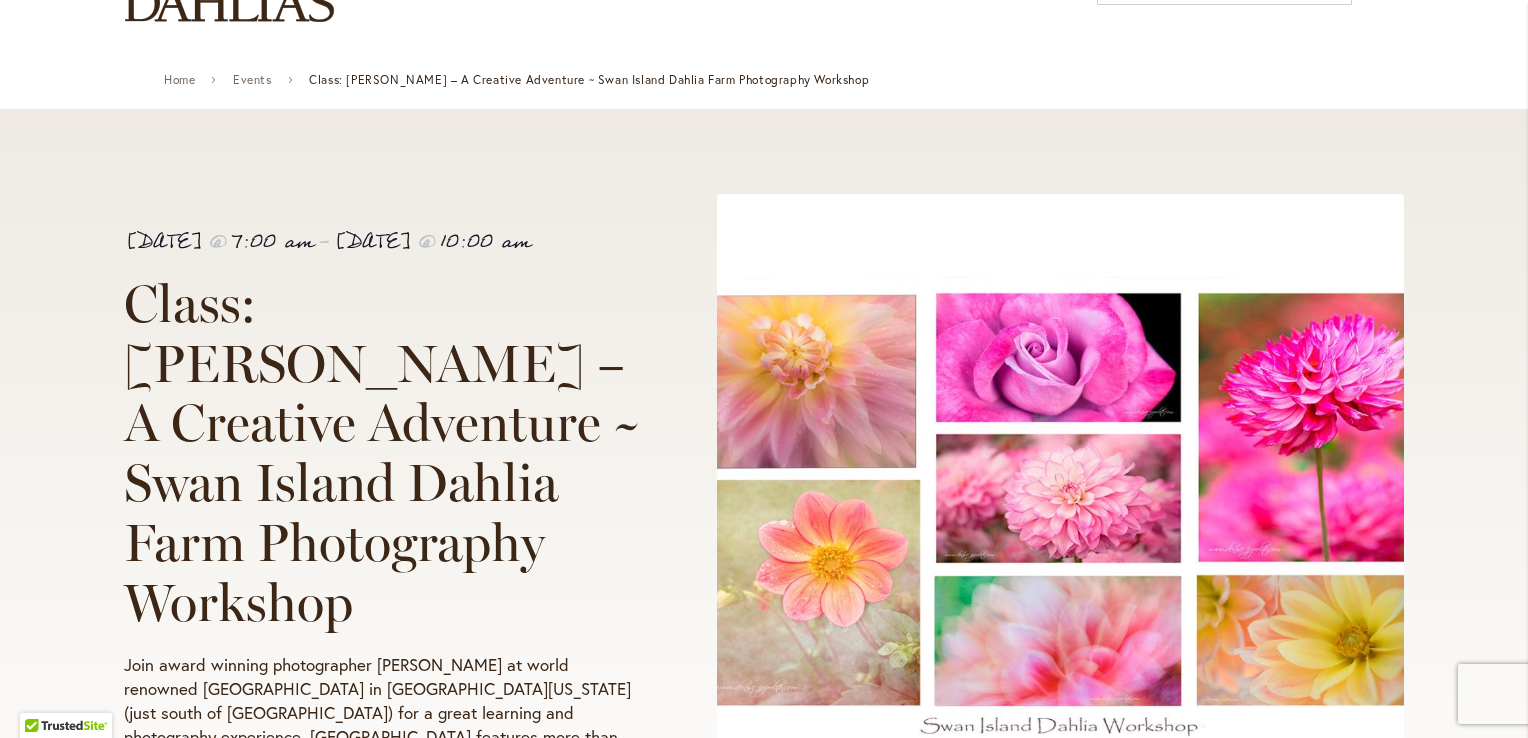 scroll, scrollTop: 0, scrollLeft: 0, axis: both 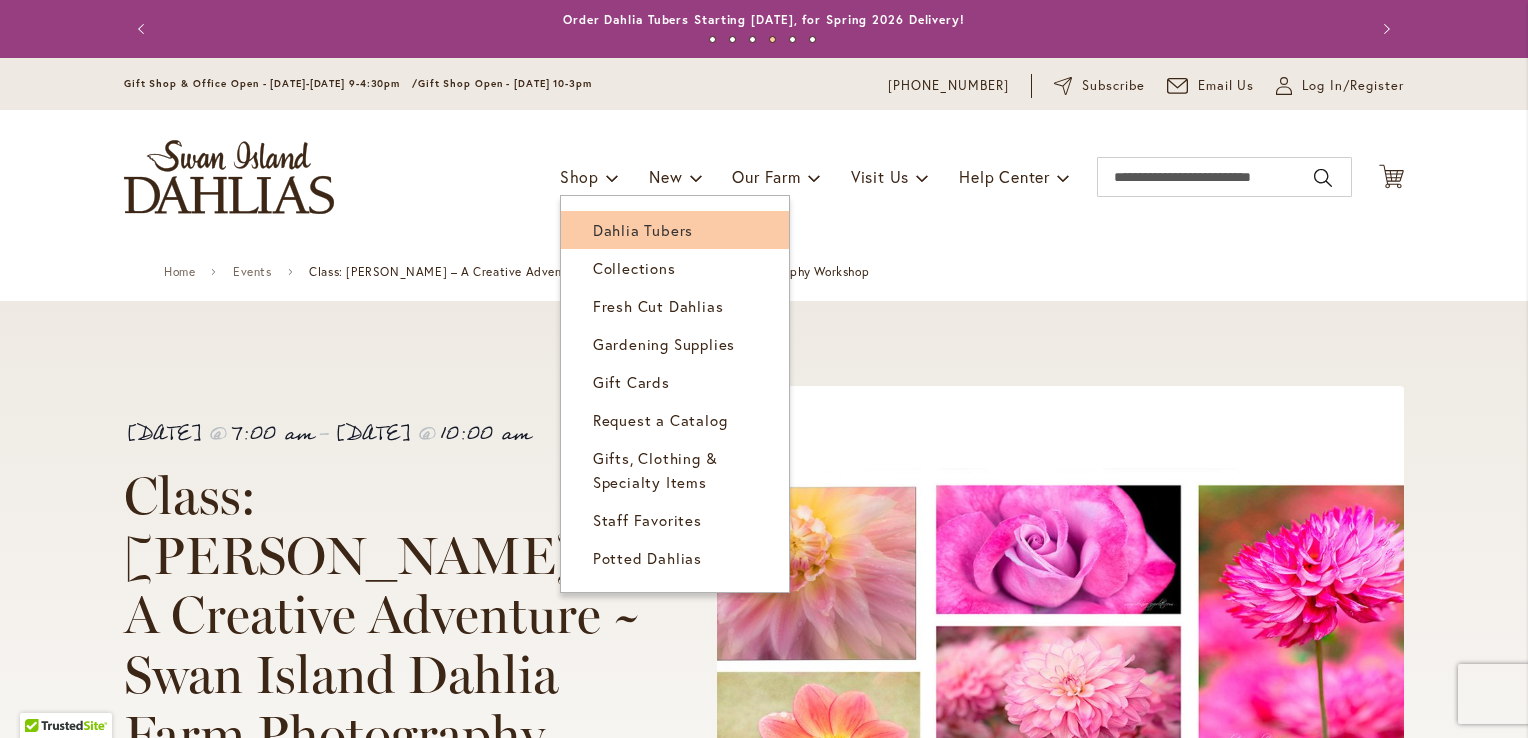 click on "Dahlia Tubers" at bounding box center (643, 230) 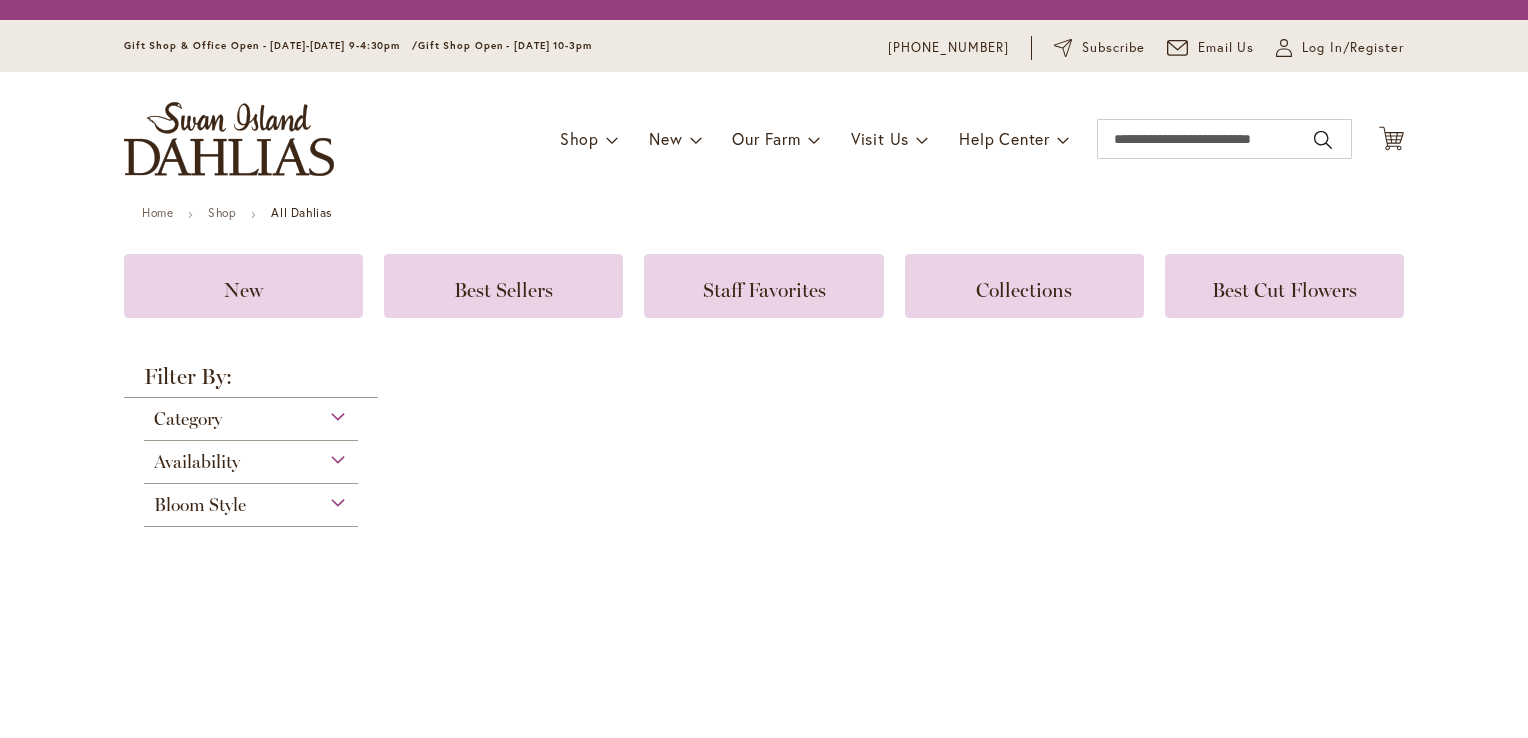 scroll, scrollTop: 0, scrollLeft: 0, axis: both 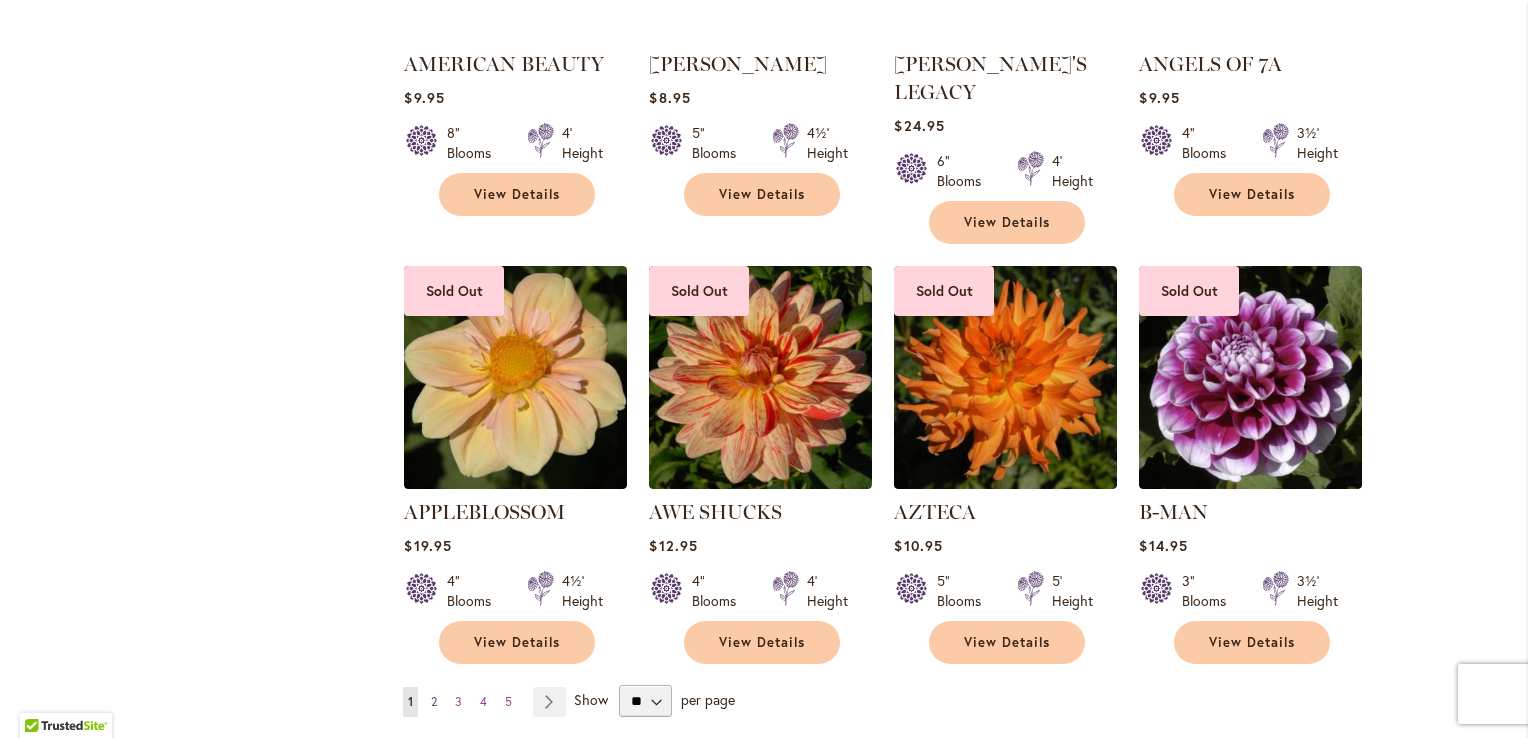 click on "2" at bounding box center [434, 701] 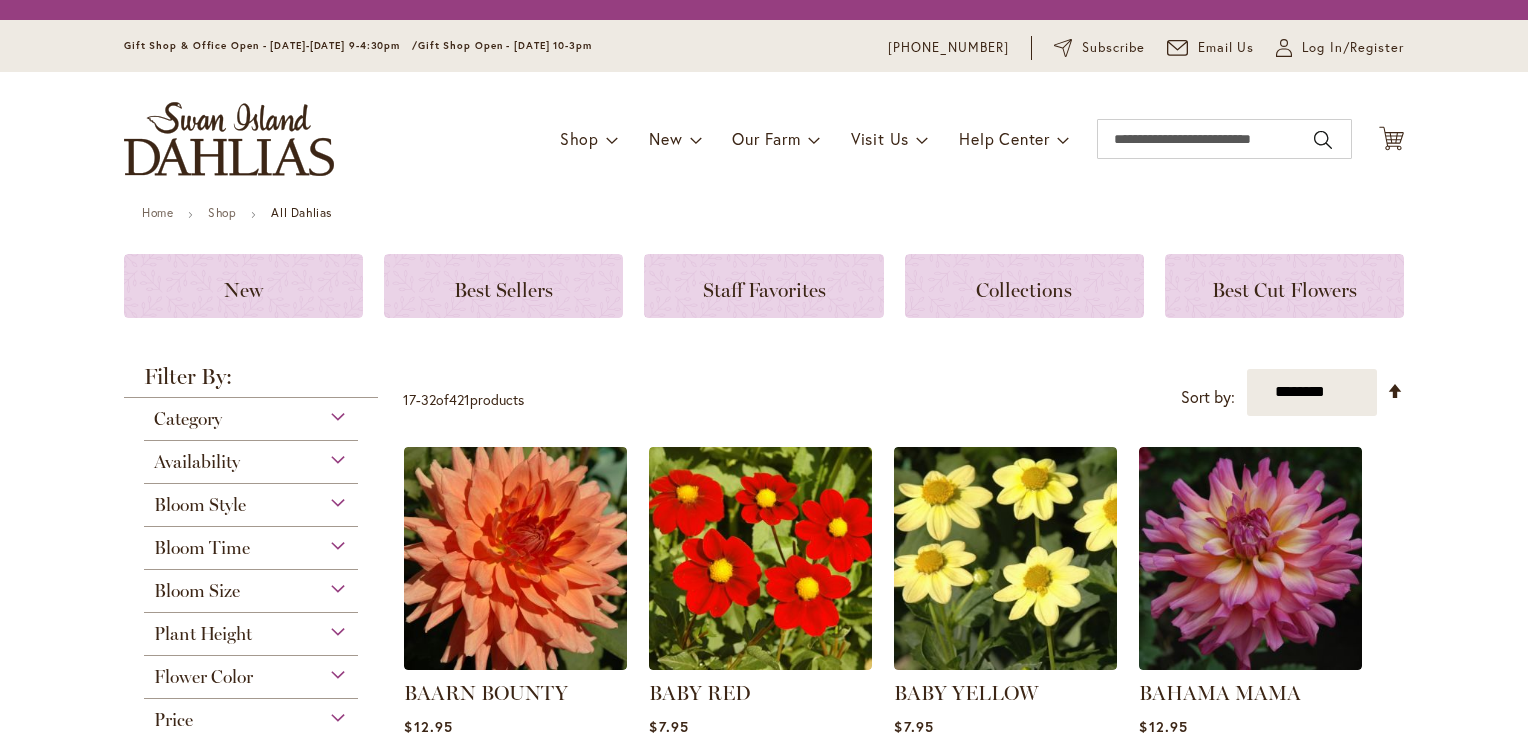 scroll, scrollTop: 0, scrollLeft: 0, axis: both 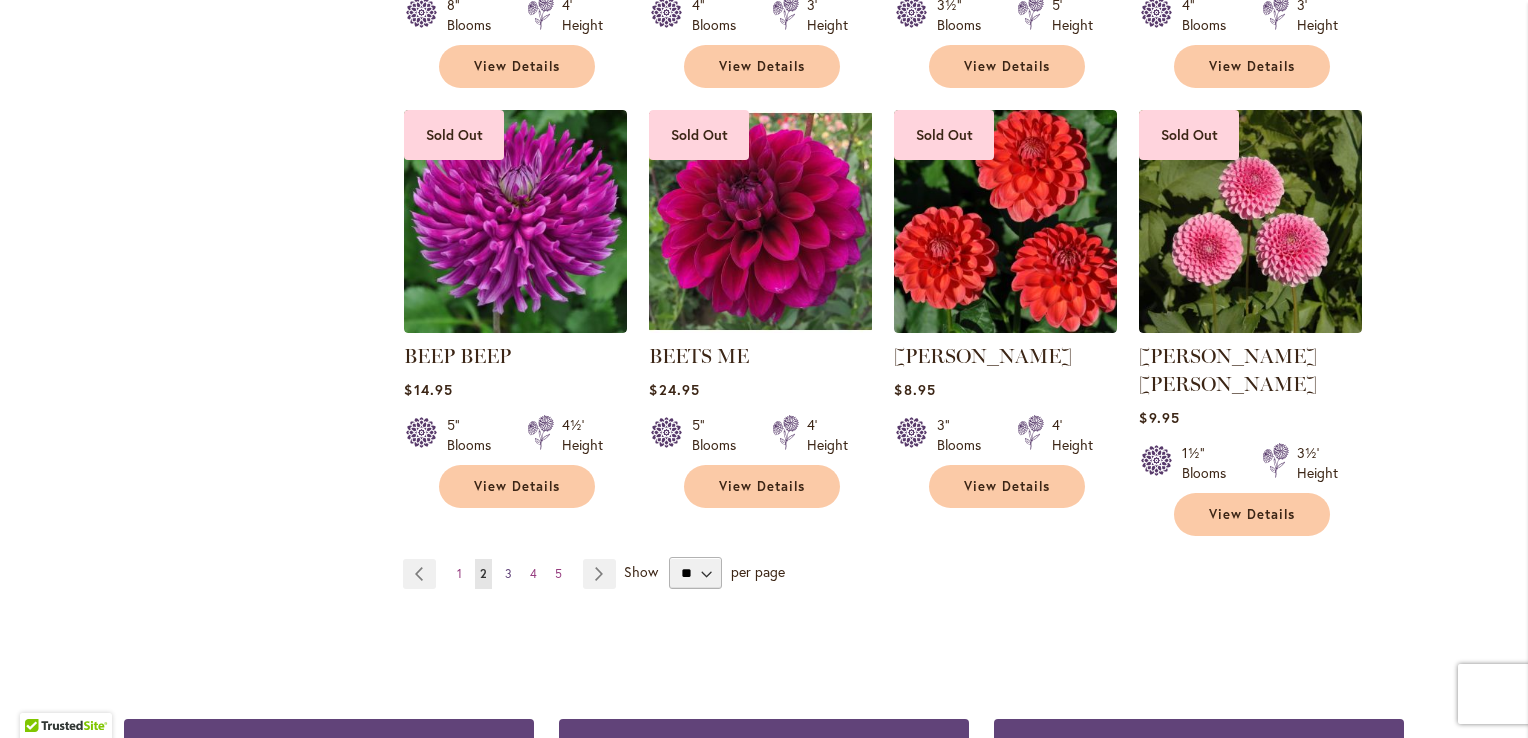 click on "3" at bounding box center [508, 573] 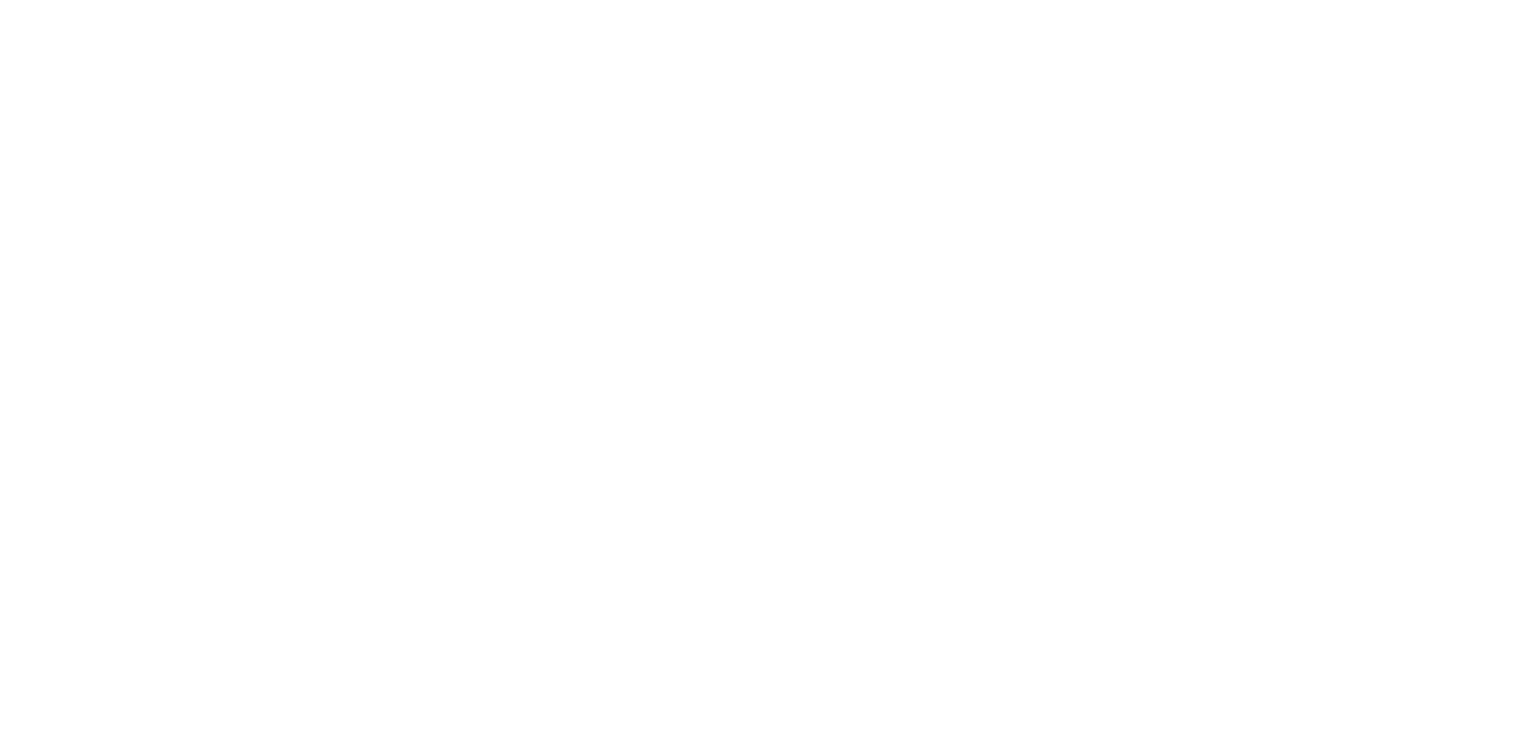 click at bounding box center [764, 369] 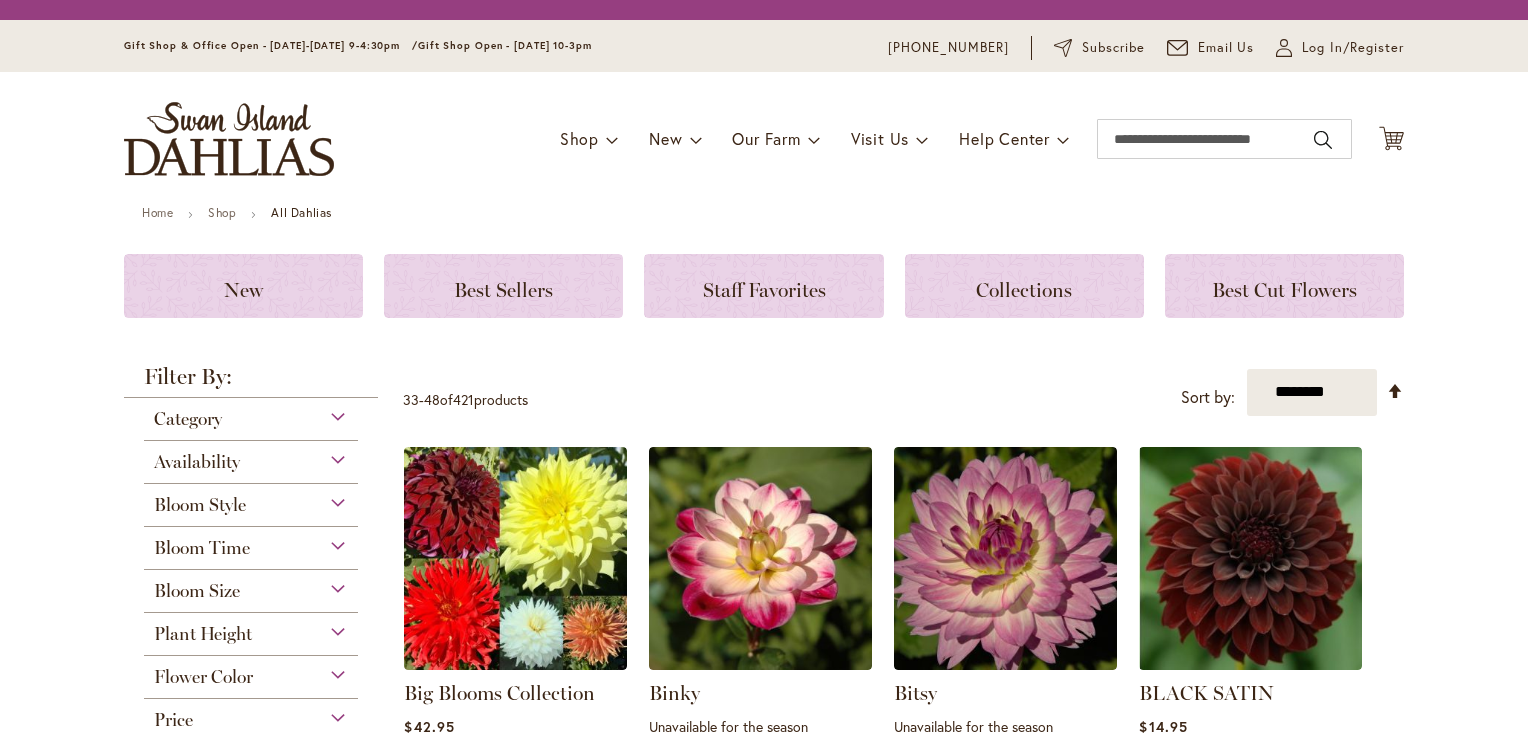 scroll, scrollTop: 0, scrollLeft: 0, axis: both 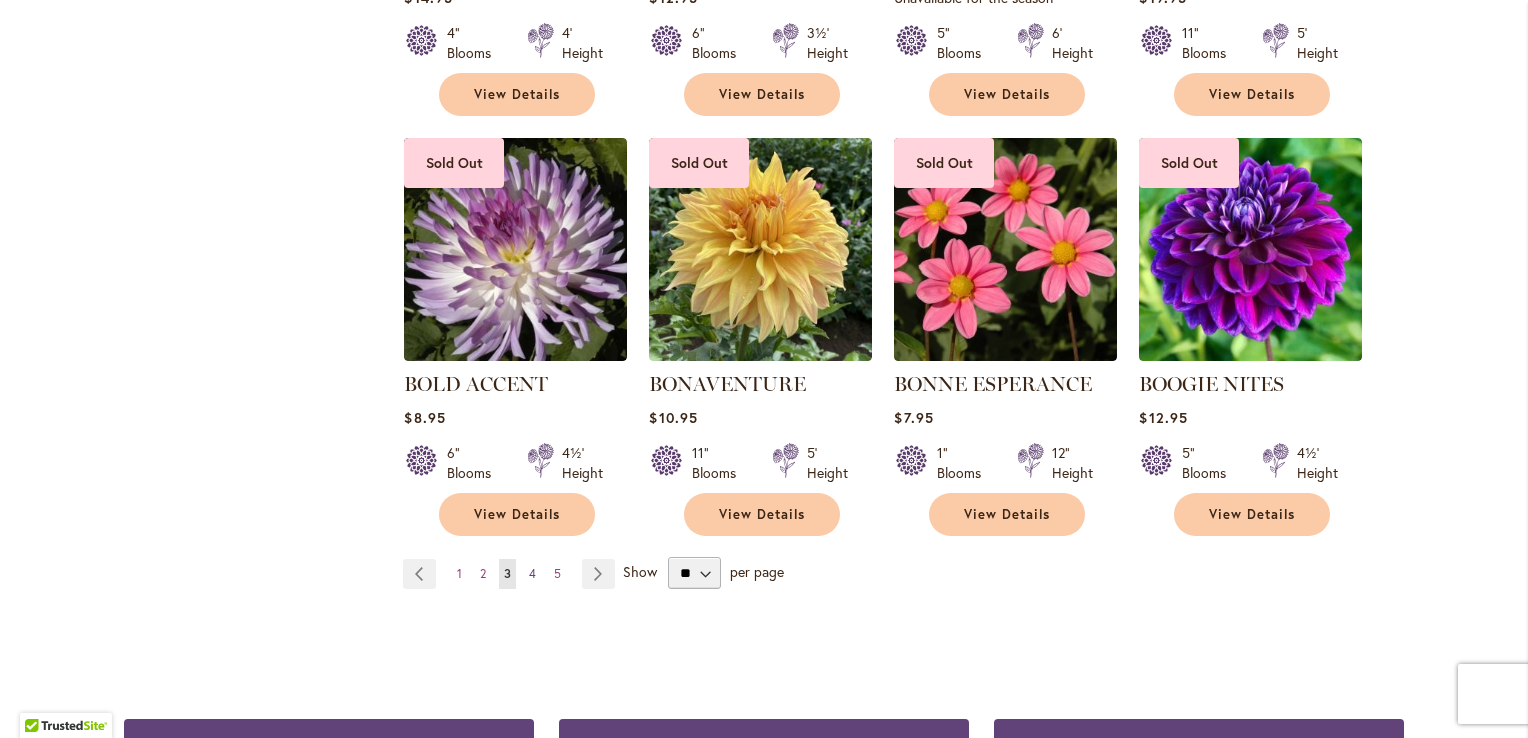 click on "4" at bounding box center [532, 573] 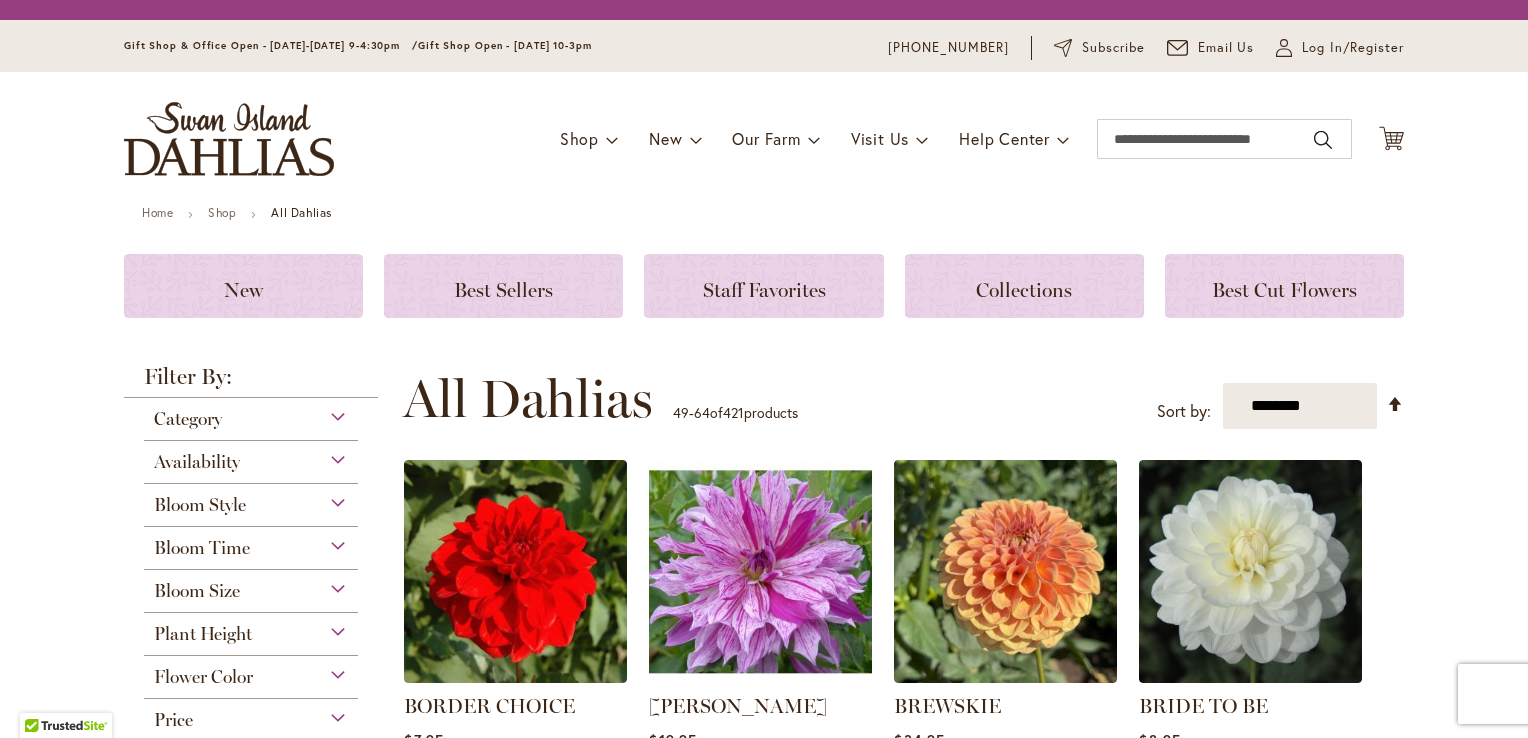 scroll, scrollTop: 0, scrollLeft: 0, axis: both 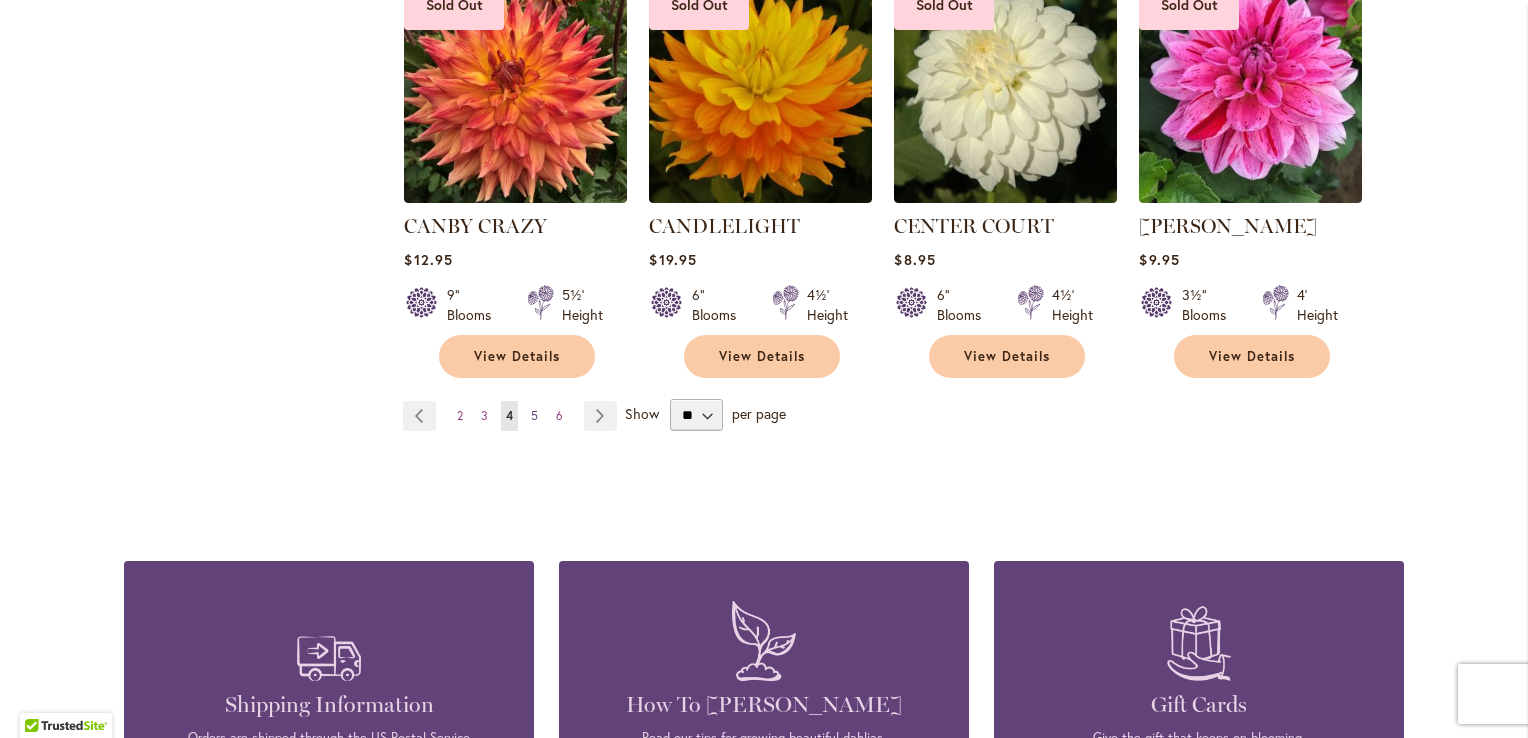 click on "5" at bounding box center [534, 415] 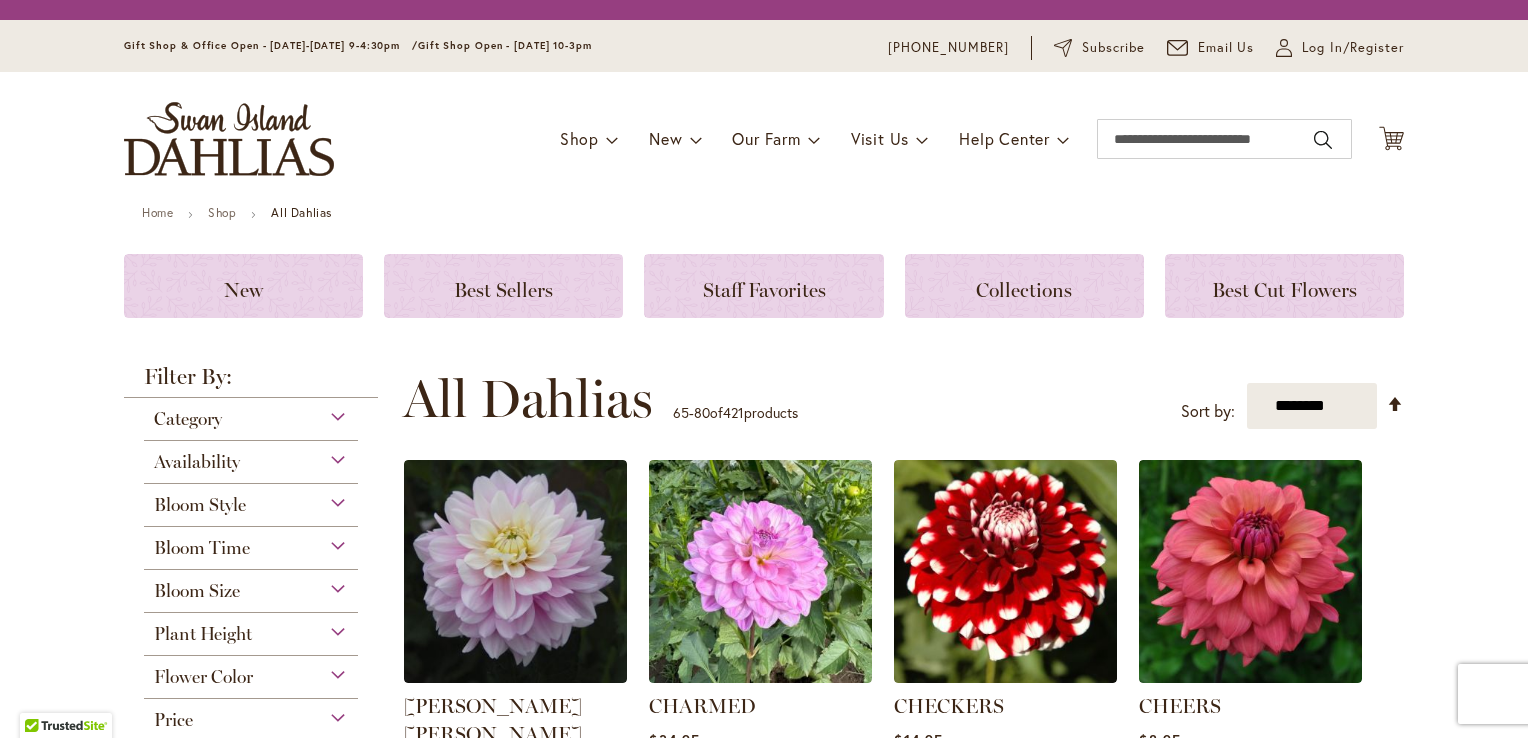 scroll, scrollTop: 0, scrollLeft: 0, axis: both 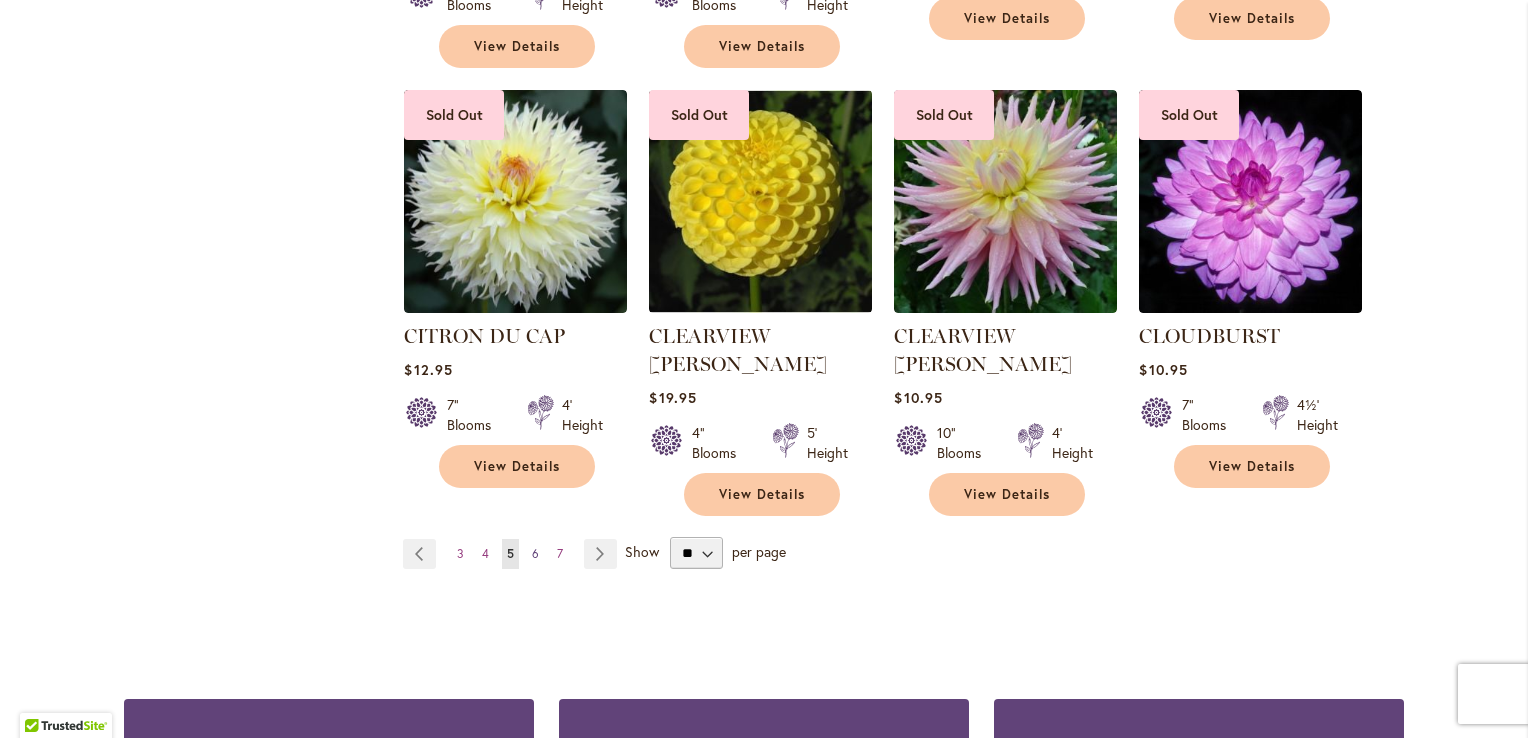 click on "6" at bounding box center (535, 553) 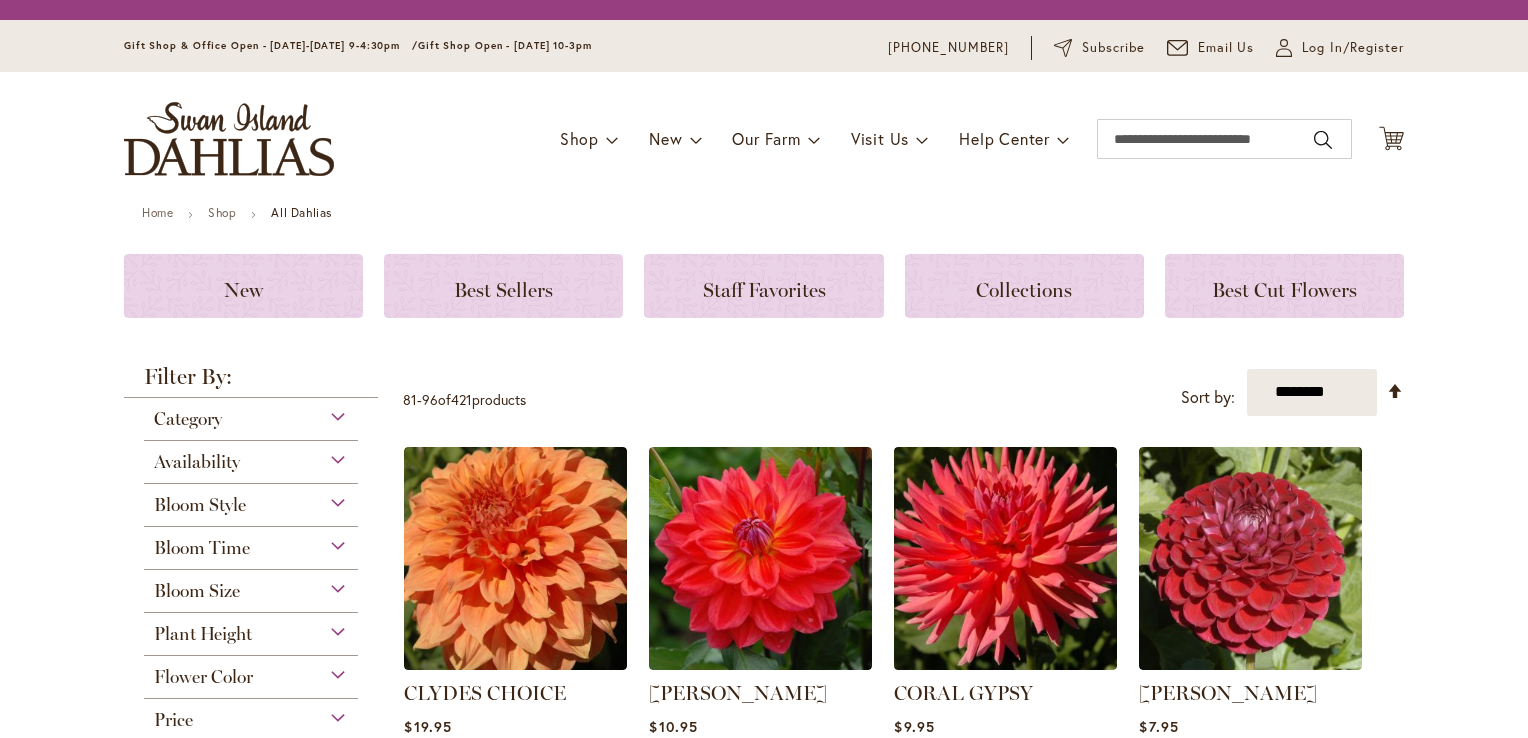 scroll, scrollTop: 0, scrollLeft: 0, axis: both 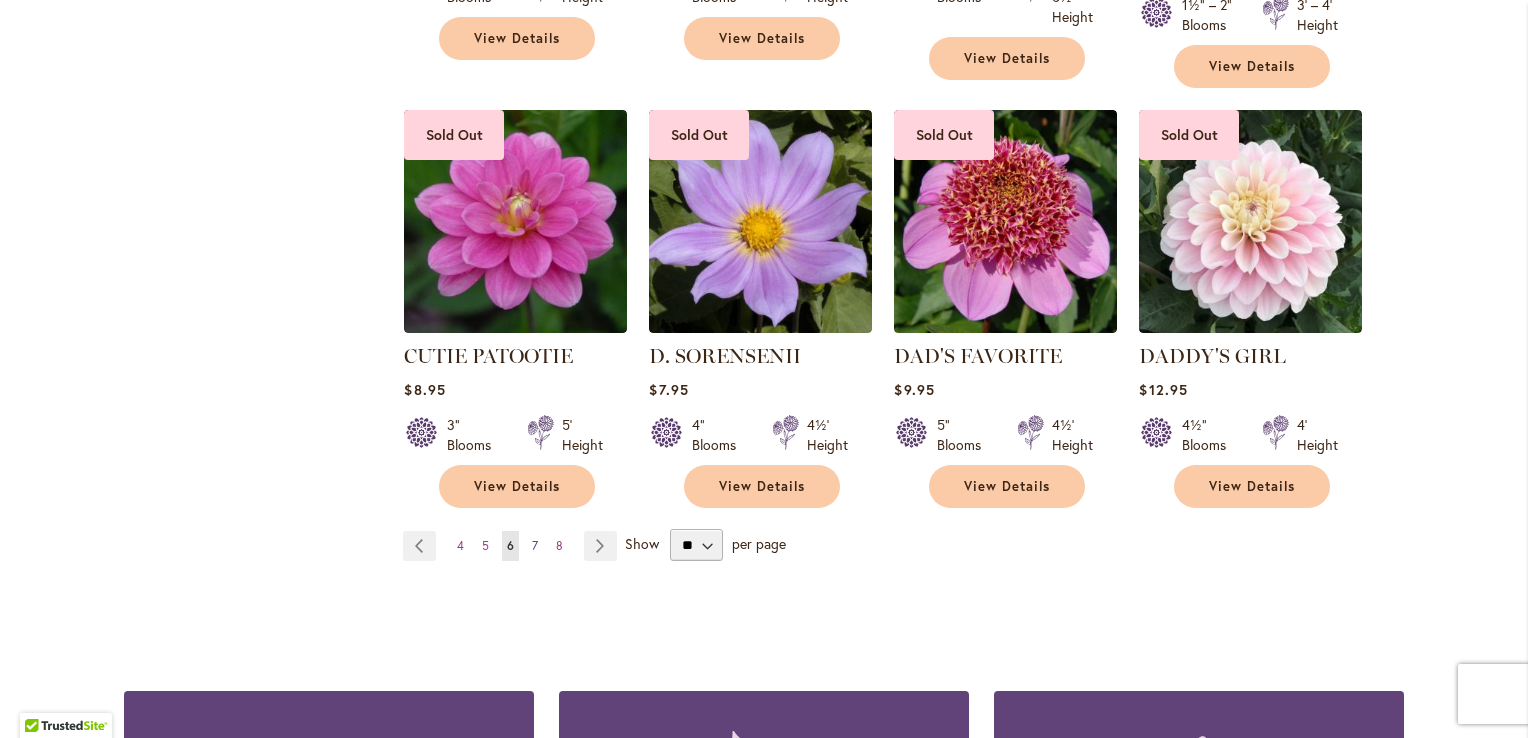 click on "Page
7" at bounding box center [535, 546] 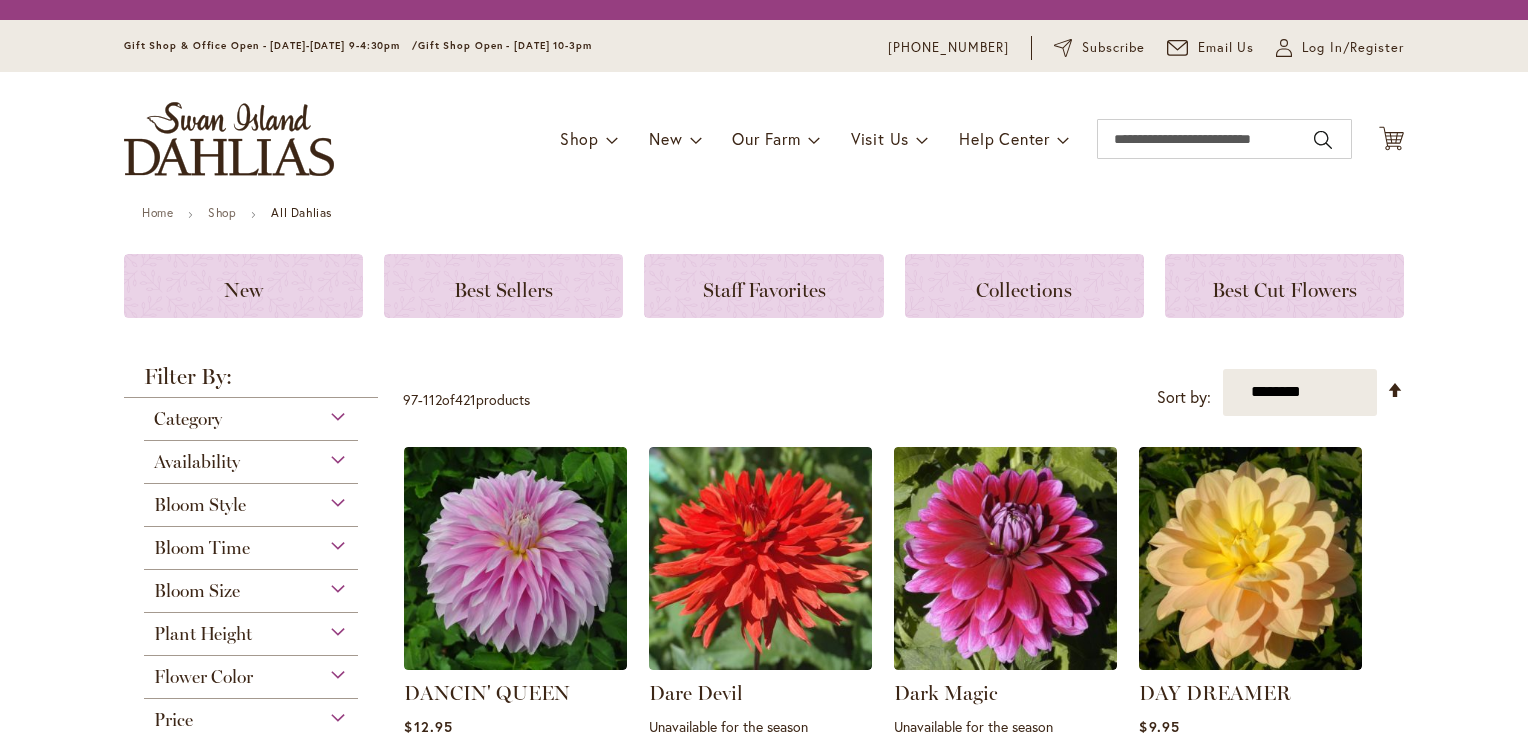 scroll, scrollTop: 0, scrollLeft: 0, axis: both 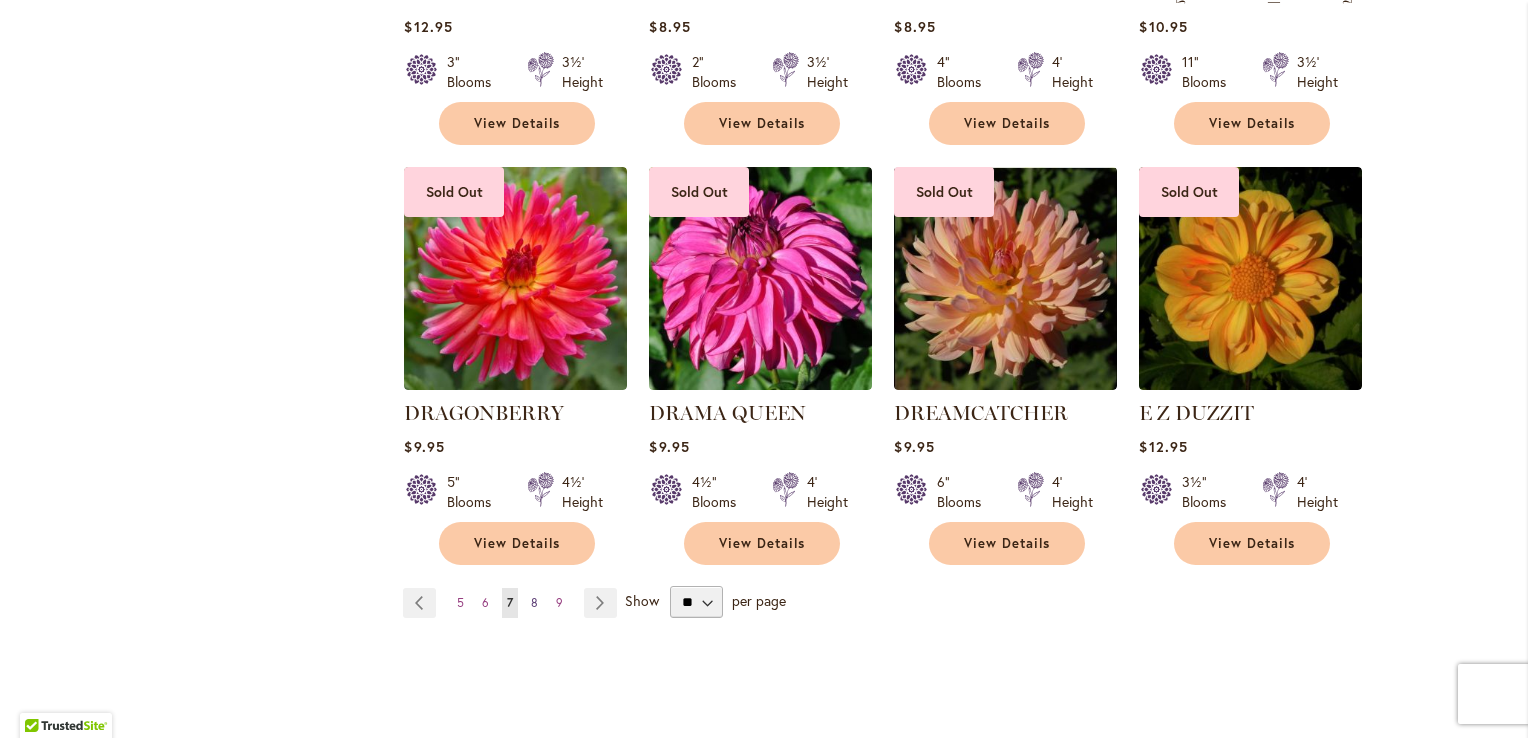 click on "8" at bounding box center (534, 602) 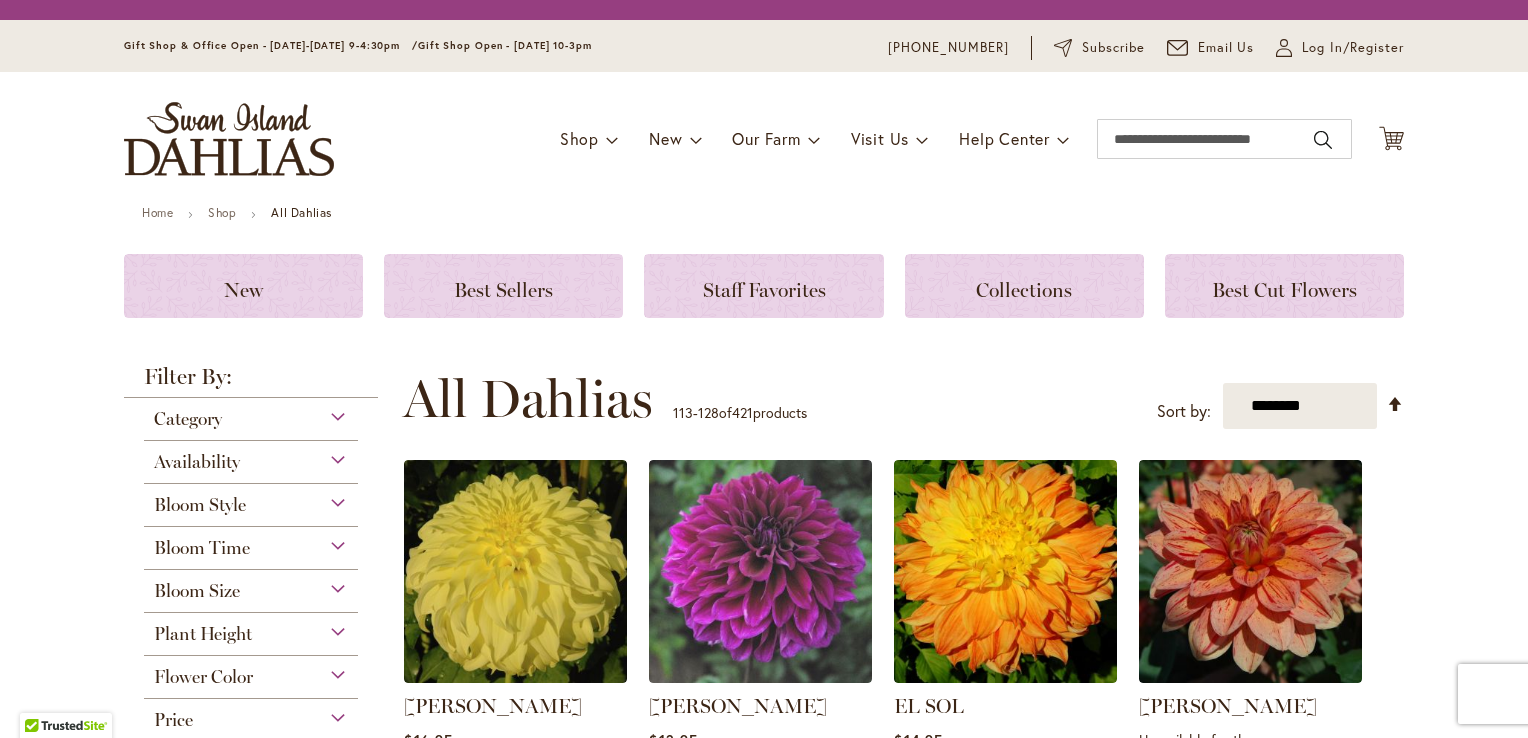 scroll, scrollTop: 0, scrollLeft: 0, axis: both 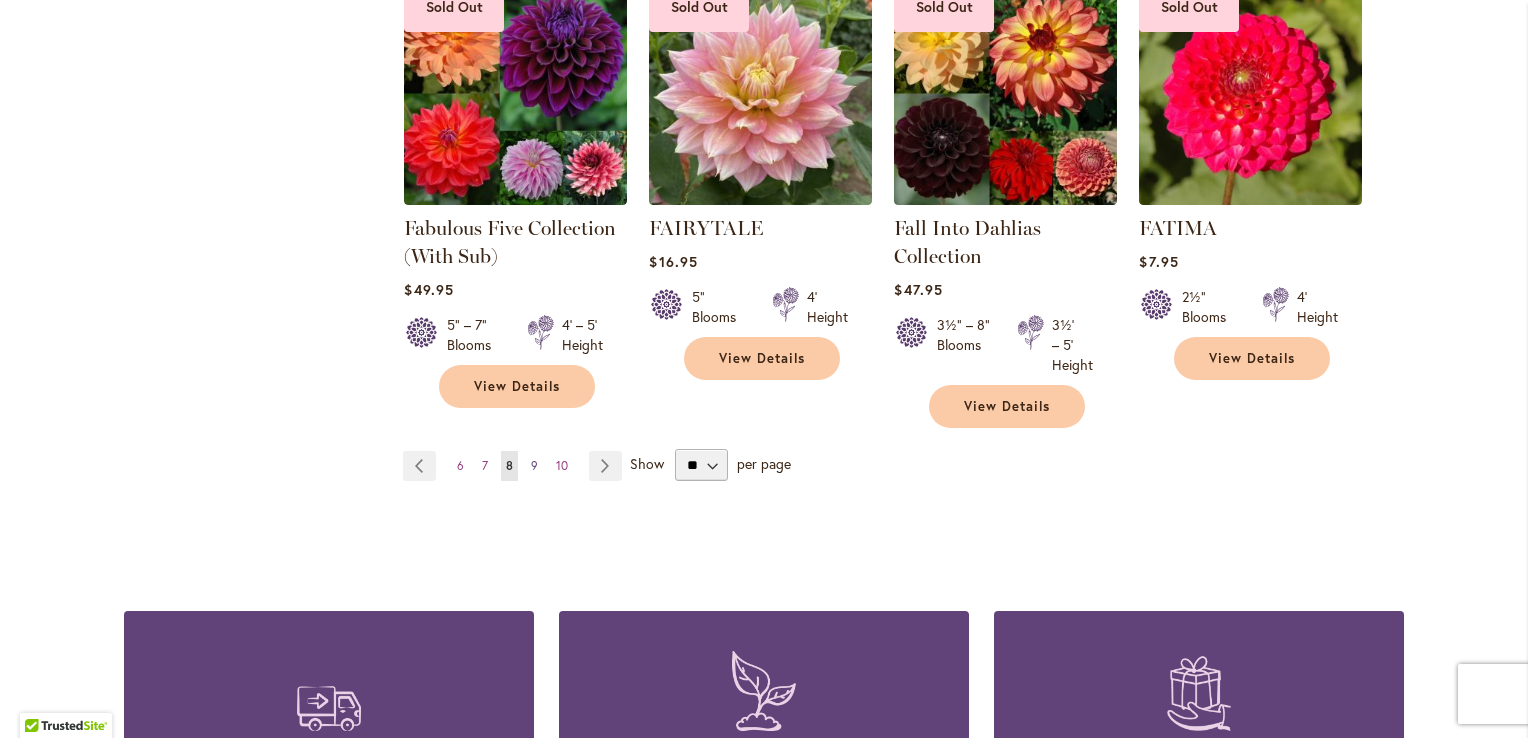 click on "9" at bounding box center (534, 465) 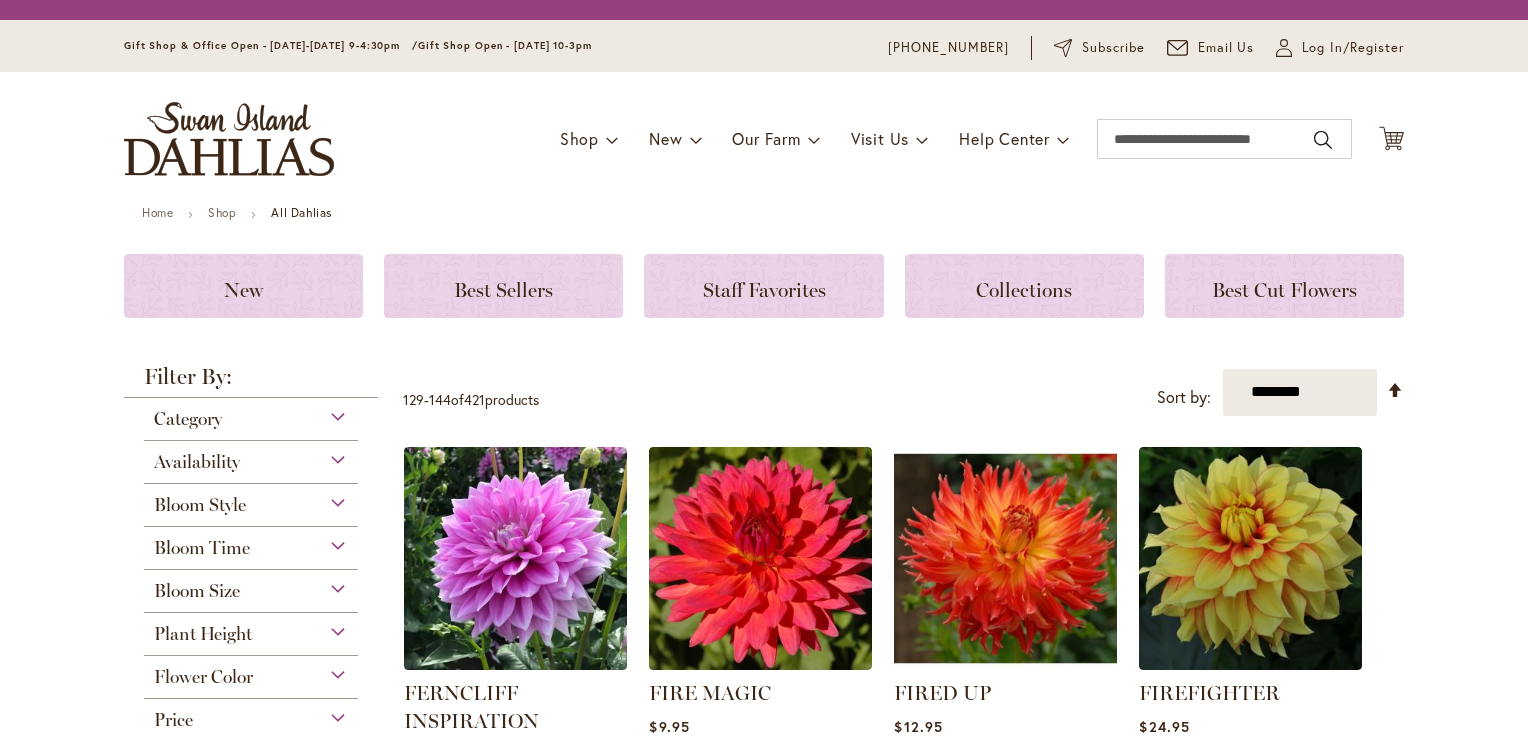 scroll, scrollTop: 0, scrollLeft: 0, axis: both 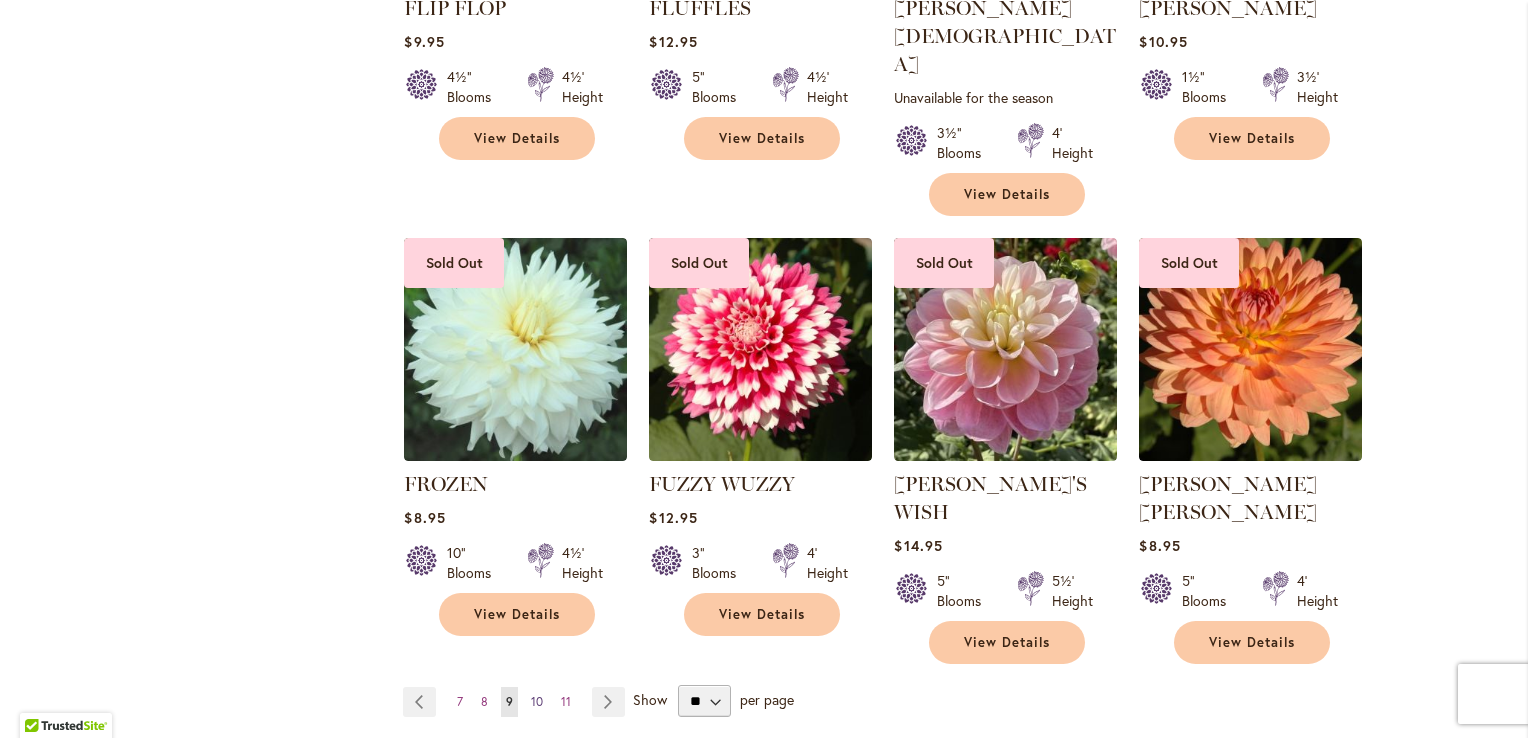 click on "10" at bounding box center [537, 701] 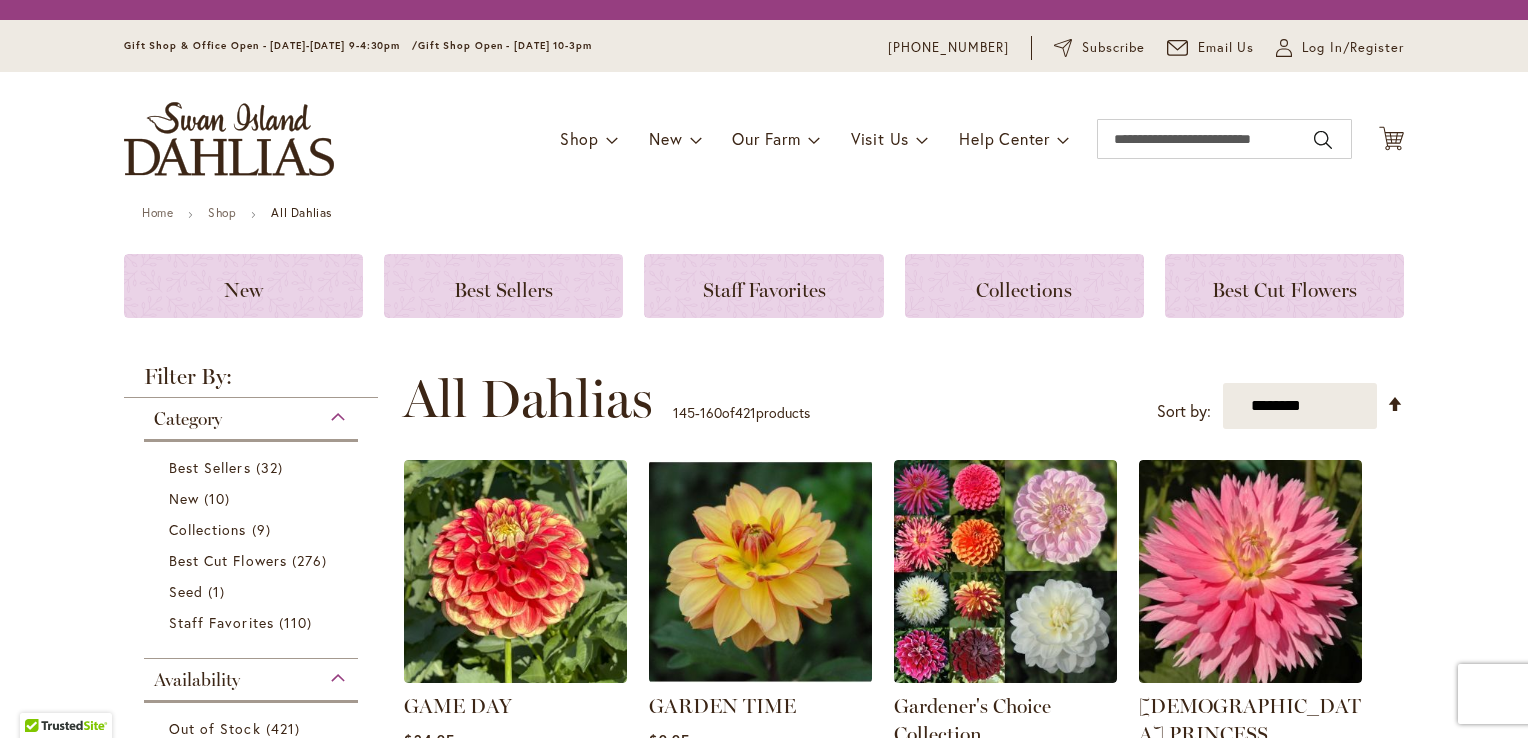 scroll, scrollTop: 0, scrollLeft: 0, axis: both 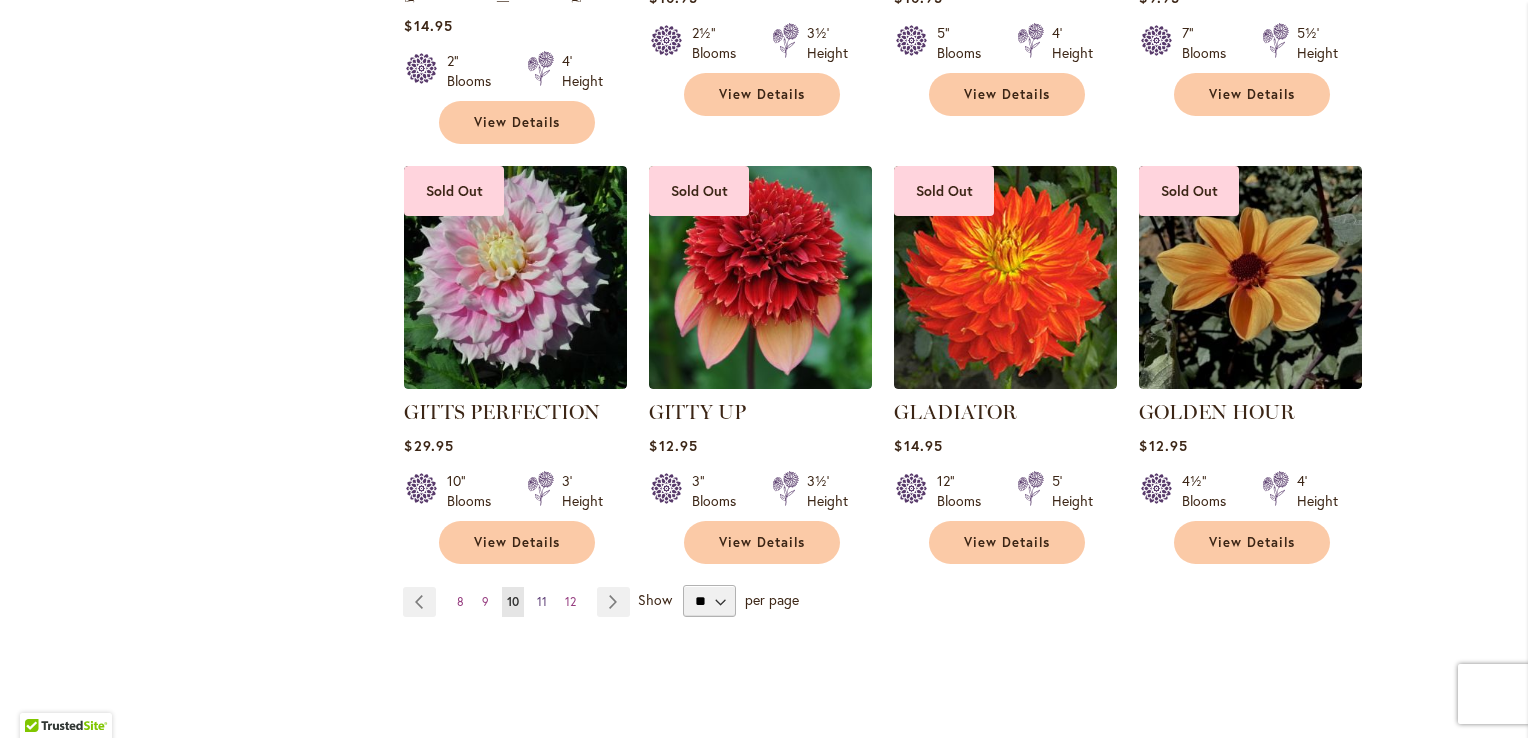 click on "11" at bounding box center (542, 601) 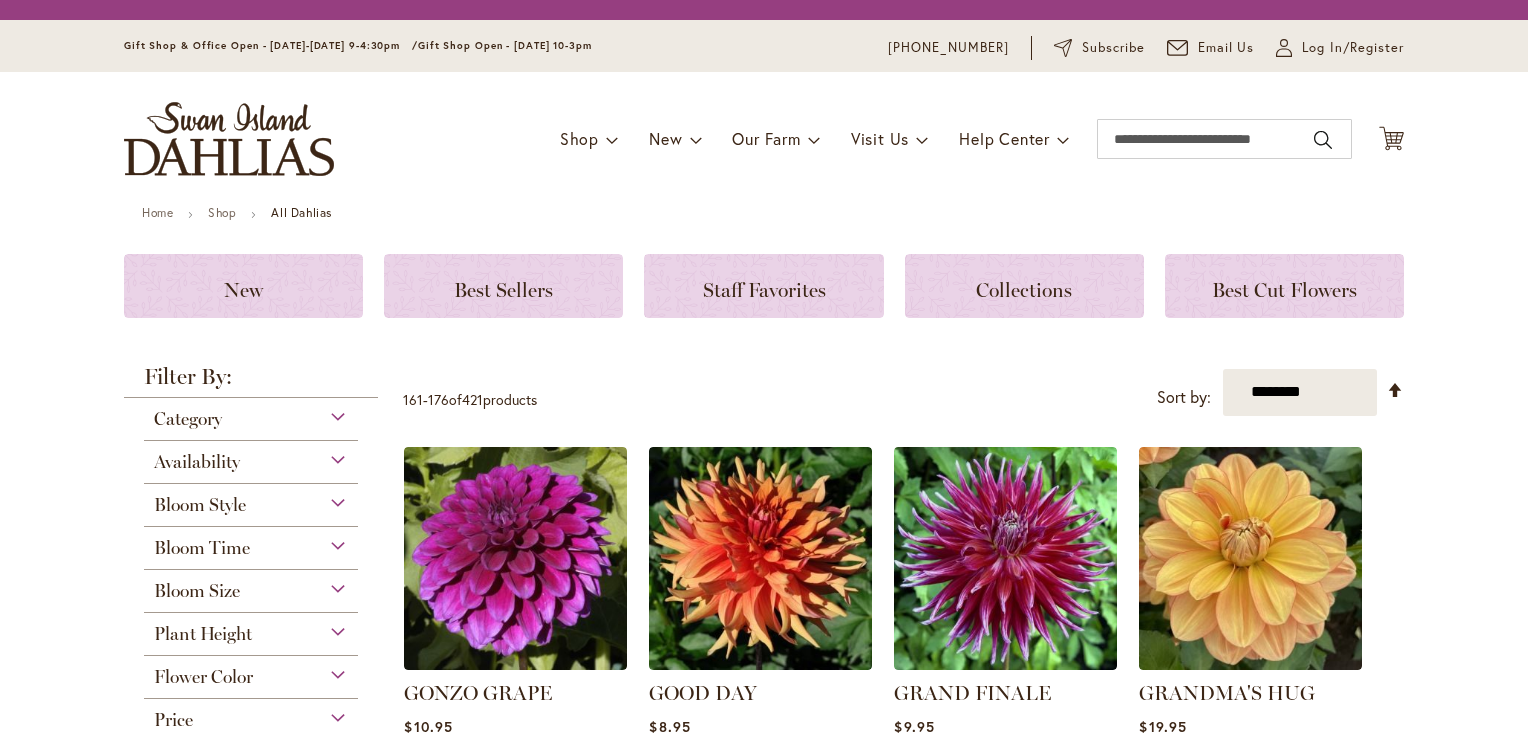 scroll, scrollTop: 0, scrollLeft: 0, axis: both 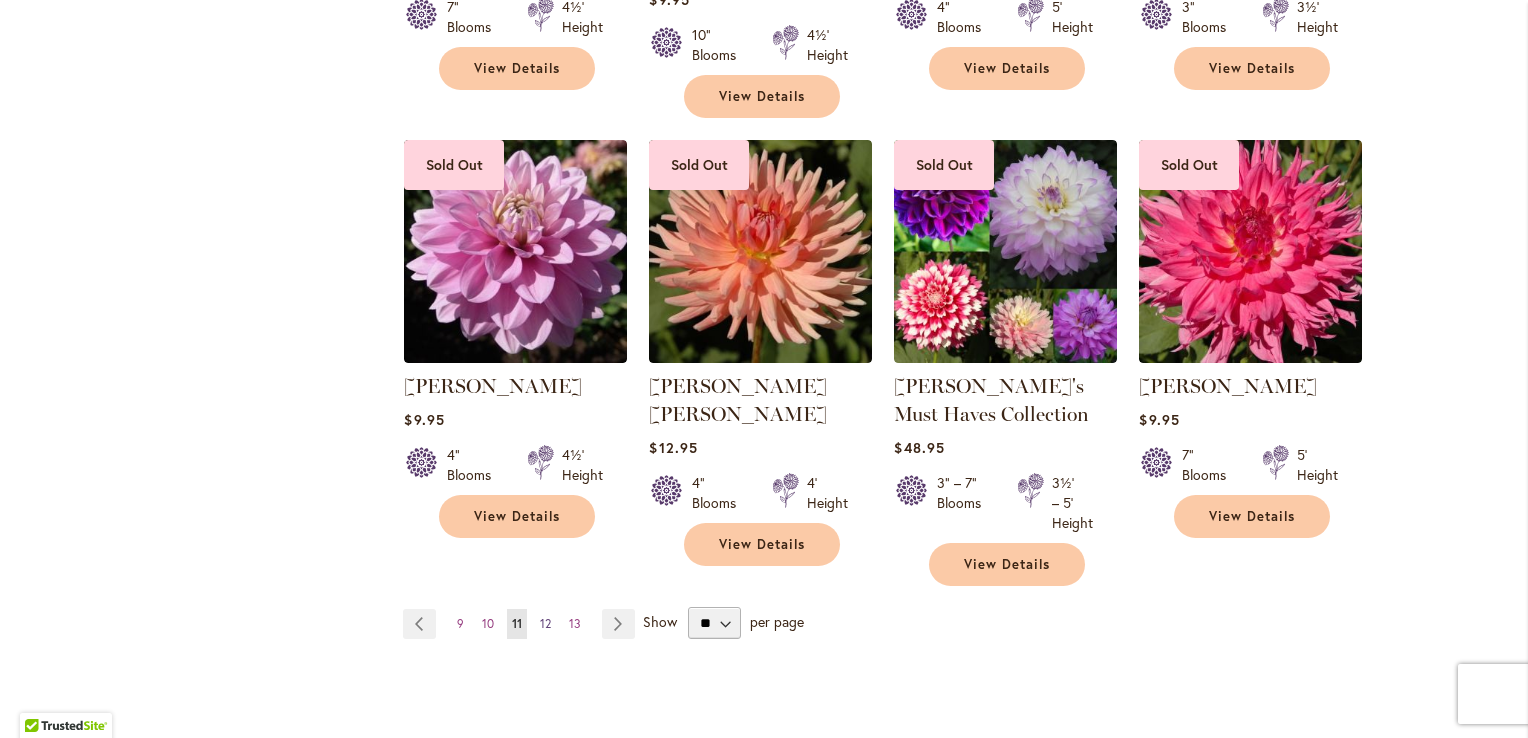 click on "12" at bounding box center [545, 623] 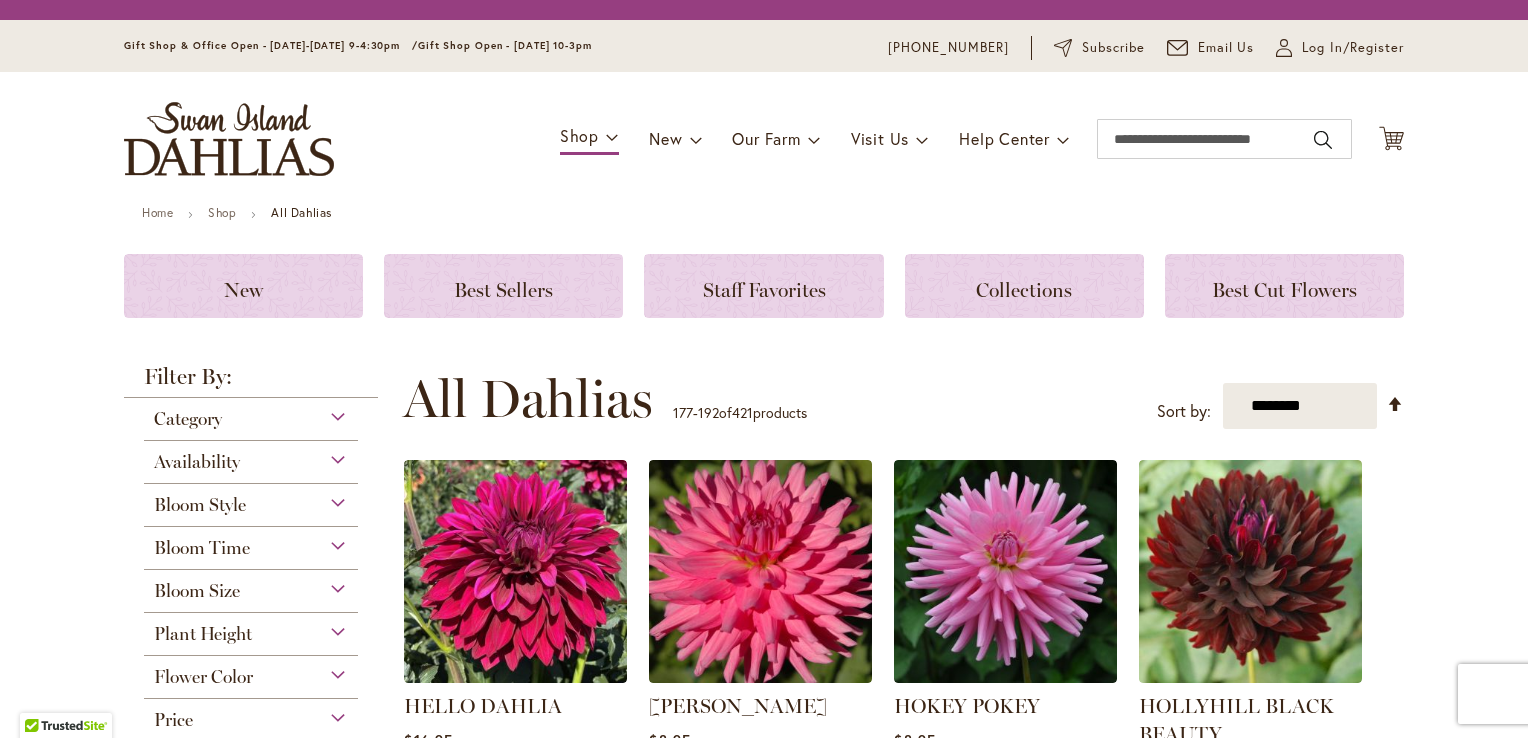 scroll, scrollTop: 0, scrollLeft: 0, axis: both 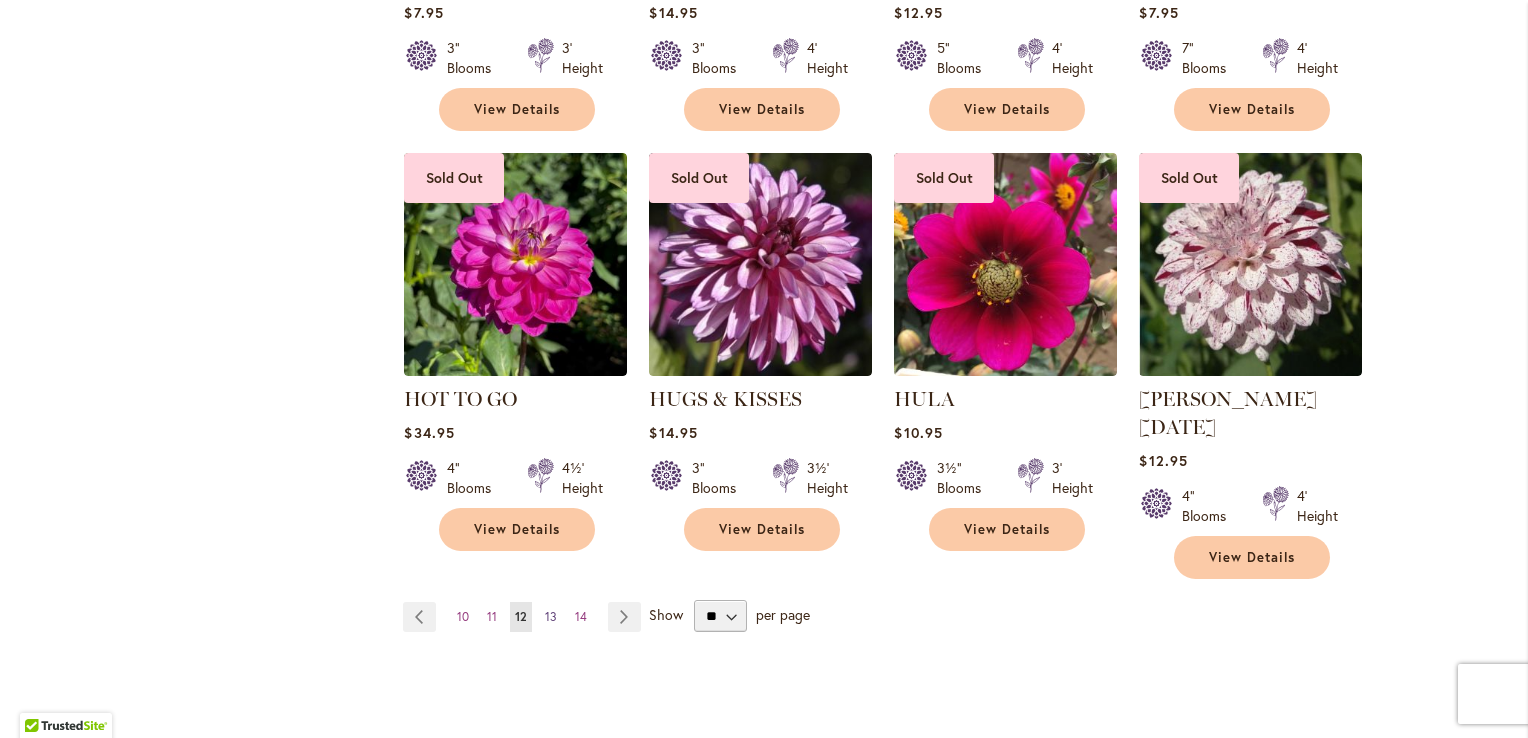 click on "13" at bounding box center (551, 616) 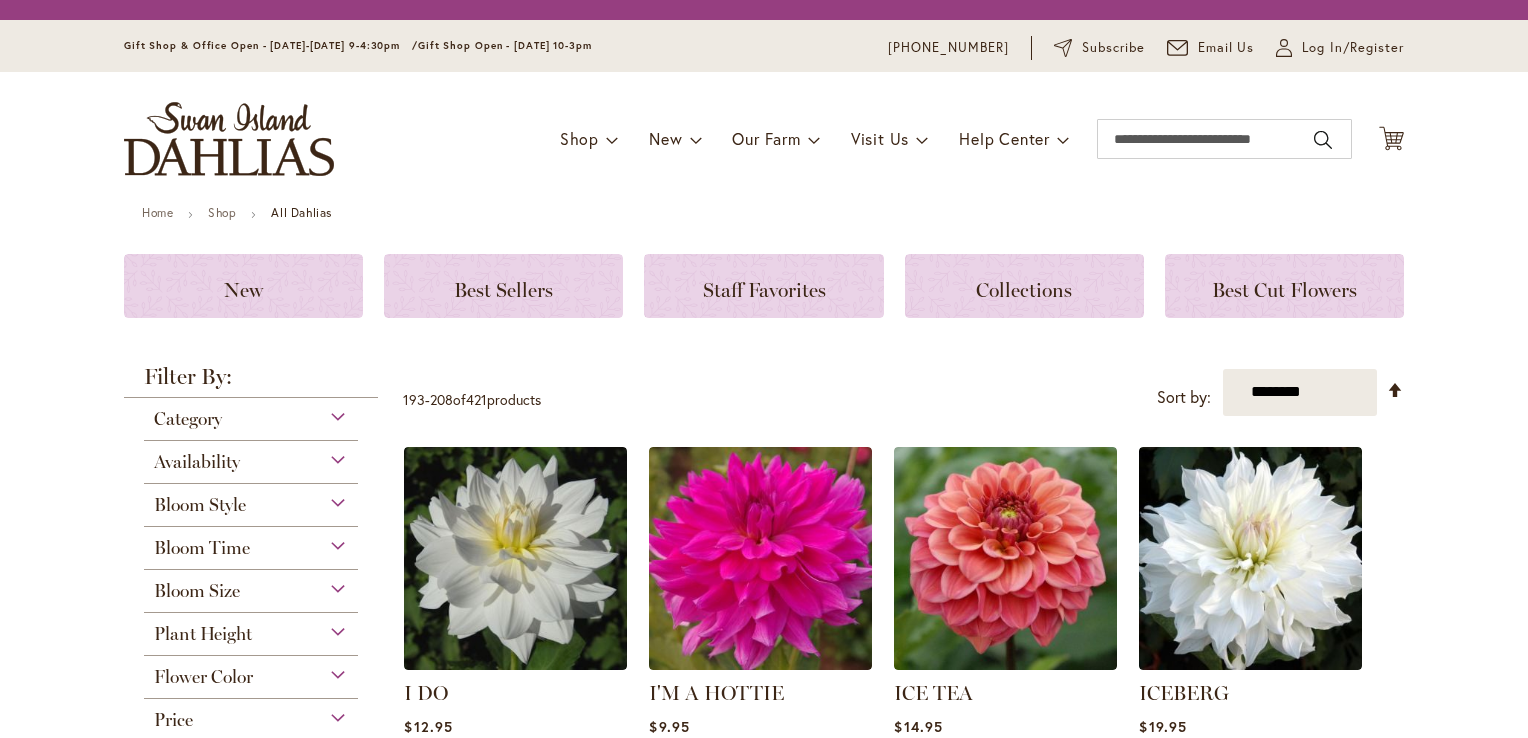 scroll, scrollTop: 0, scrollLeft: 0, axis: both 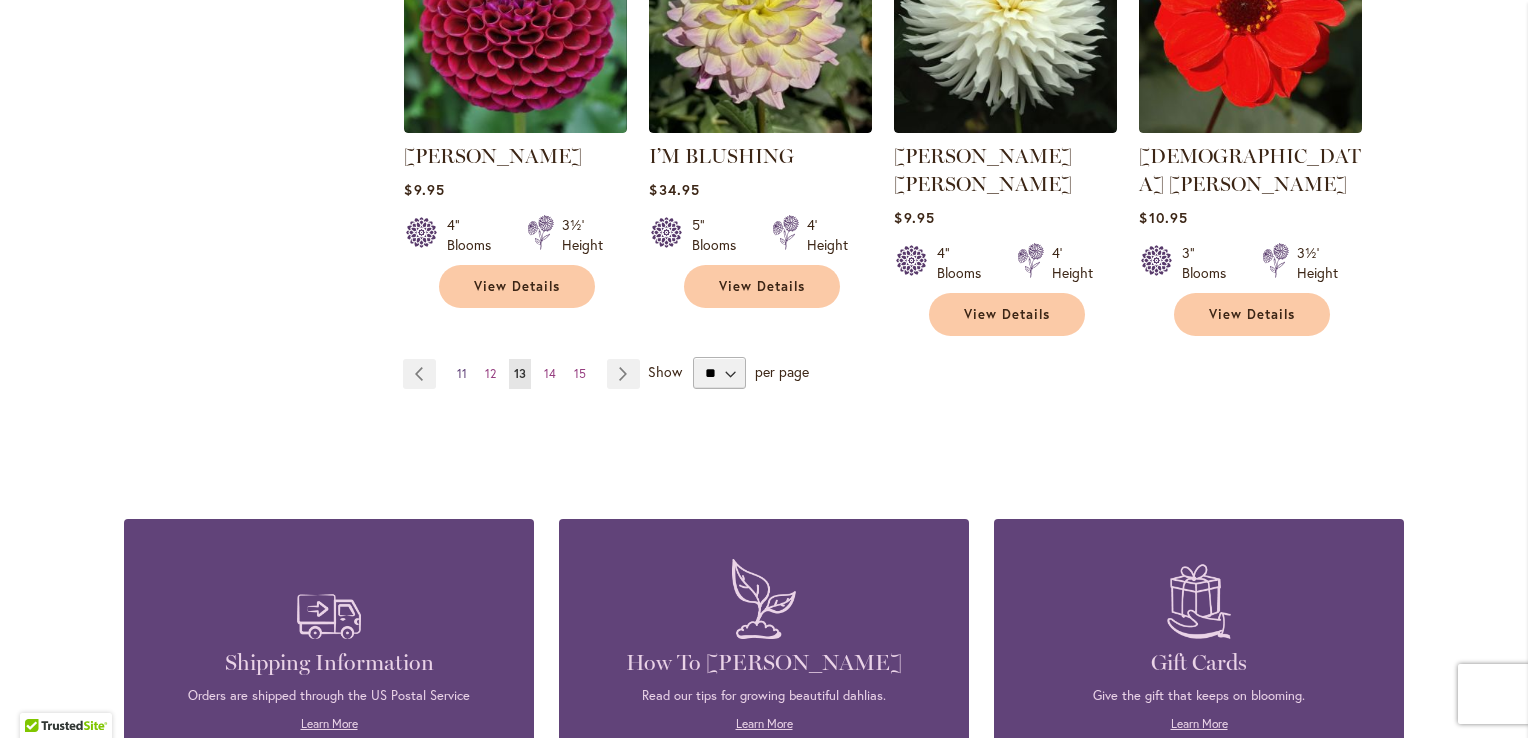 click on "11" at bounding box center (462, 373) 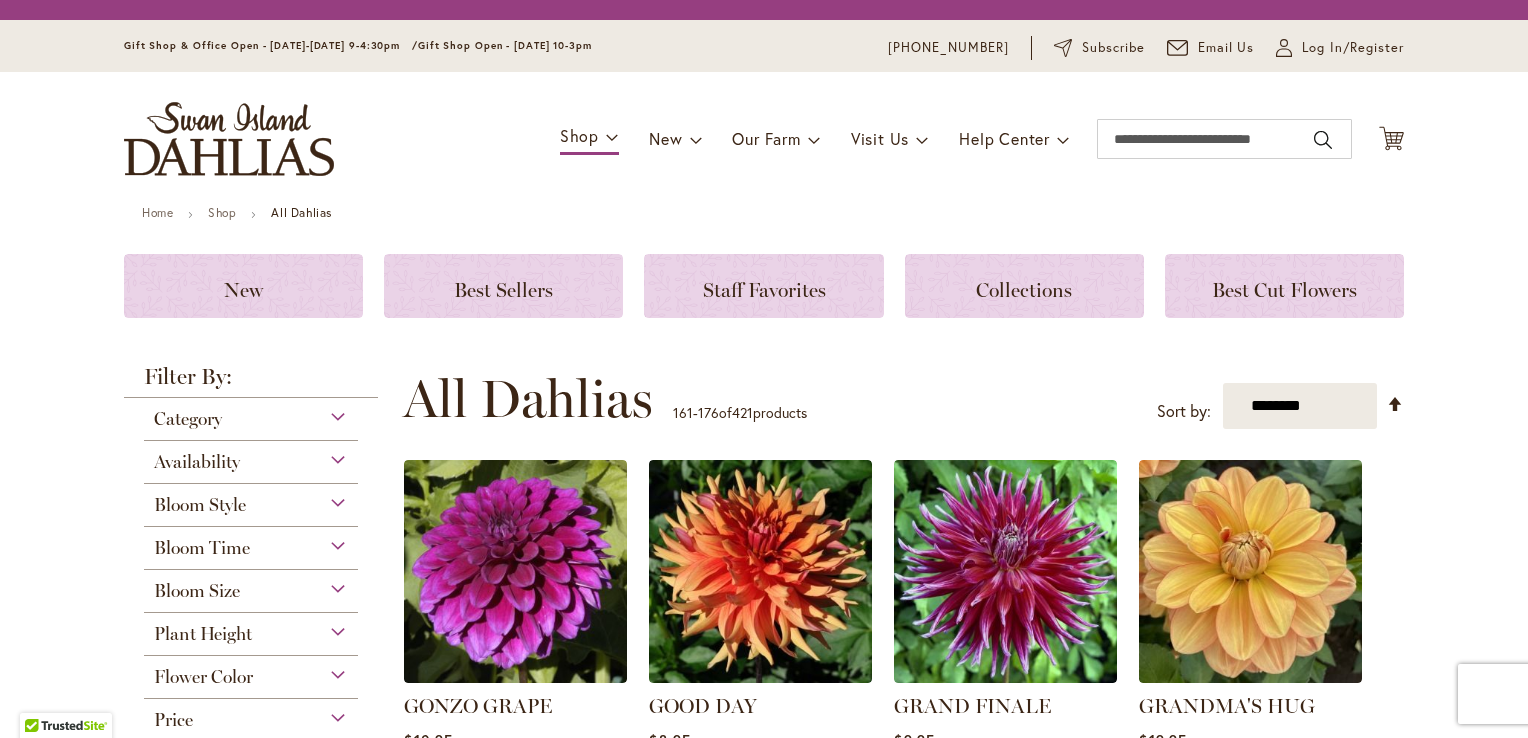 scroll, scrollTop: 0, scrollLeft: 0, axis: both 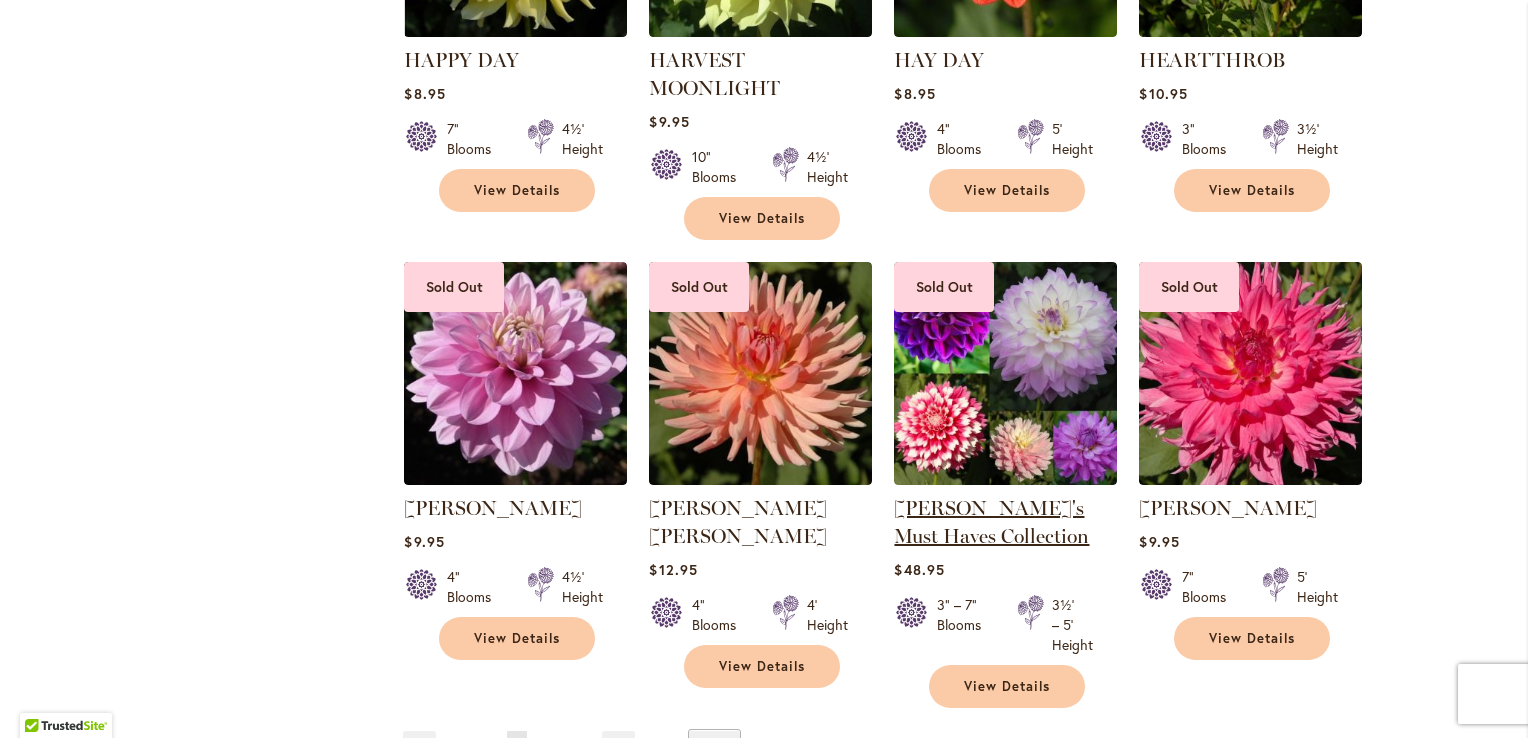 click on "[PERSON_NAME]'s Must Haves Collection" at bounding box center (991, 522) 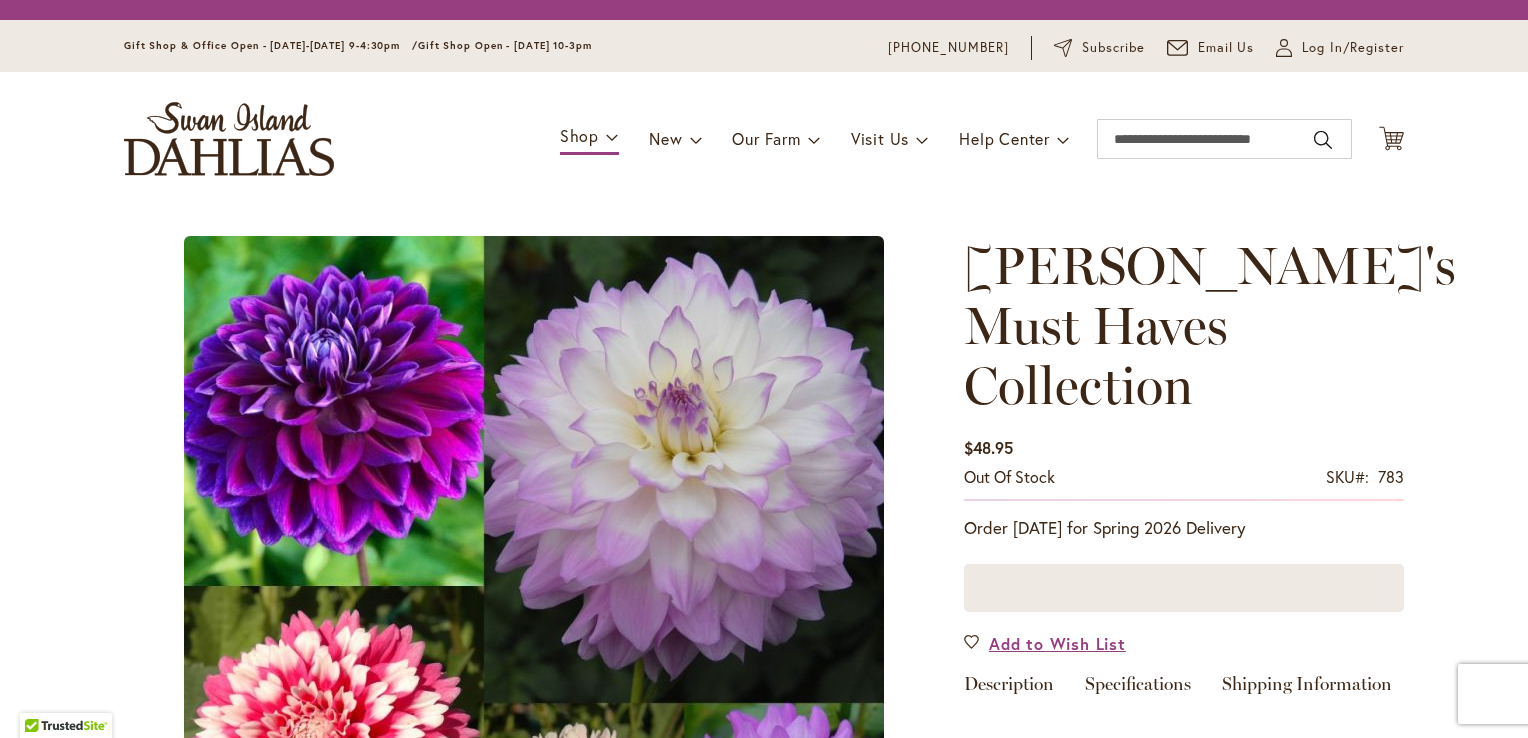 scroll, scrollTop: 0, scrollLeft: 0, axis: both 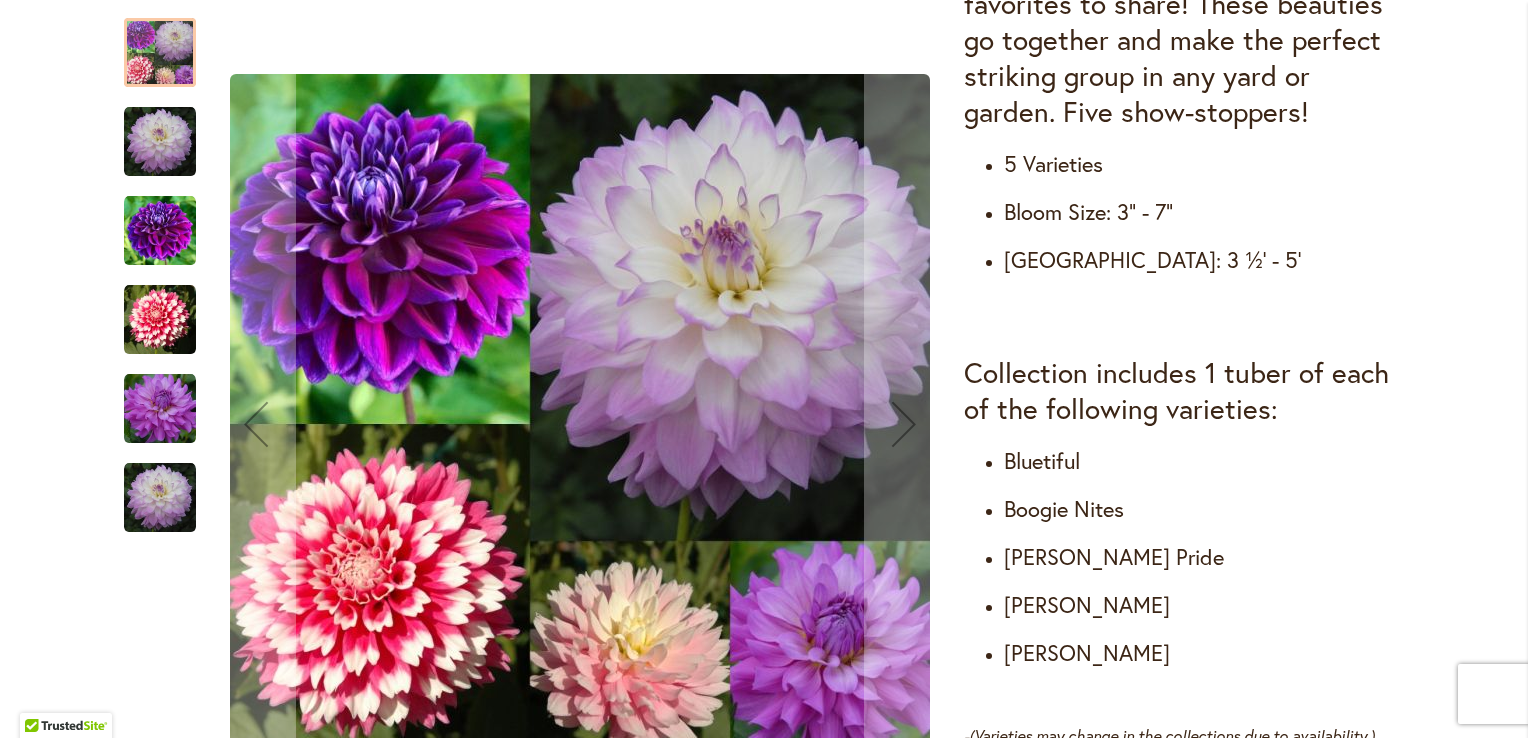 click at bounding box center (160, 230) 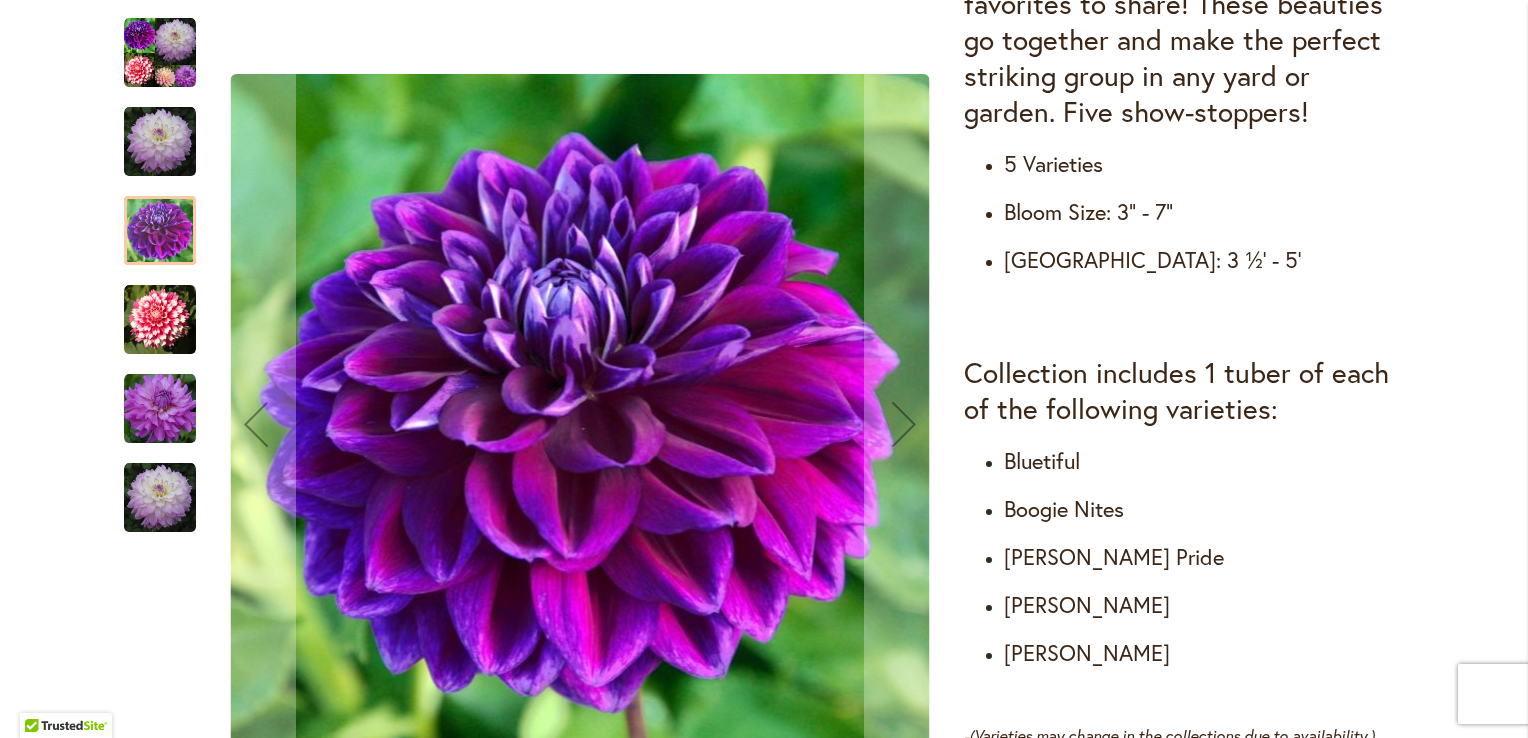 click at bounding box center [160, 141] 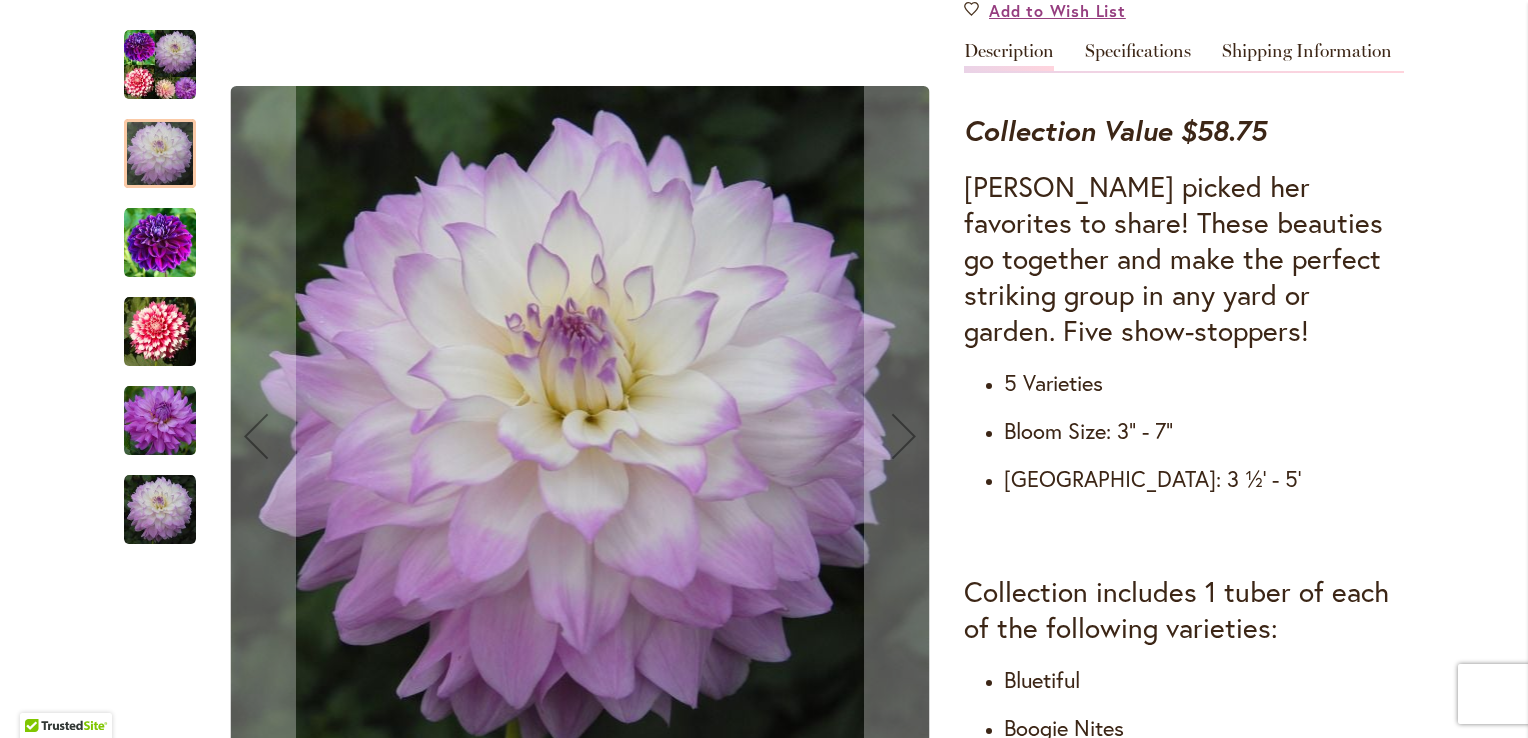 scroll, scrollTop: 725, scrollLeft: 0, axis: vertical 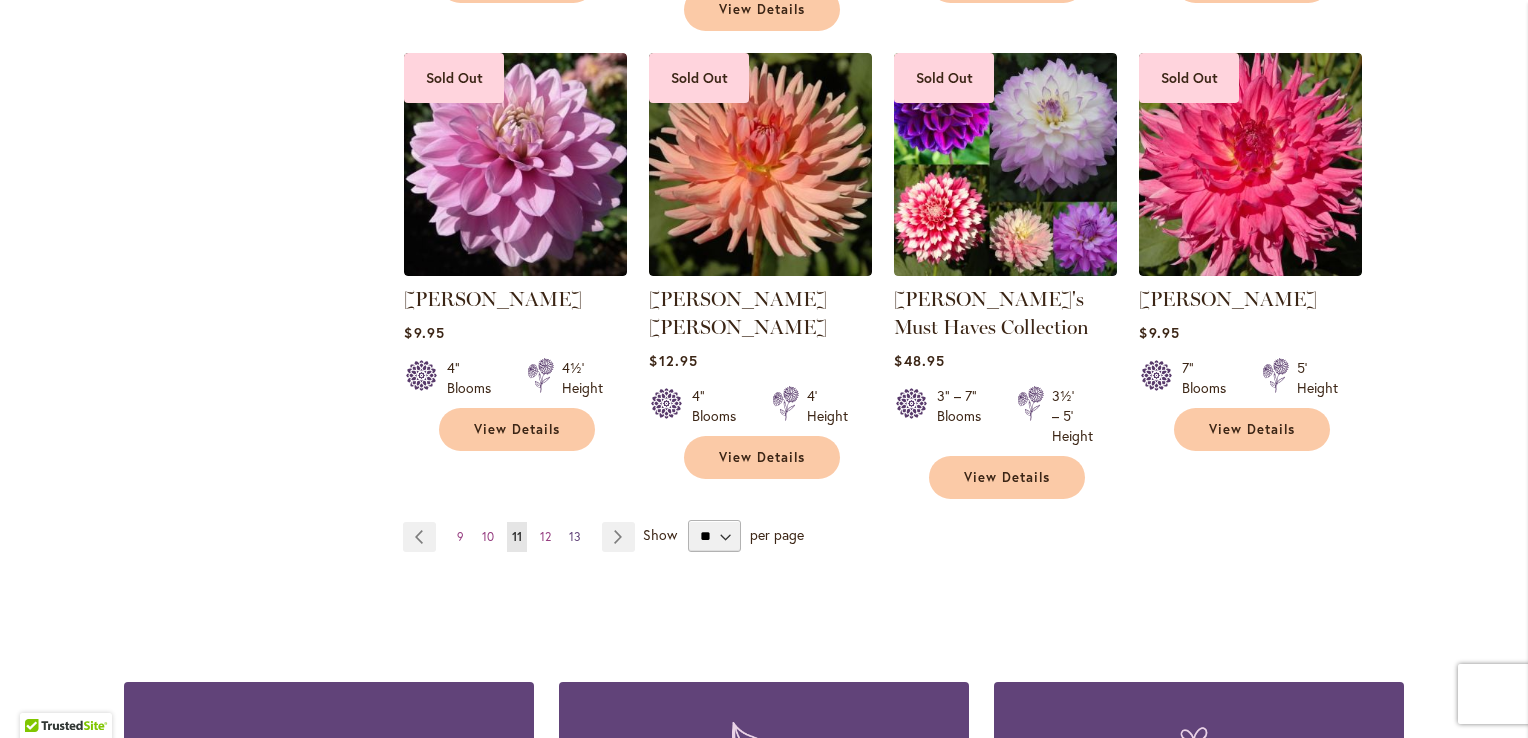 click on "13" at bounding box center [575, 536] 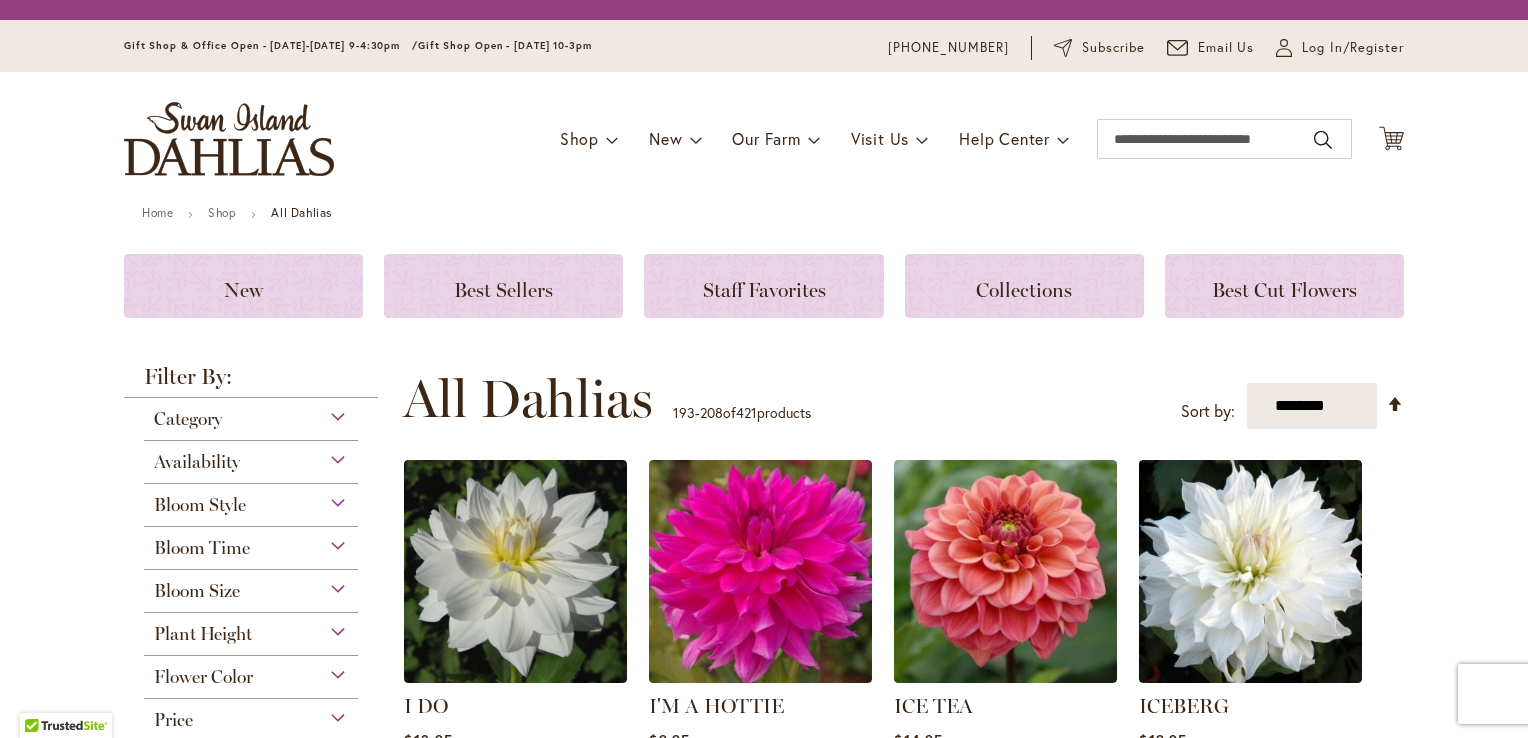 scroll, scrollTop: 0, scrollLeft: 0, axis: both 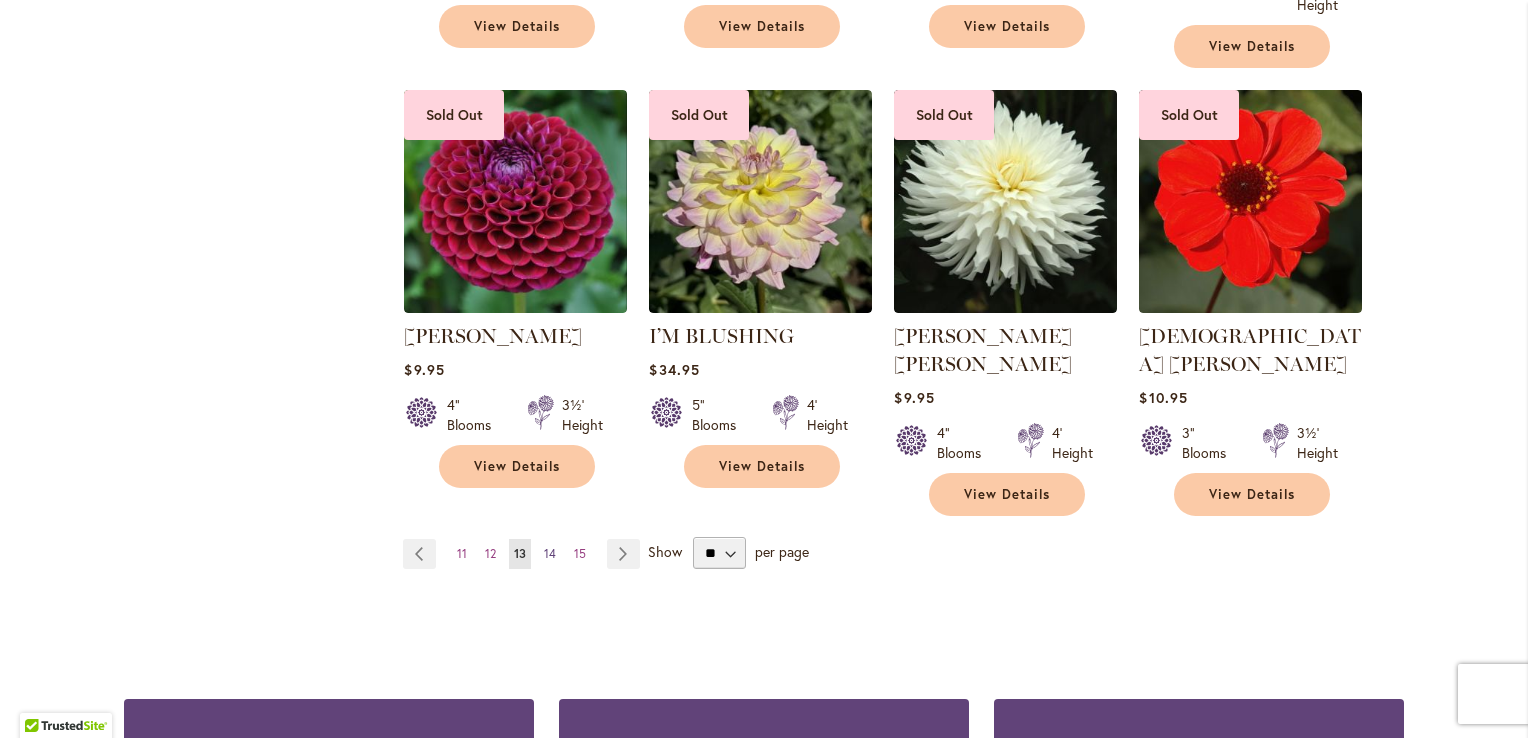 click on "14" at bounding box center [550, 553] 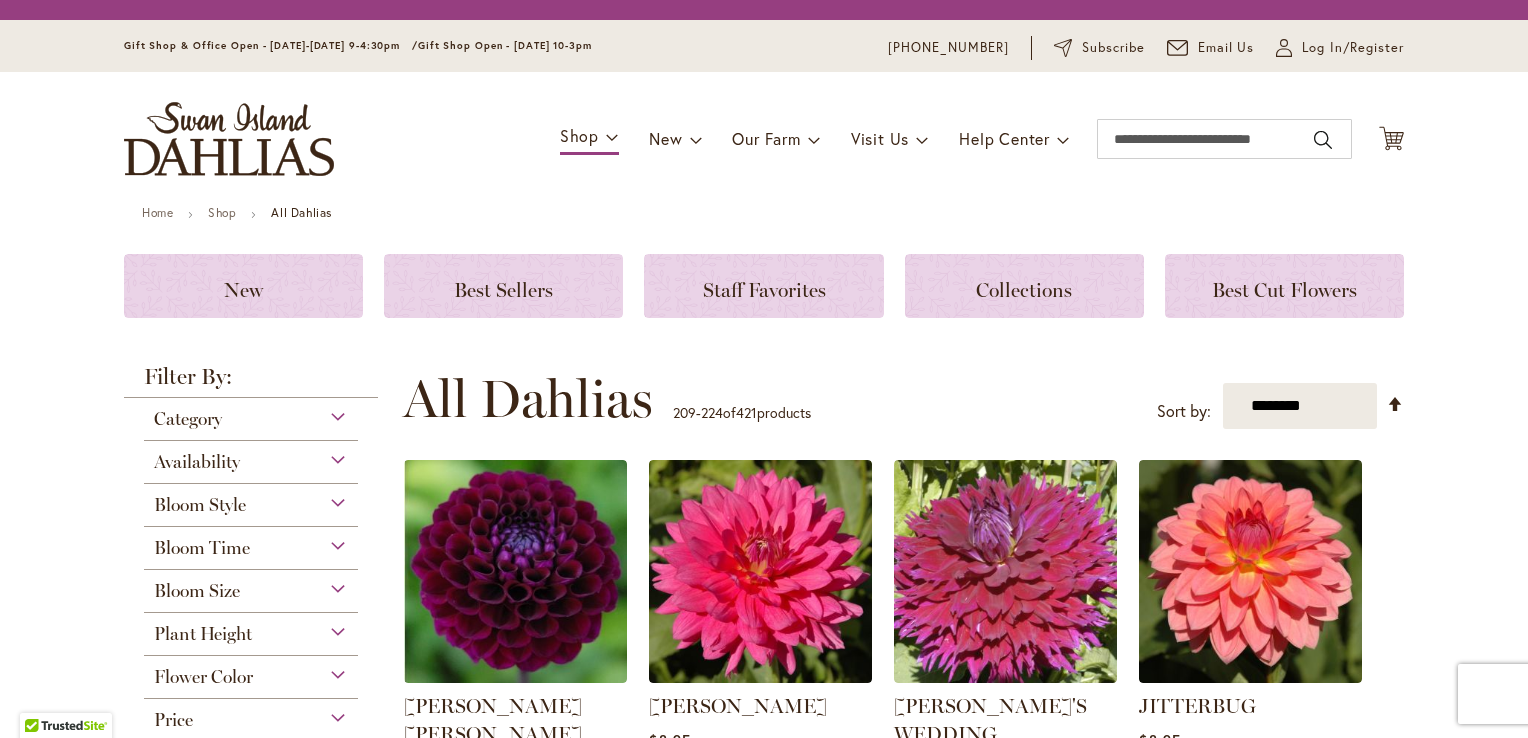scroll, scrollTop: 0, scrollLeft: 0, axis: both 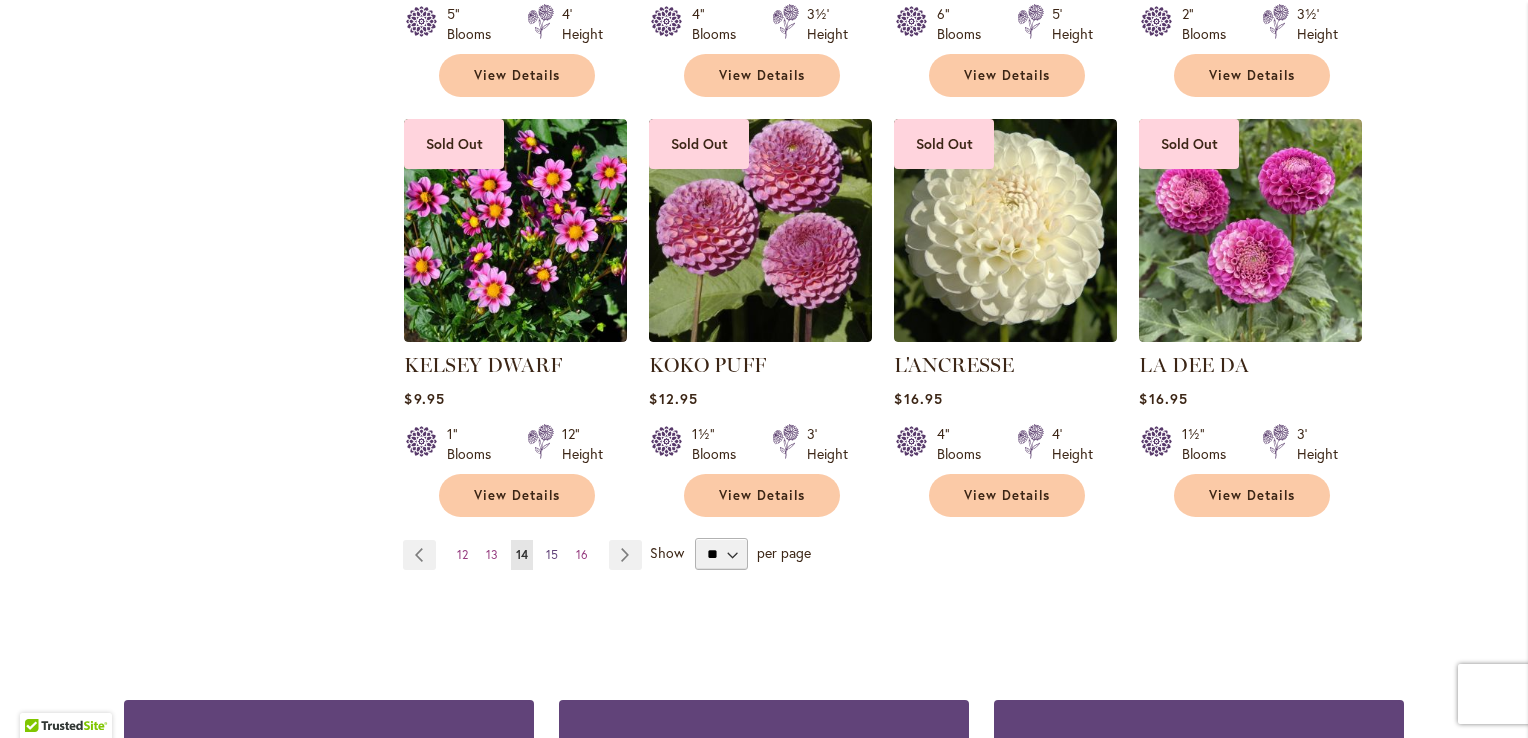 click on "15" at bounding box center (552, 554) 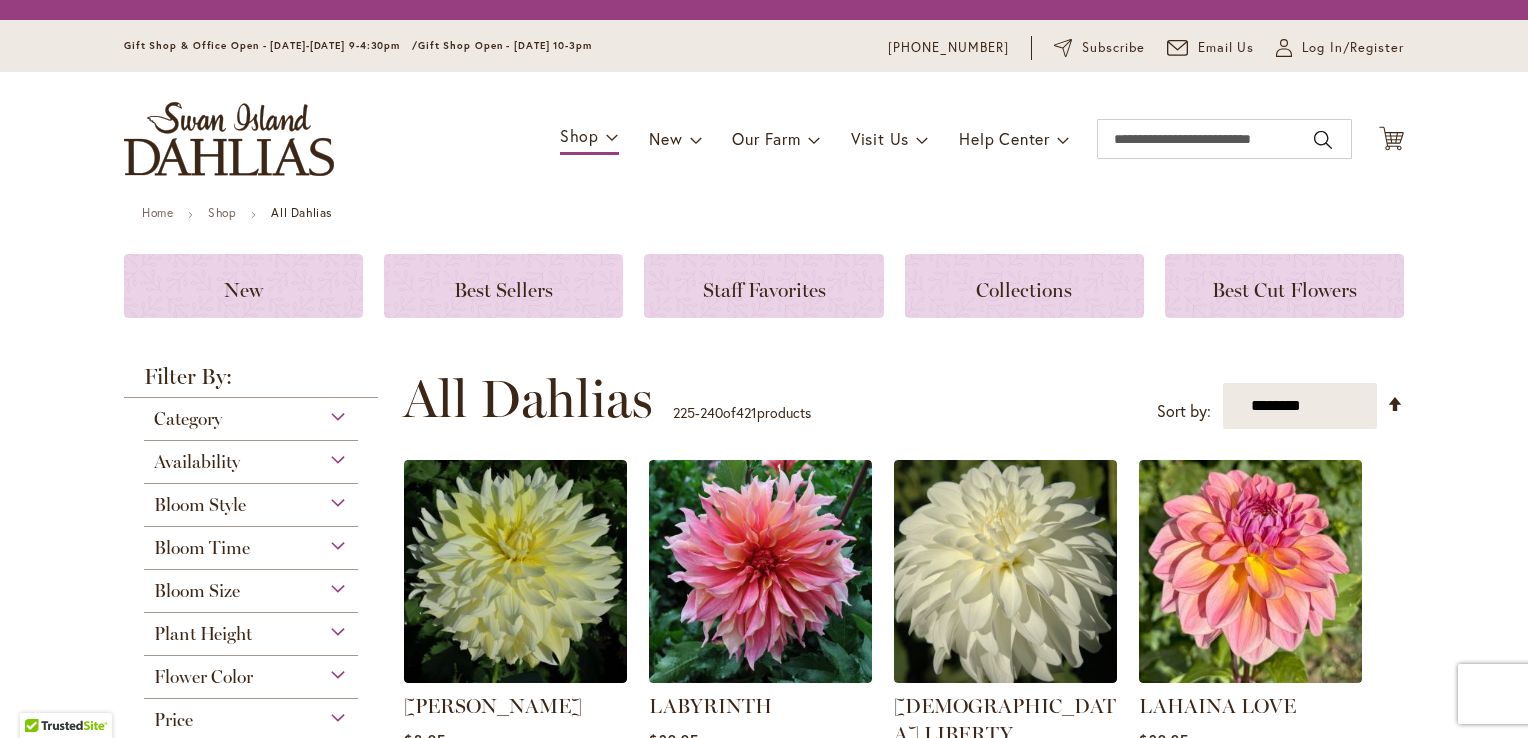 scroll, scrollTop: 0, scrollLeft: 0, axis: both 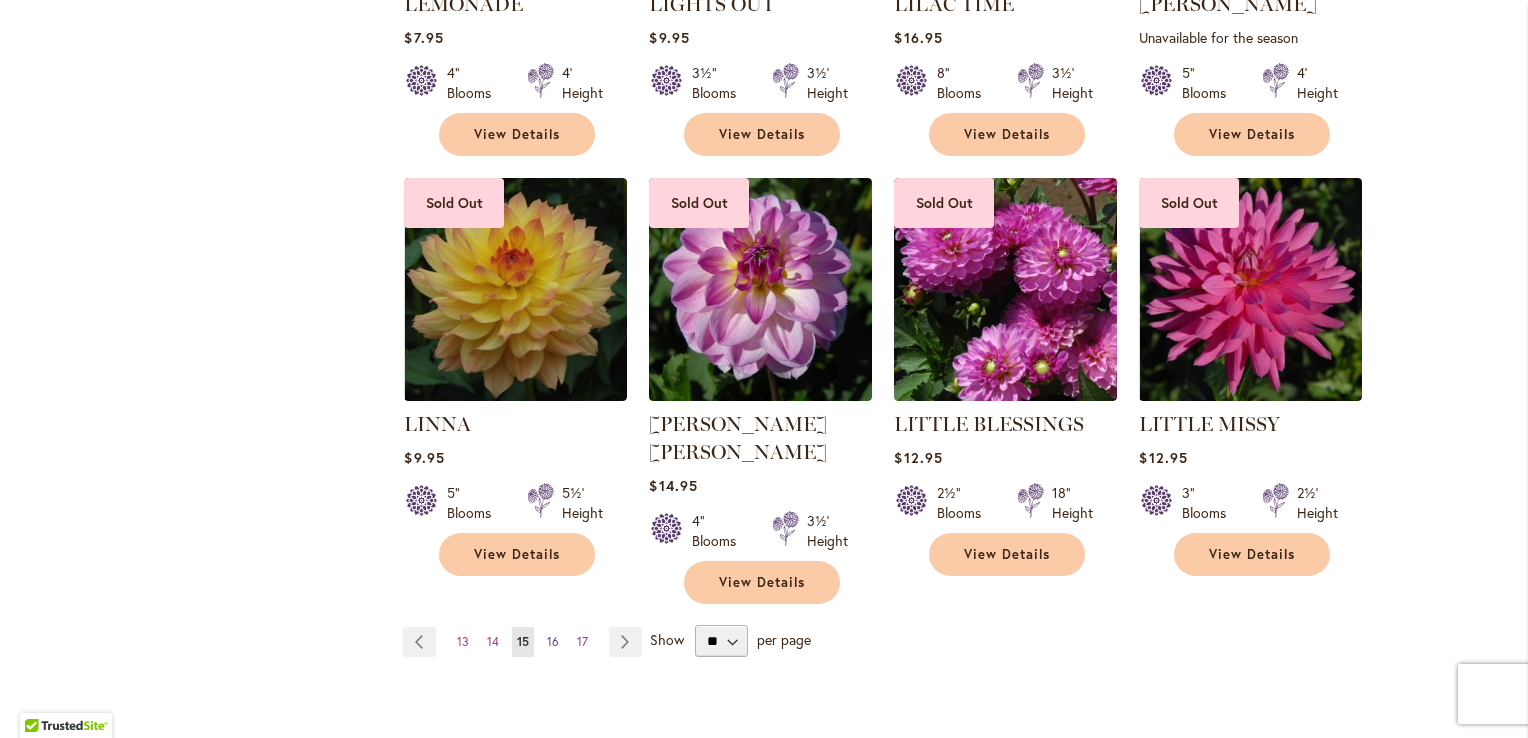 click on "16" at bounding box center (553, 641) 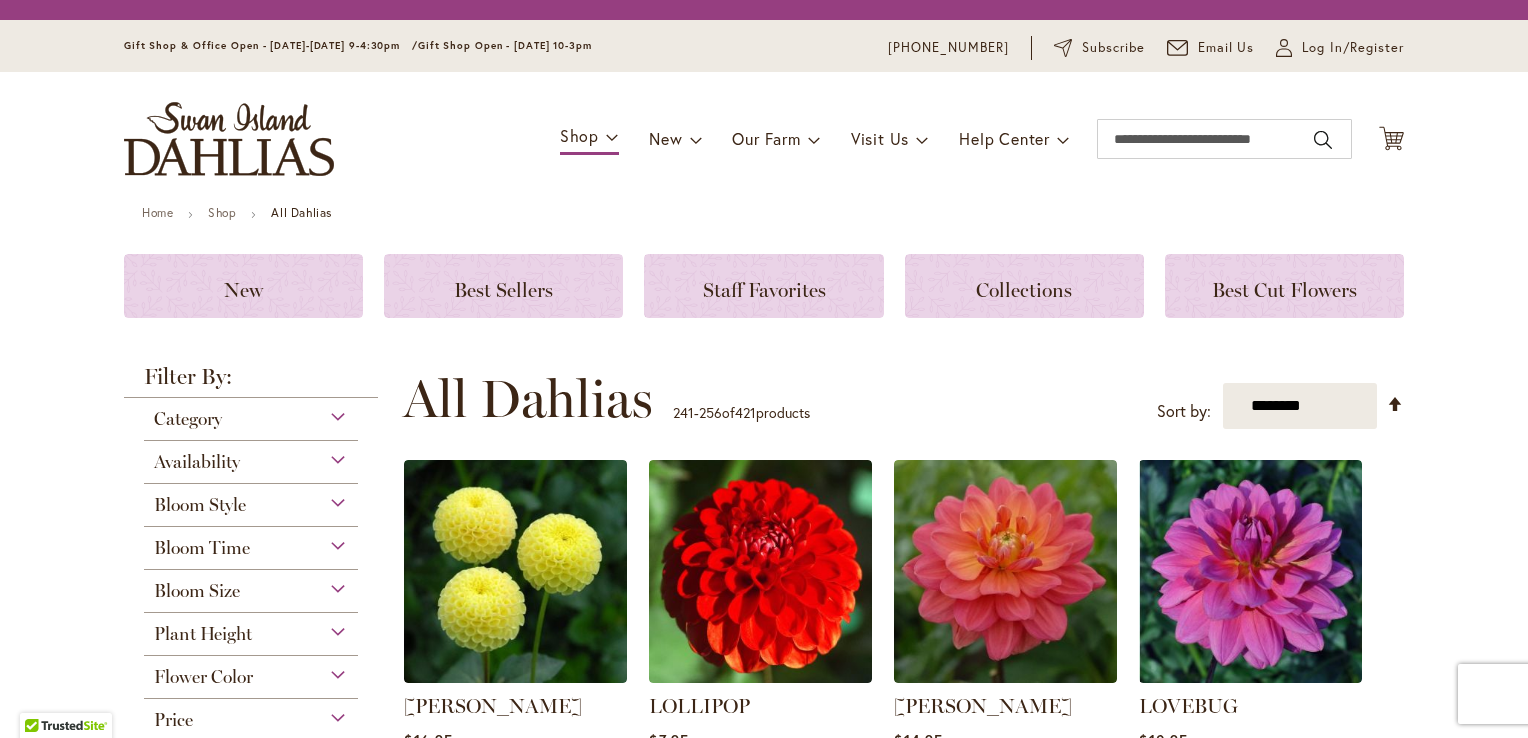 scroll, scrollTop: 0, scrollLeft: 0, axis: both 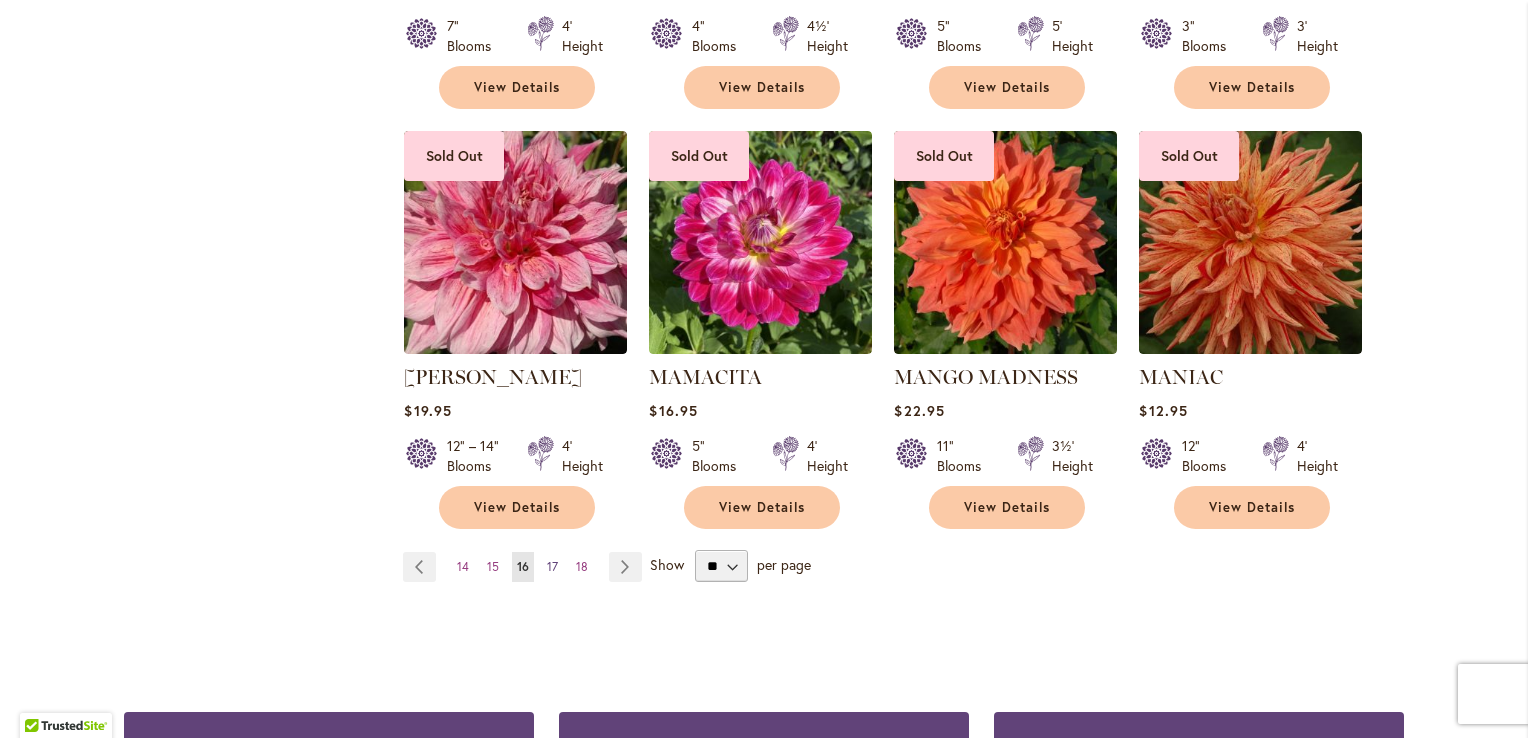 click on "17" at bounding box center [552, 566] 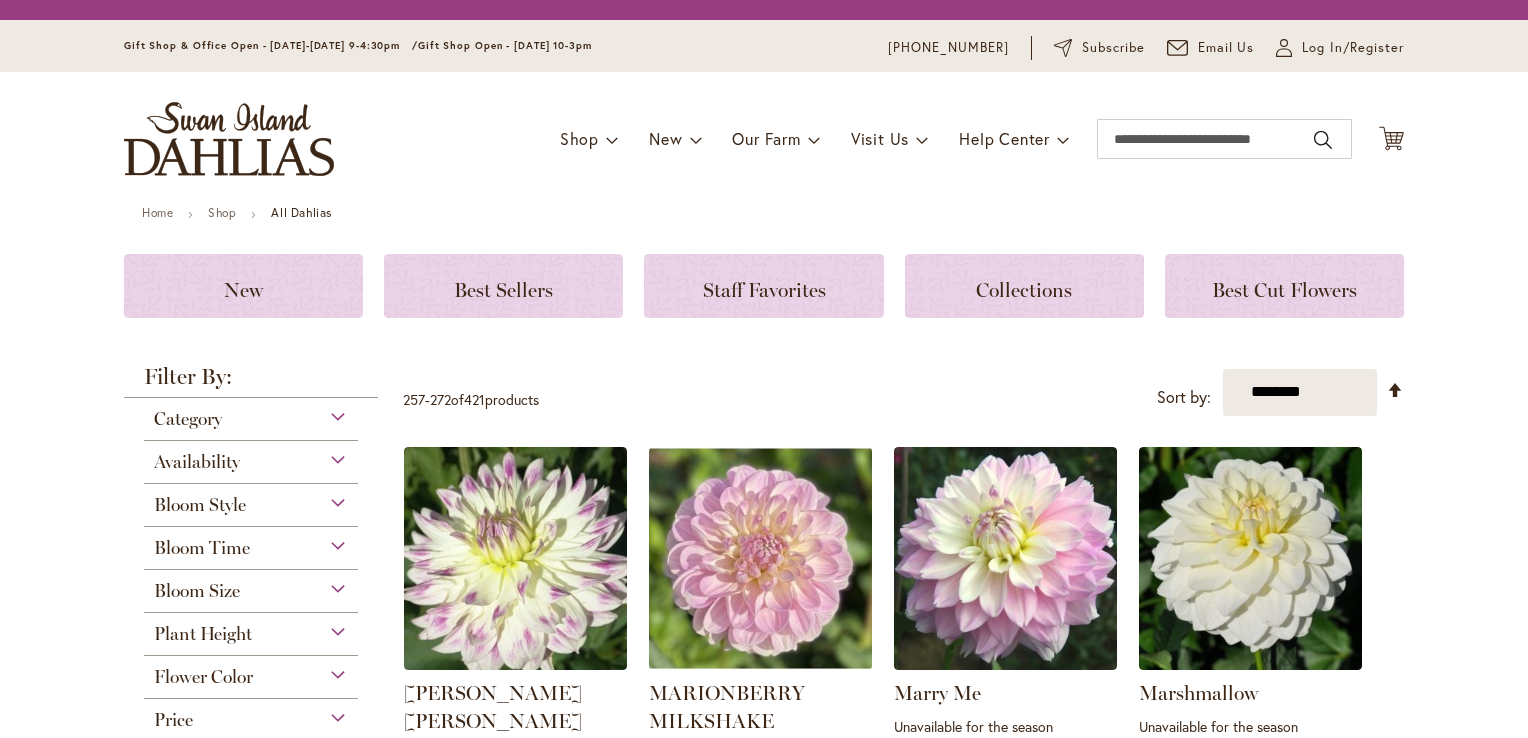 scroll, scrollTop: 0, scrollLeft: 0, axis: both 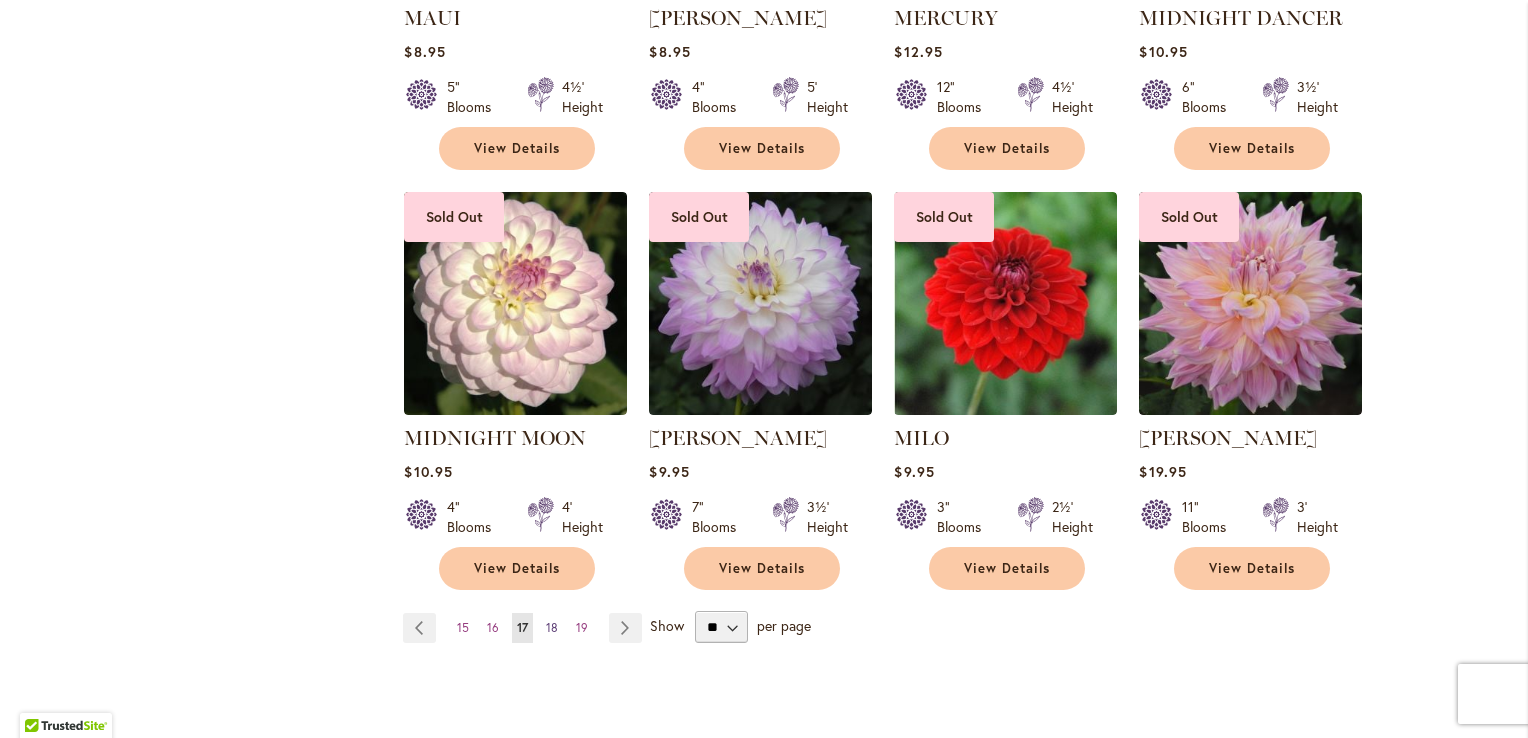 click on "18" at bounding box center (552, 627) 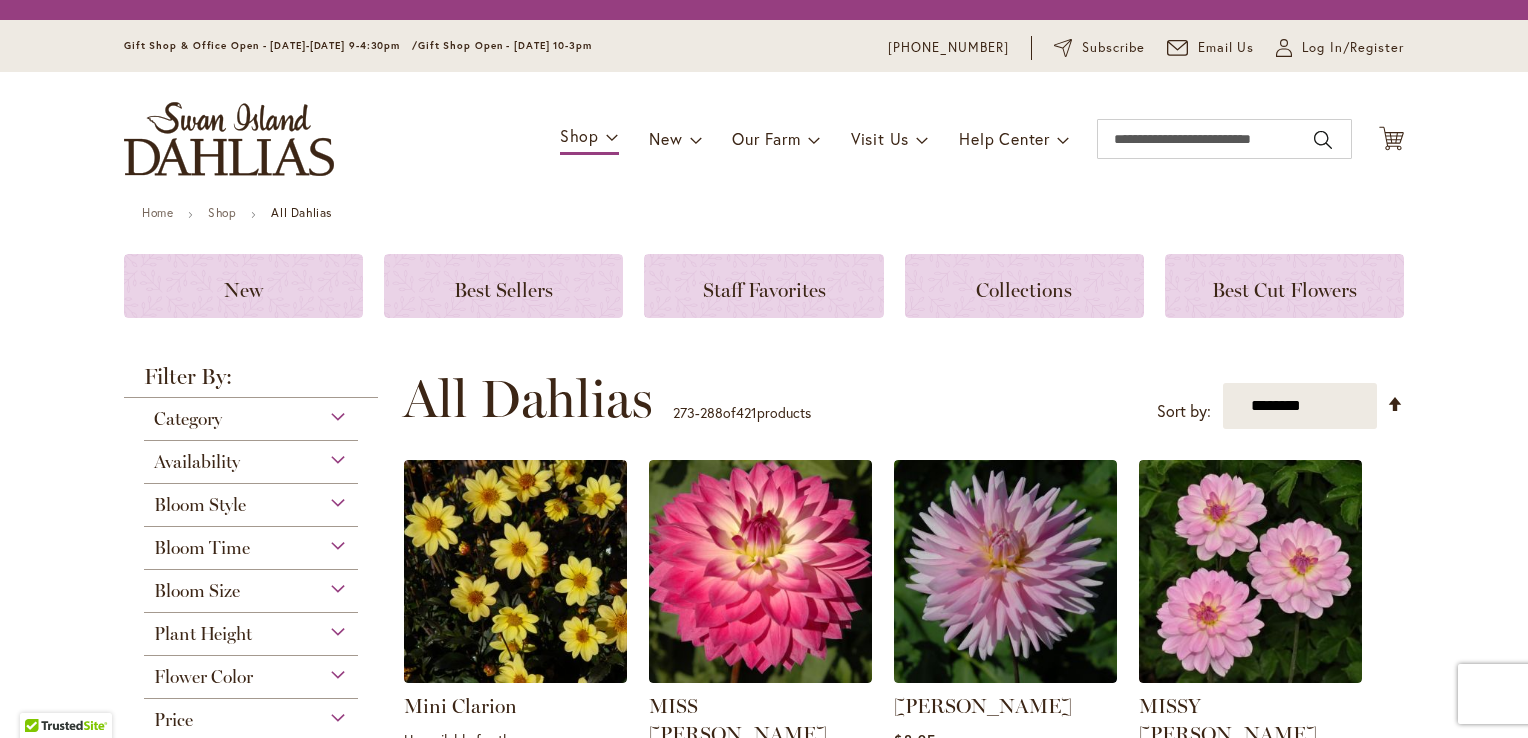 scroll, scrollTop: 0, scrollLeft: 0, axis: both 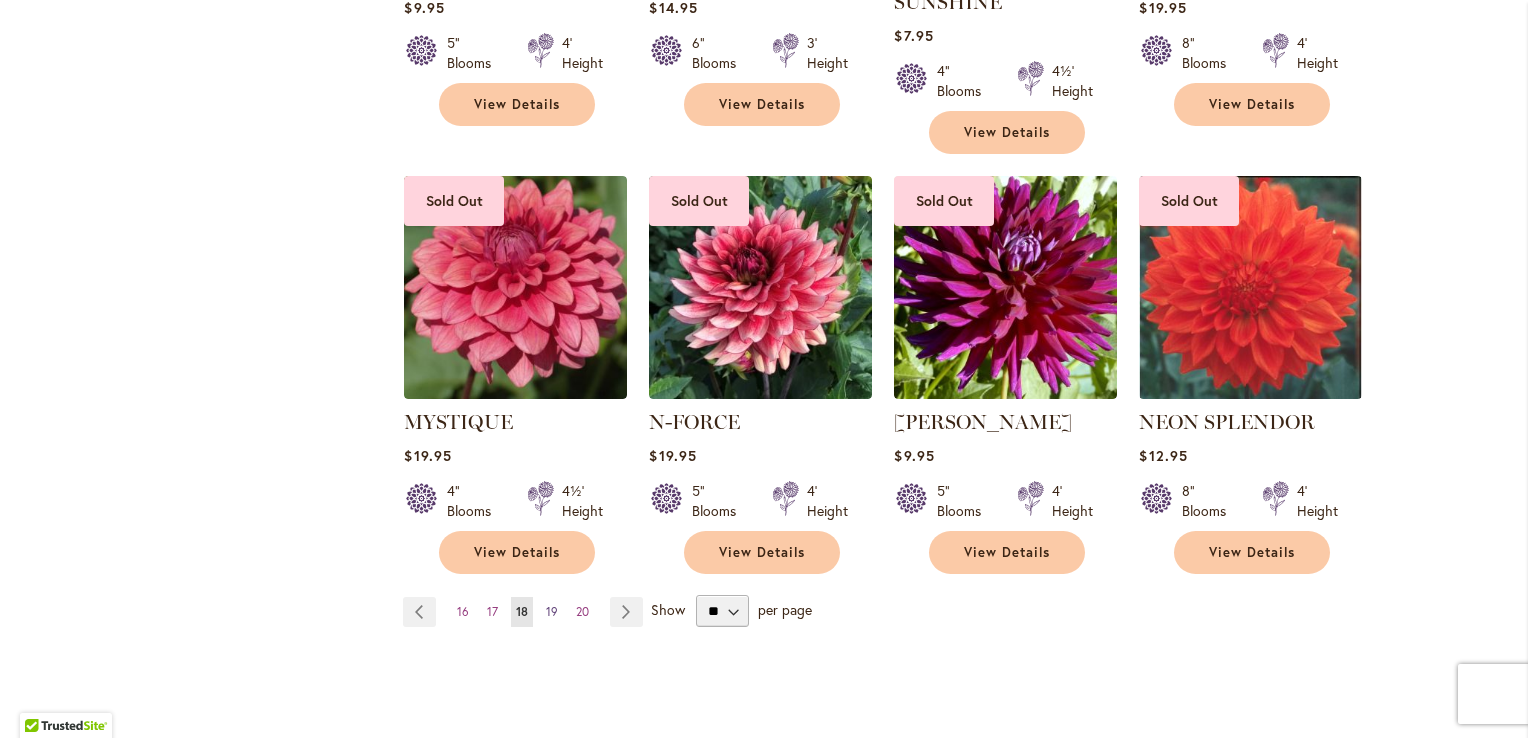 click on "19" at bounding box center (552, 611) 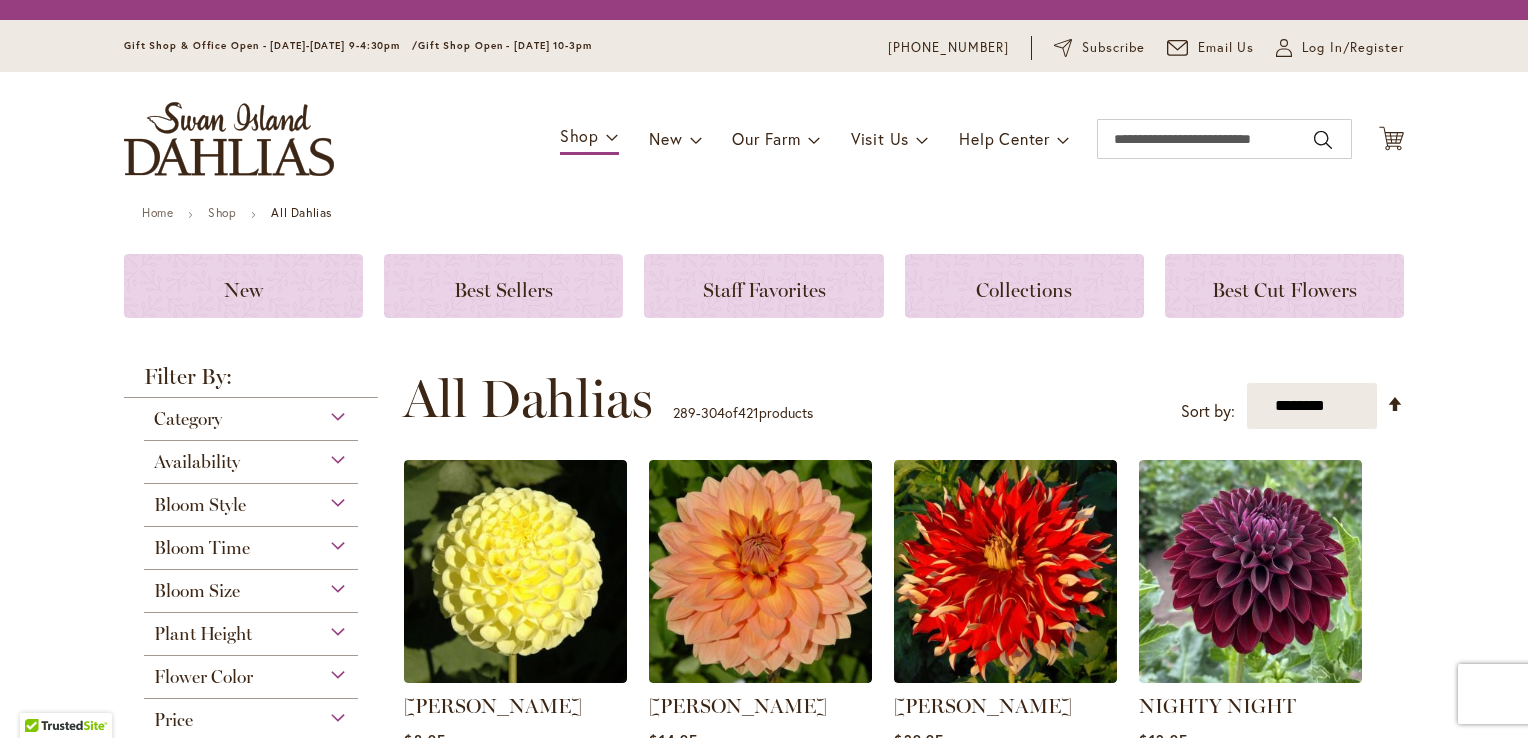 scroll, scrollTop: 0, scrollLeft: 0, axis: both 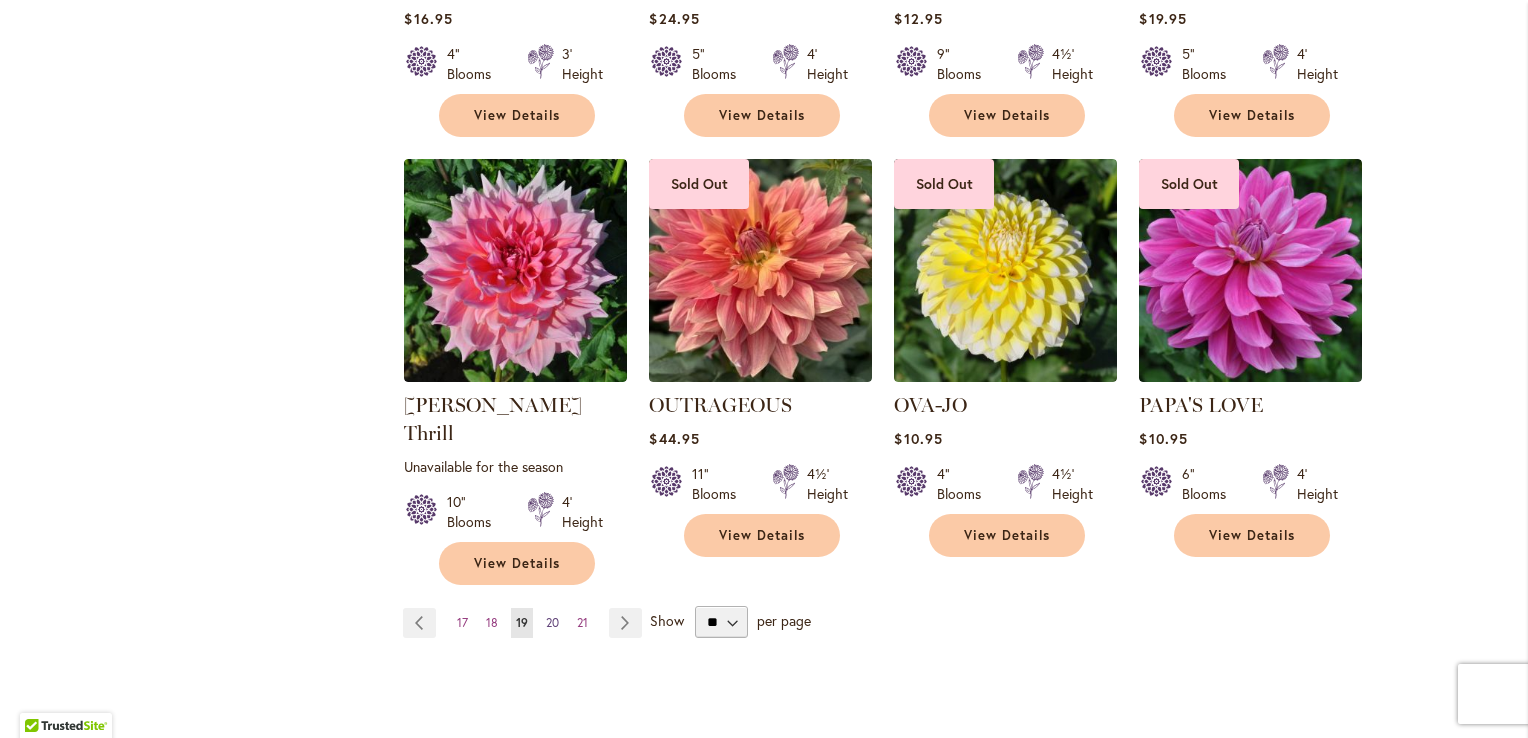 click on "20" at bounding box center [552, 622] 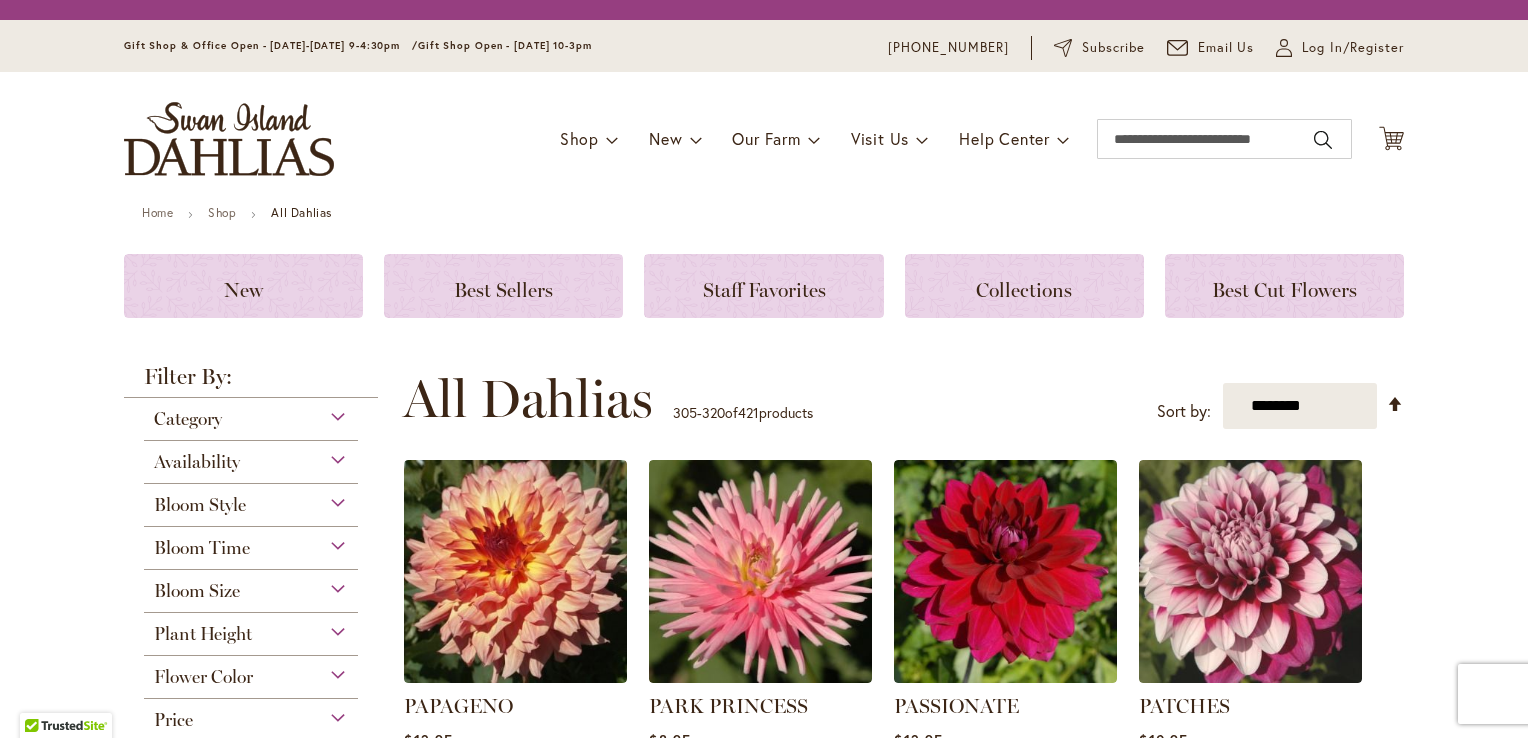 scroll, scrollTop: 0, scrollLeft: 0, axis: both 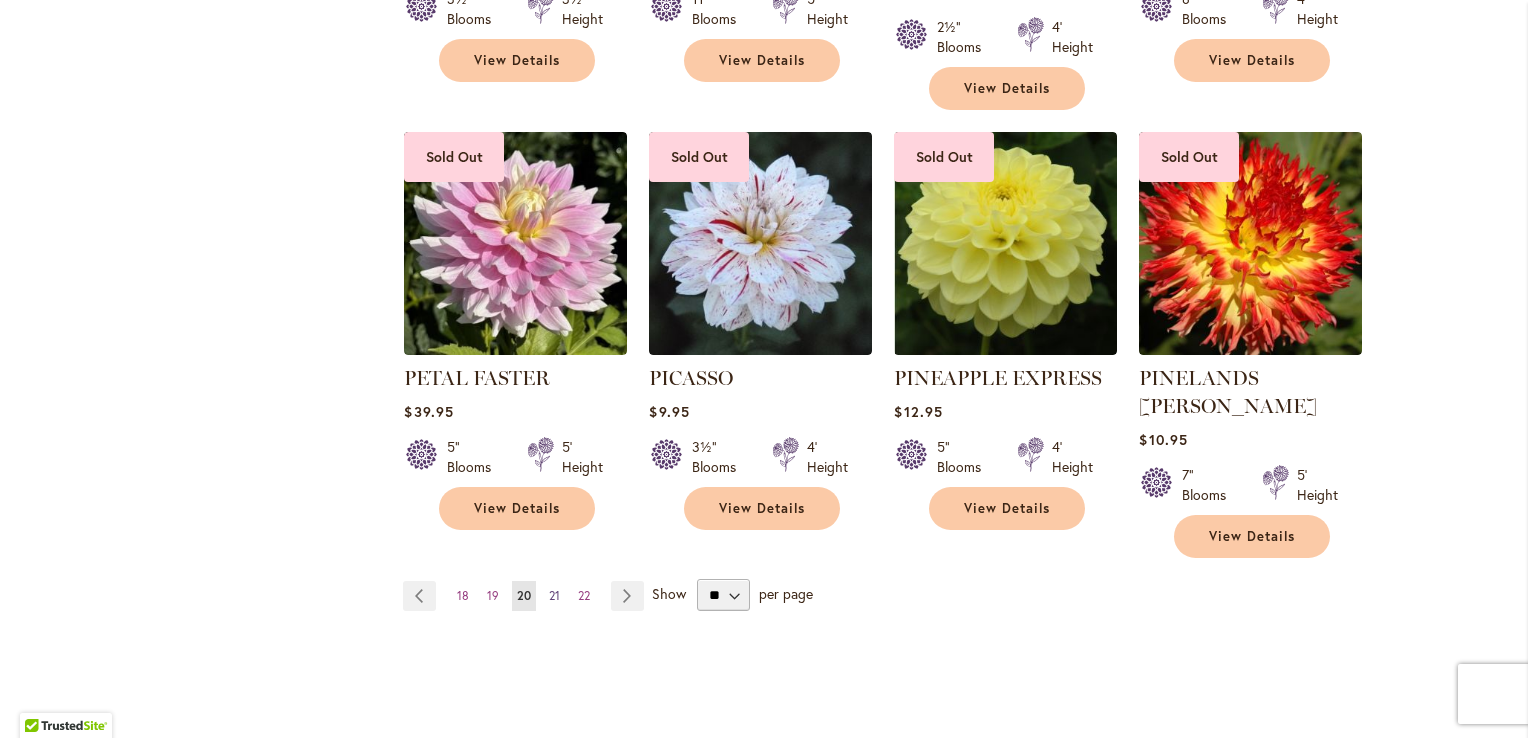 click on "21" at bounding box center (554, 595) 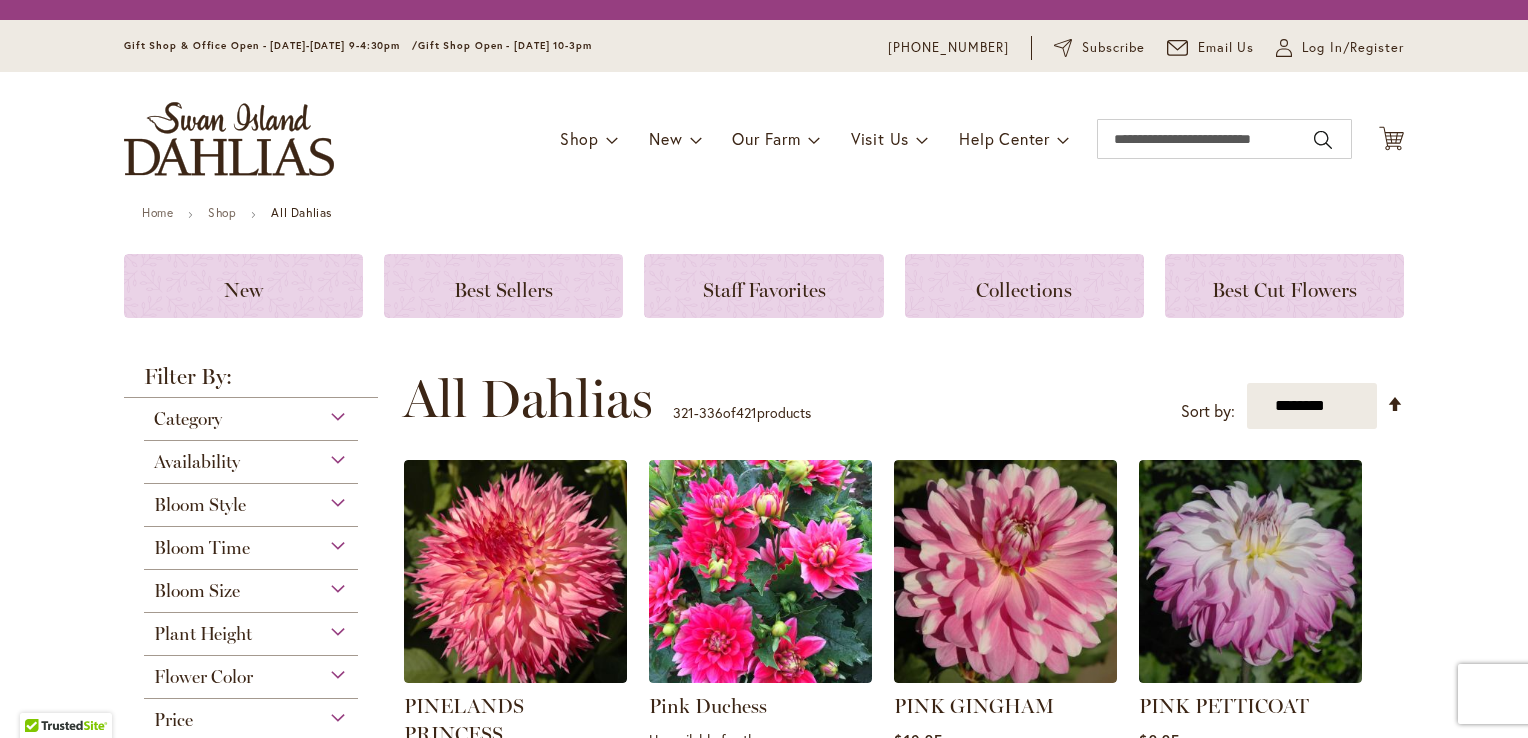 scroll, scrollTop: 0, scrollLeft: 0, axis: both 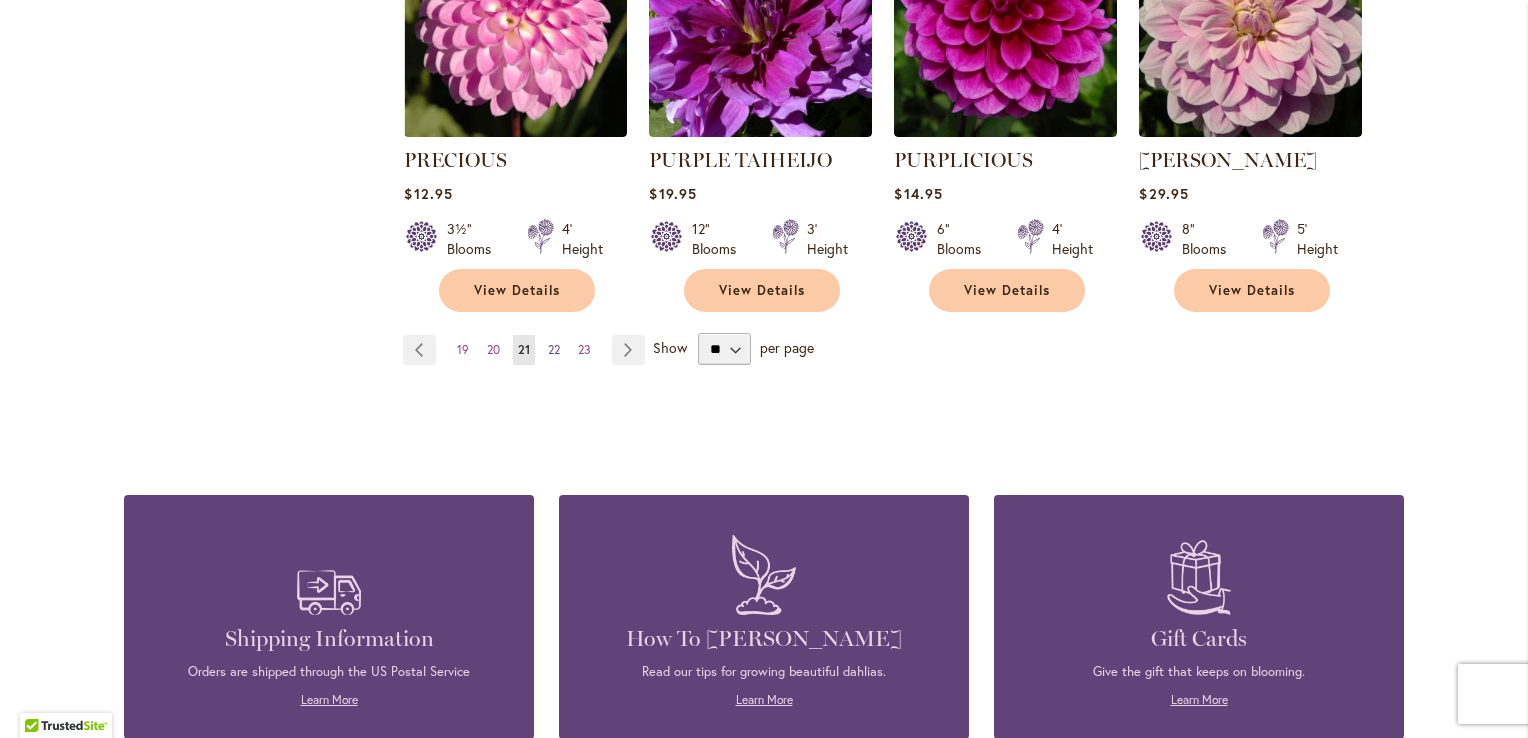 click on "22" at bounding box center (554, 349) 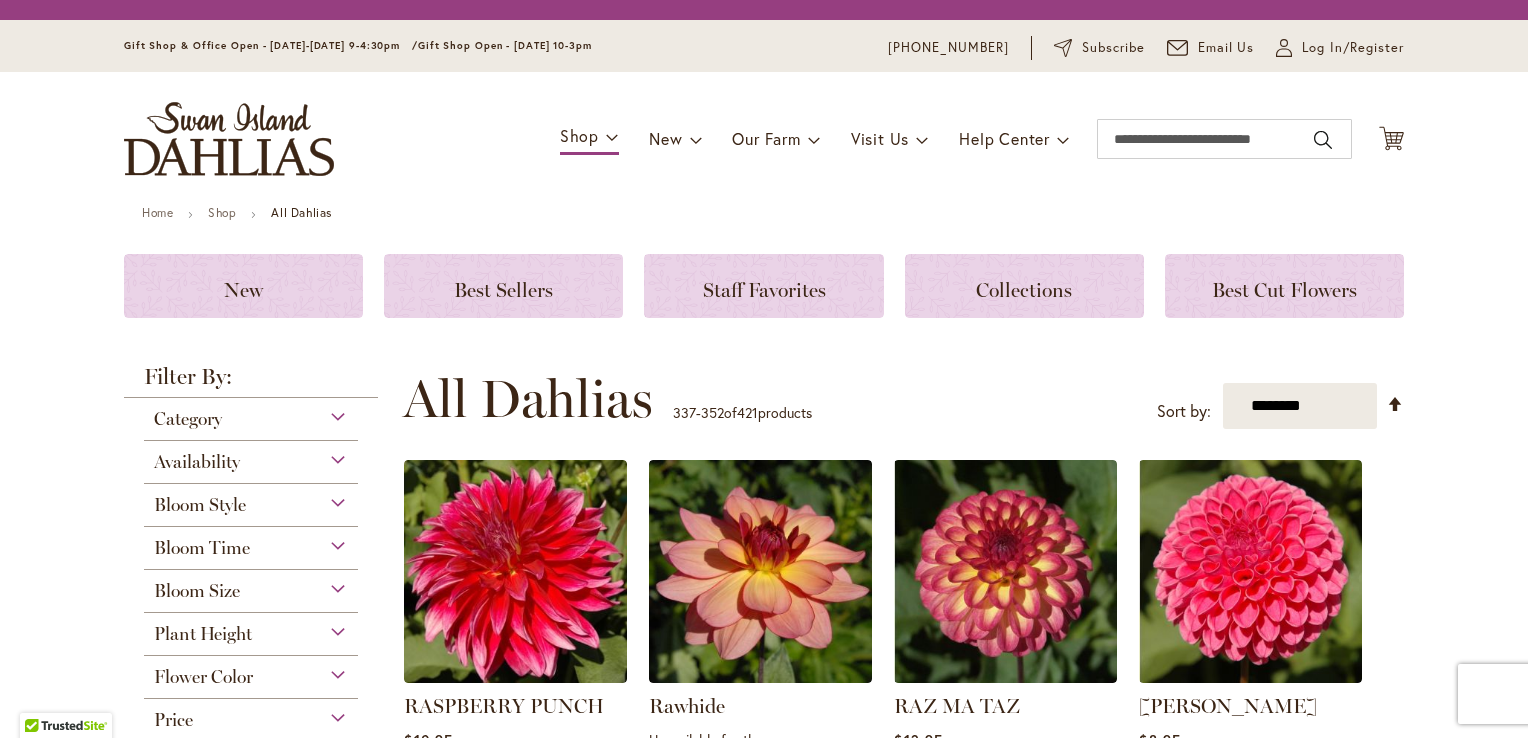 scroll, scrollTop: 0, scrollLeft: 0, axis: both 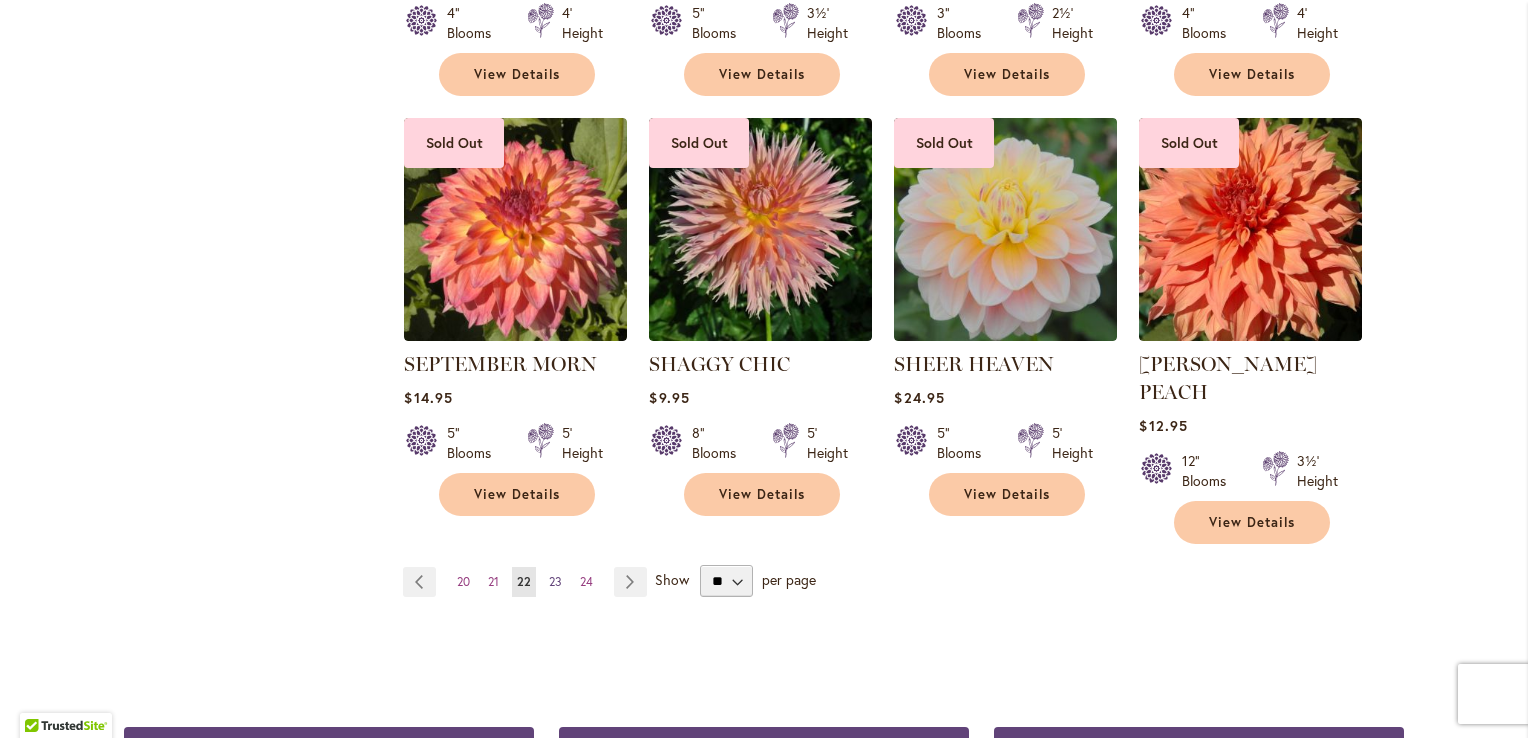 click on "23" at bounding box center (555, 581) 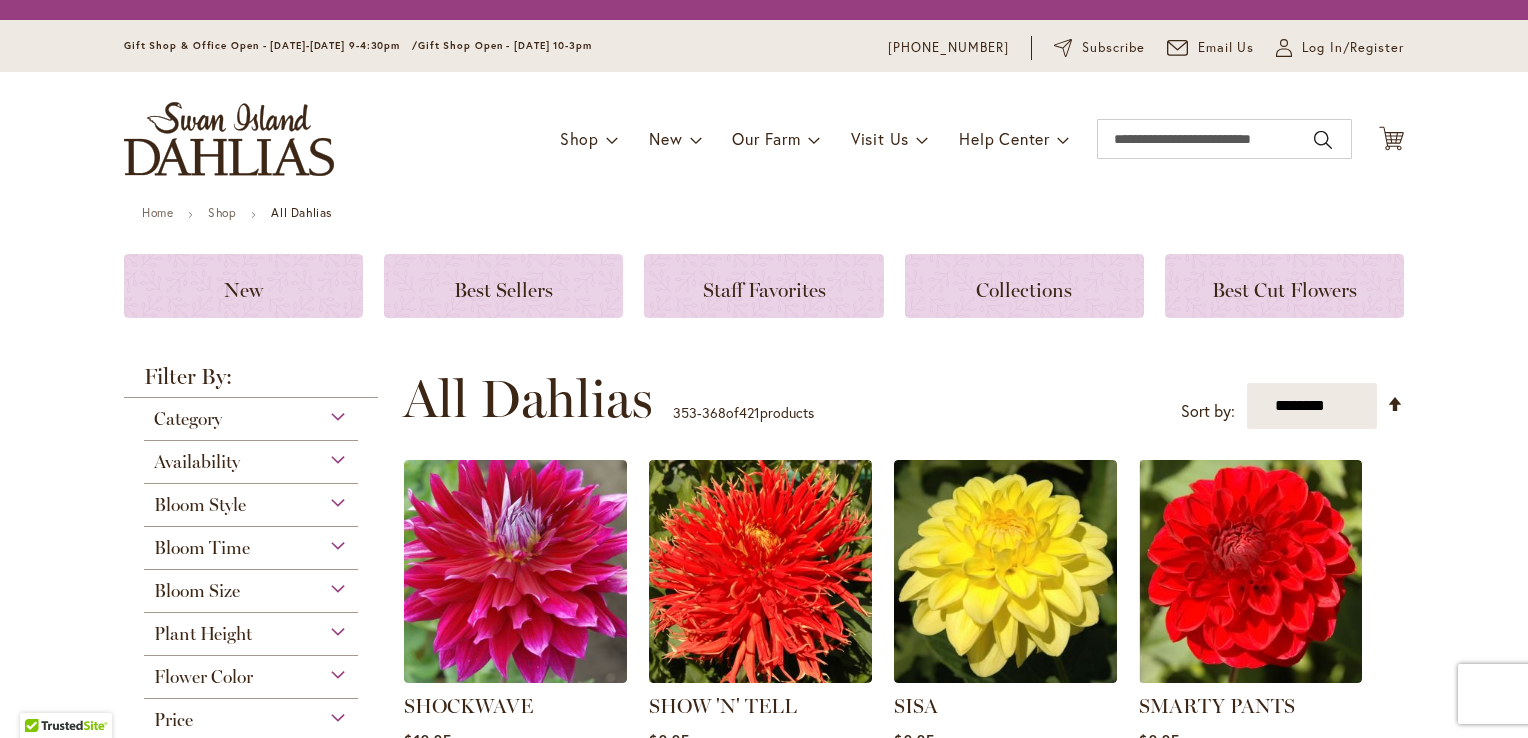 scroll, scrollTop: 0, scrollLeft: 0, axis: both 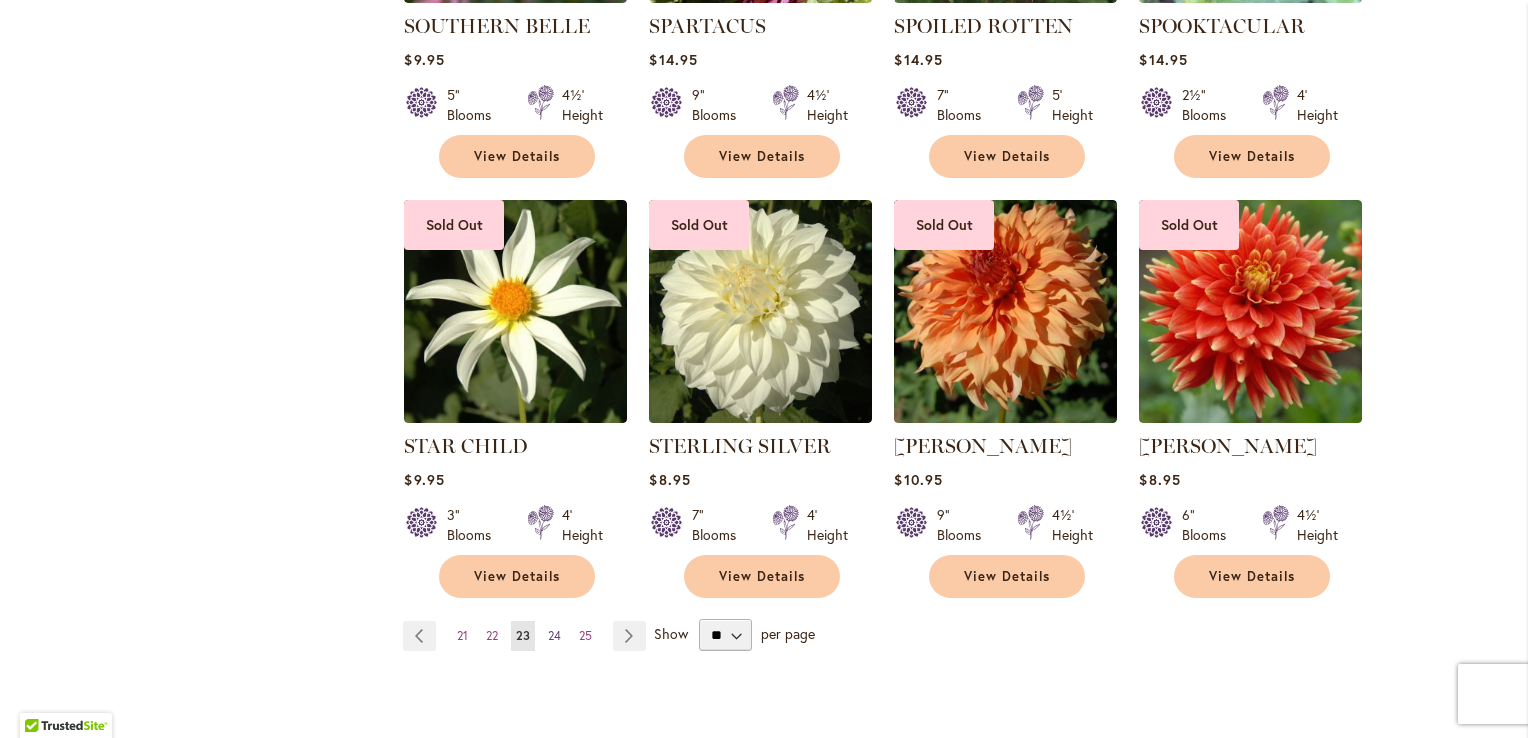 click on "24" at bounding box center (554, 635) 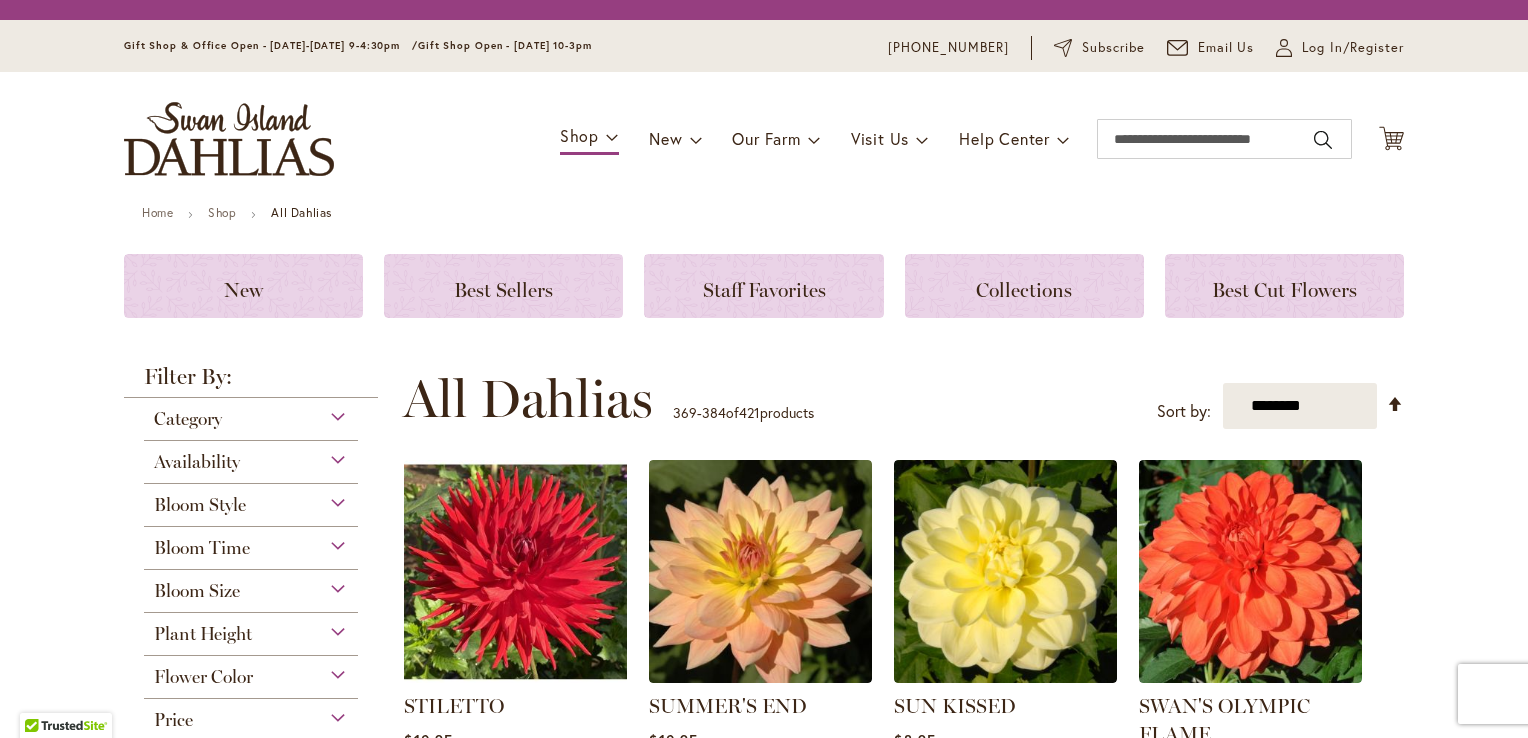 scroll, scrollTop: 0, scrollLeft: 0, axis: both 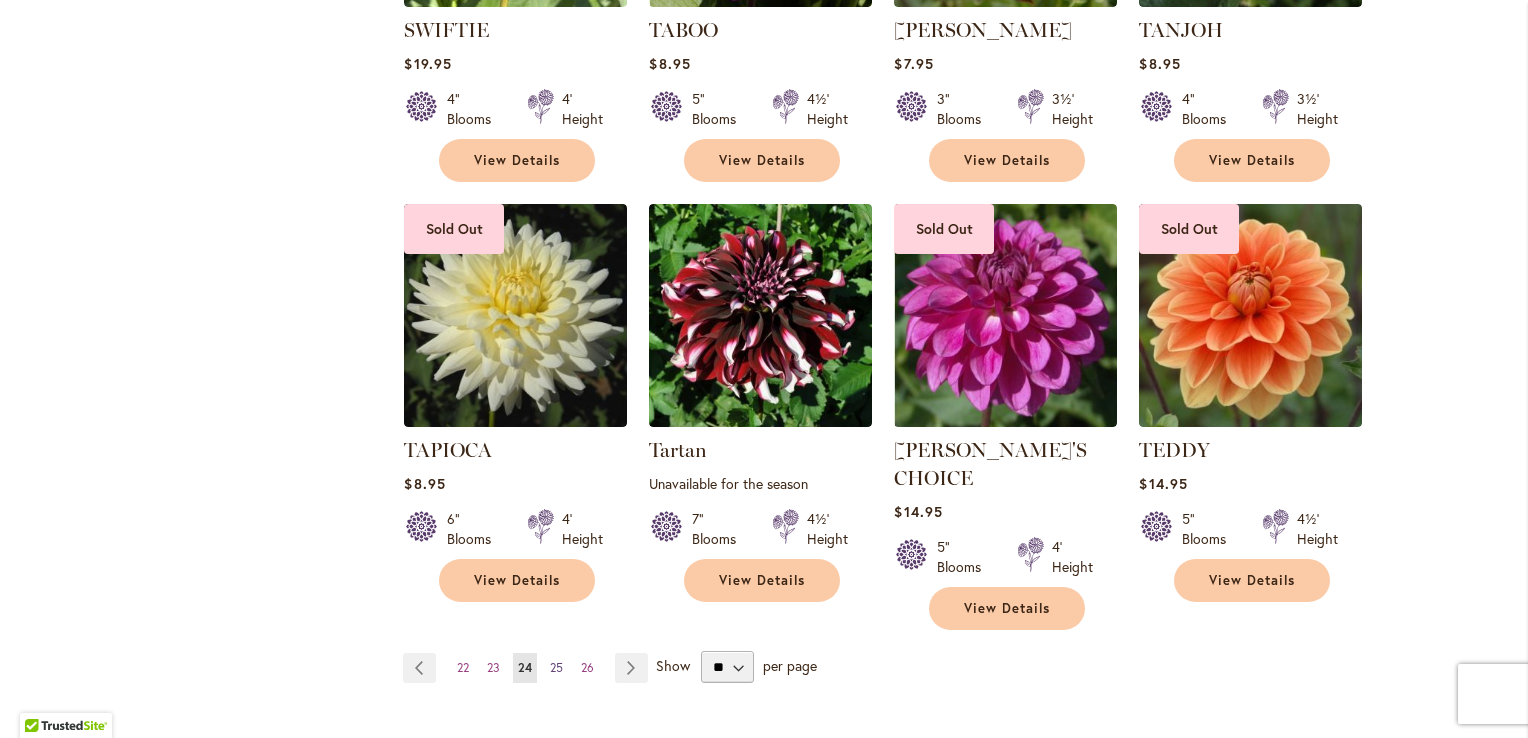 click on "25" at bounding box center (556, 667) 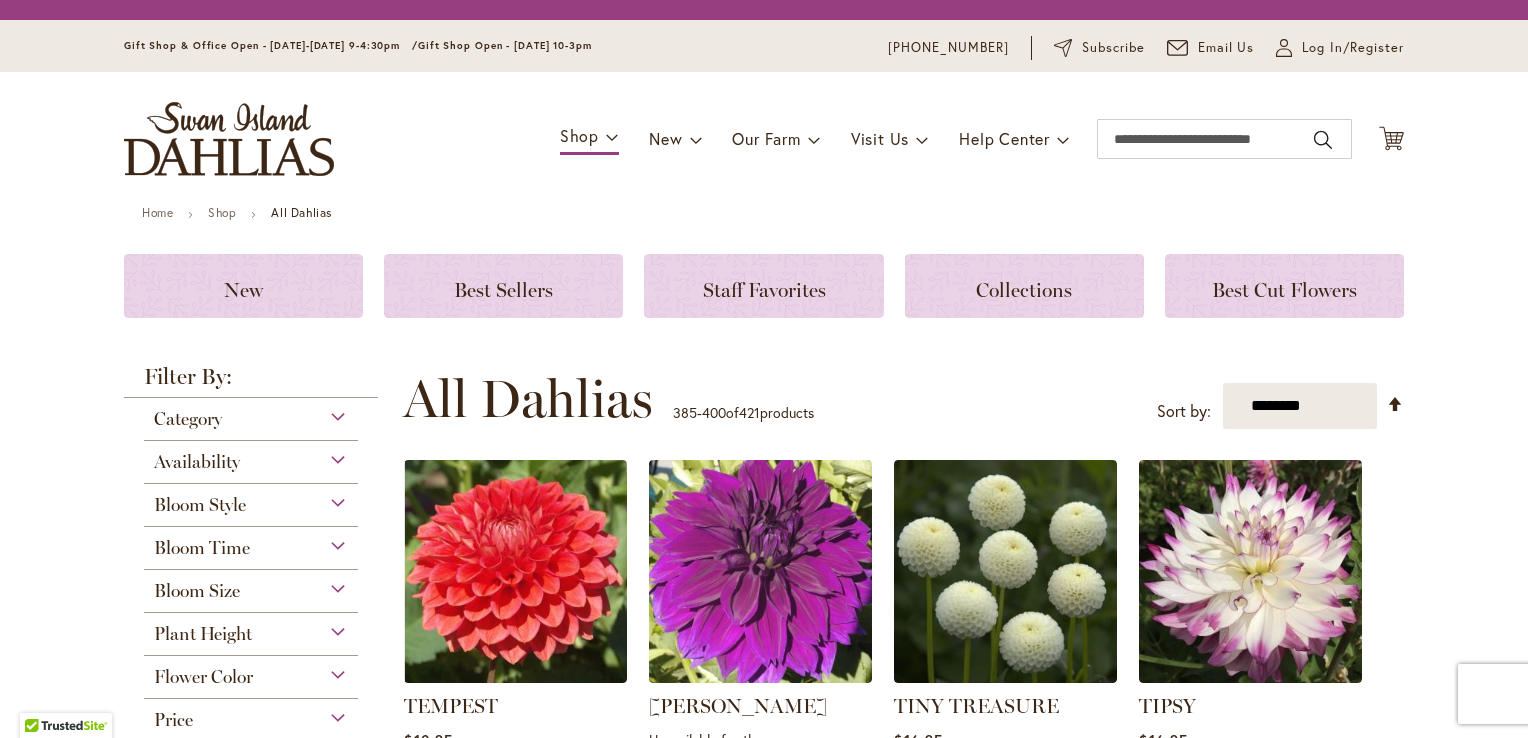 scroll, scrollTop: 0, scrollLeft: 0, axis: both 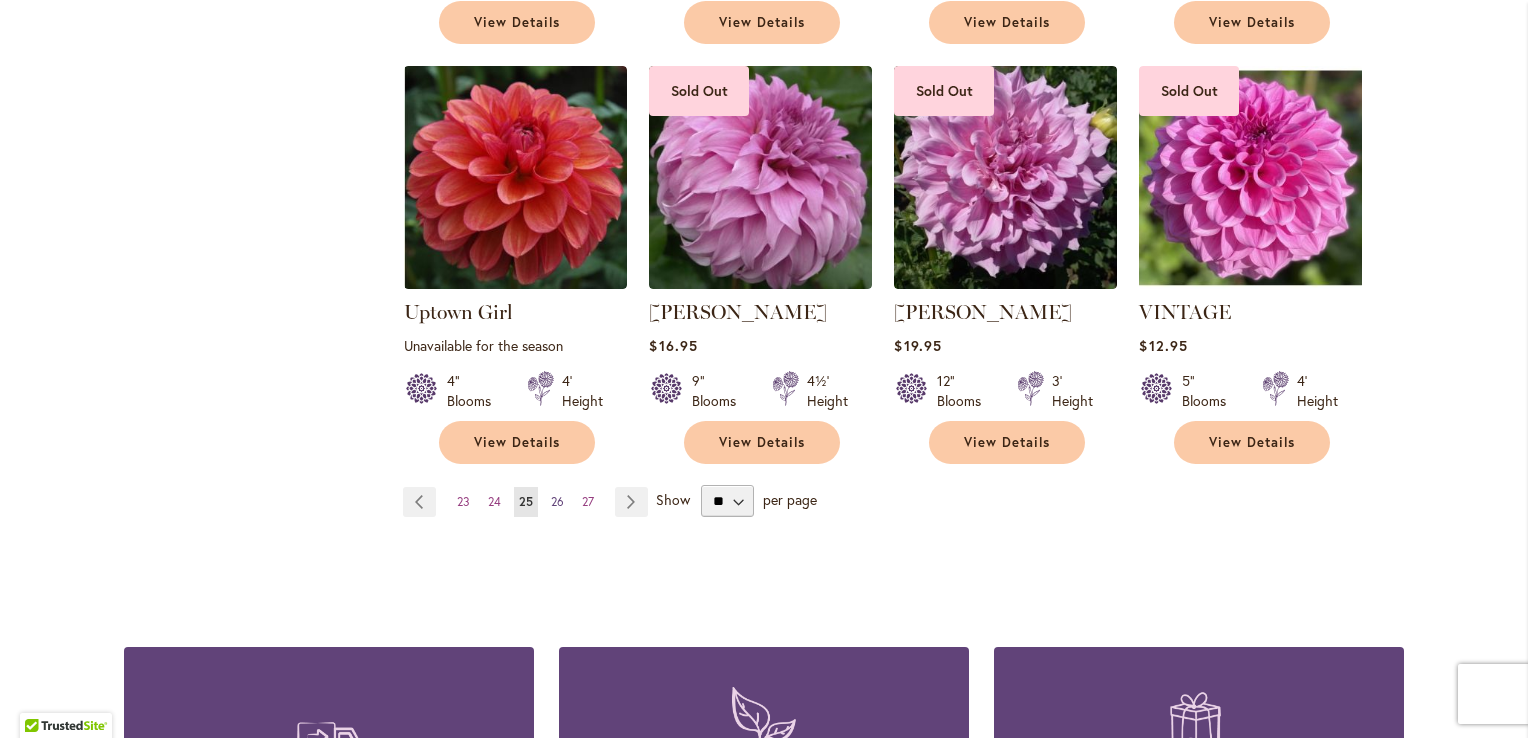 click on "26" at bounding box center (557, 501) 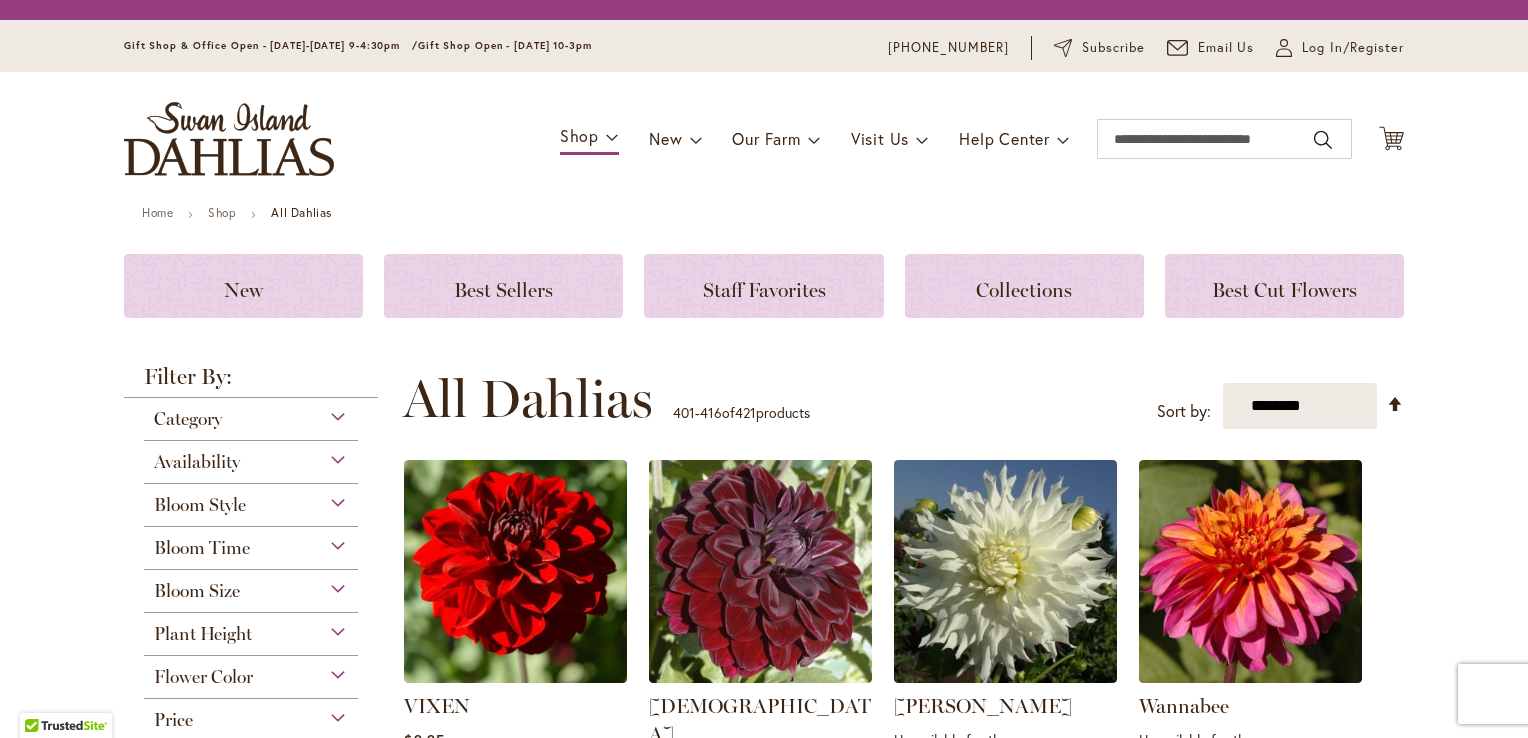 scroll, scrollTop: 0, scrollLeft: 0, axis: both 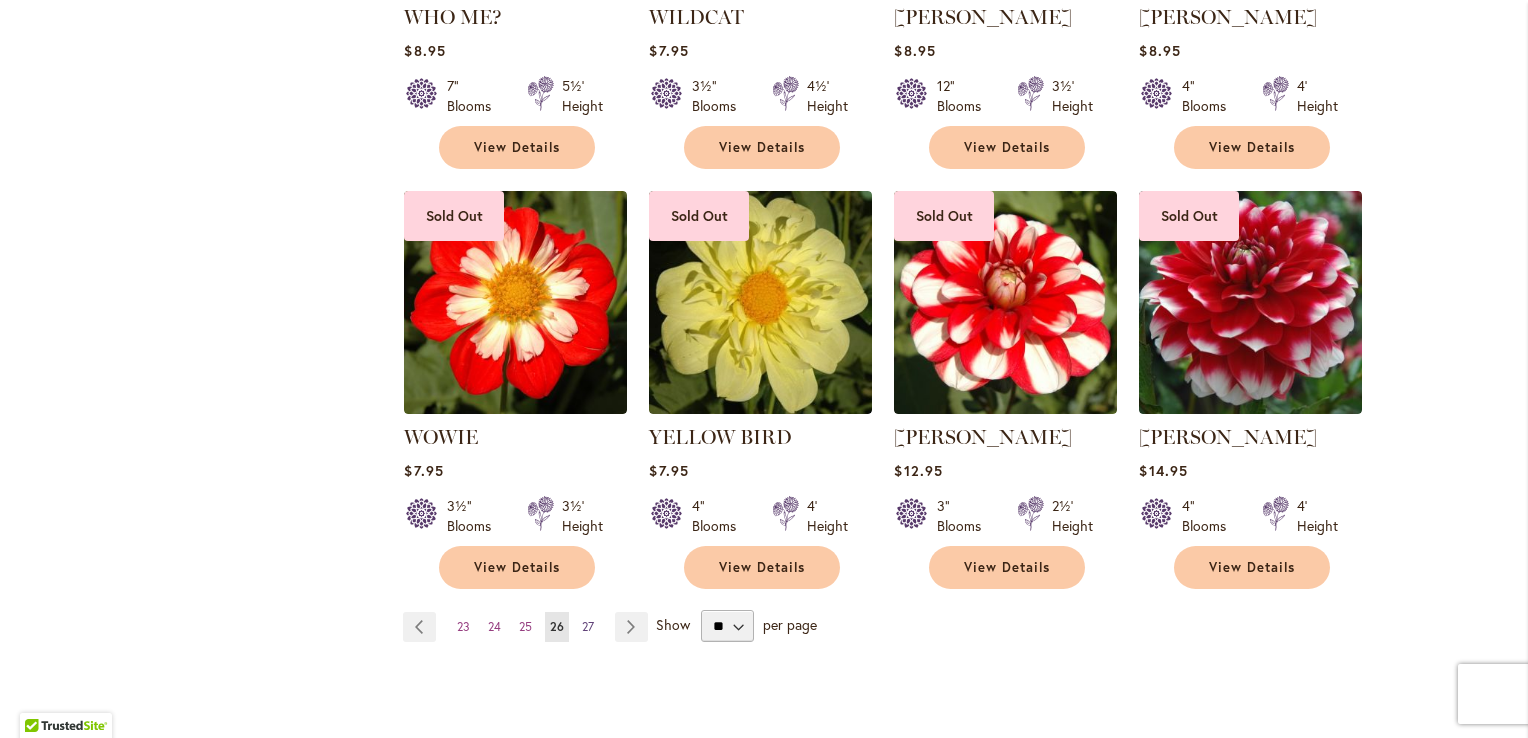 click on "27" at bounding box center [588, 626] 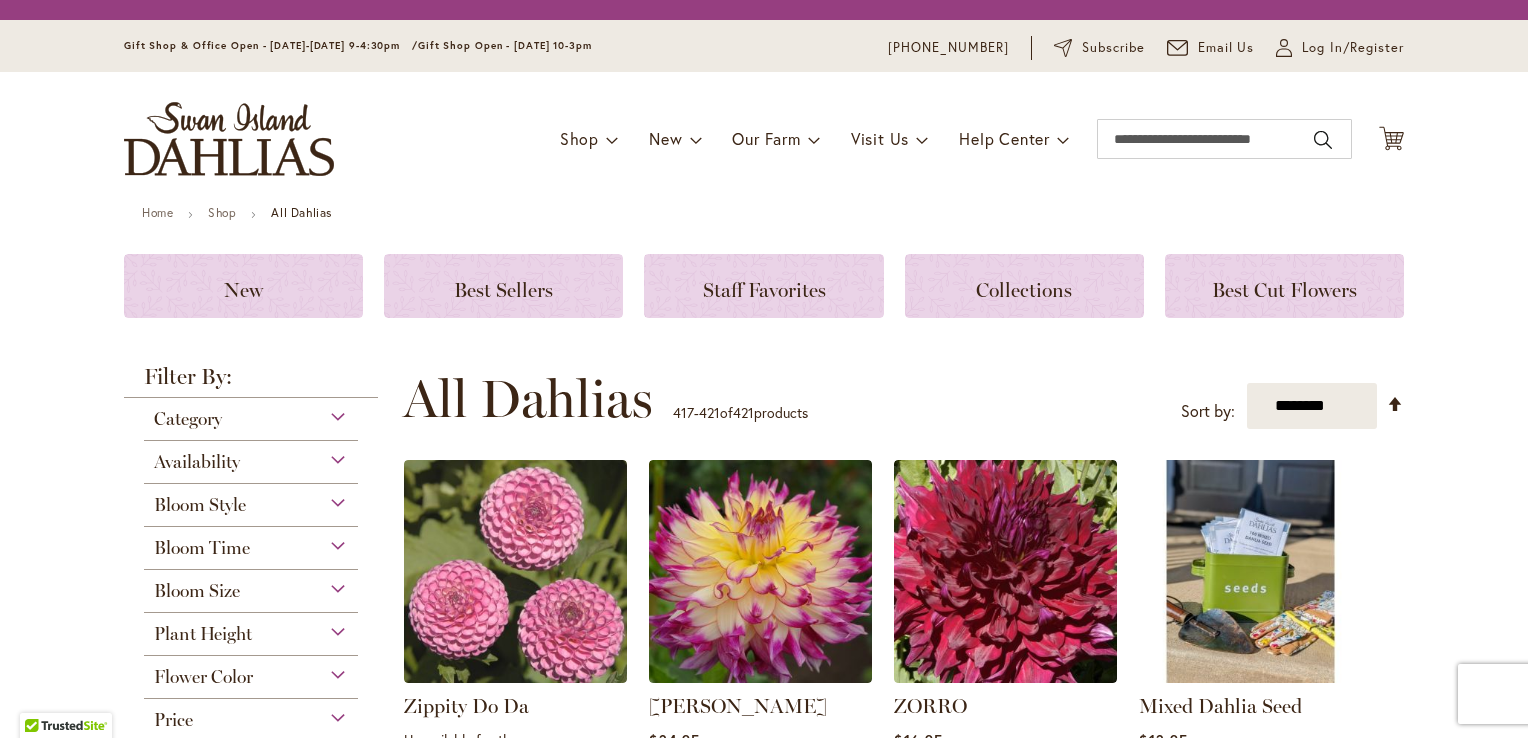 scroll, scrollTop: 0, scrollLeft: 0, axis: both 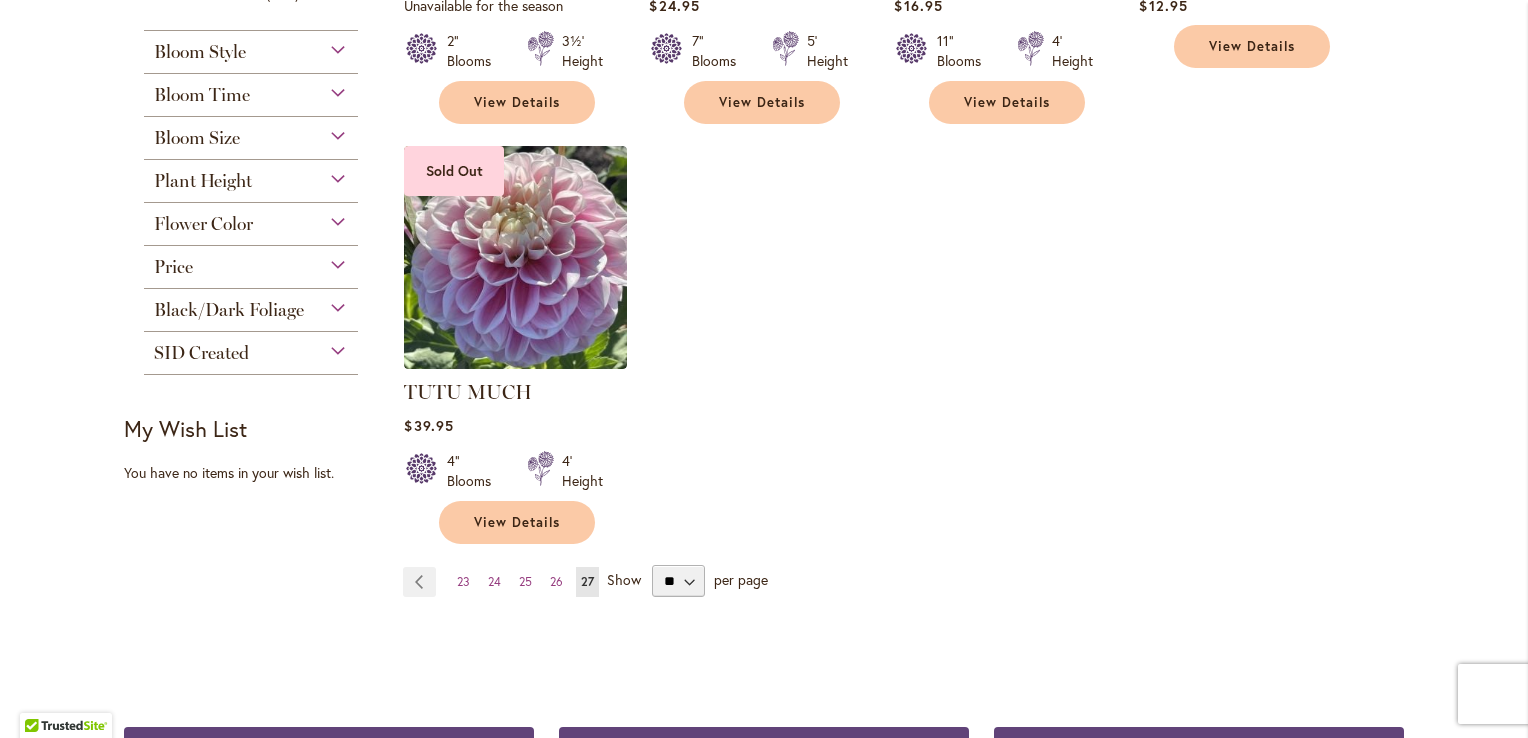 click on "SID Created" at bounding box center (251, 348) 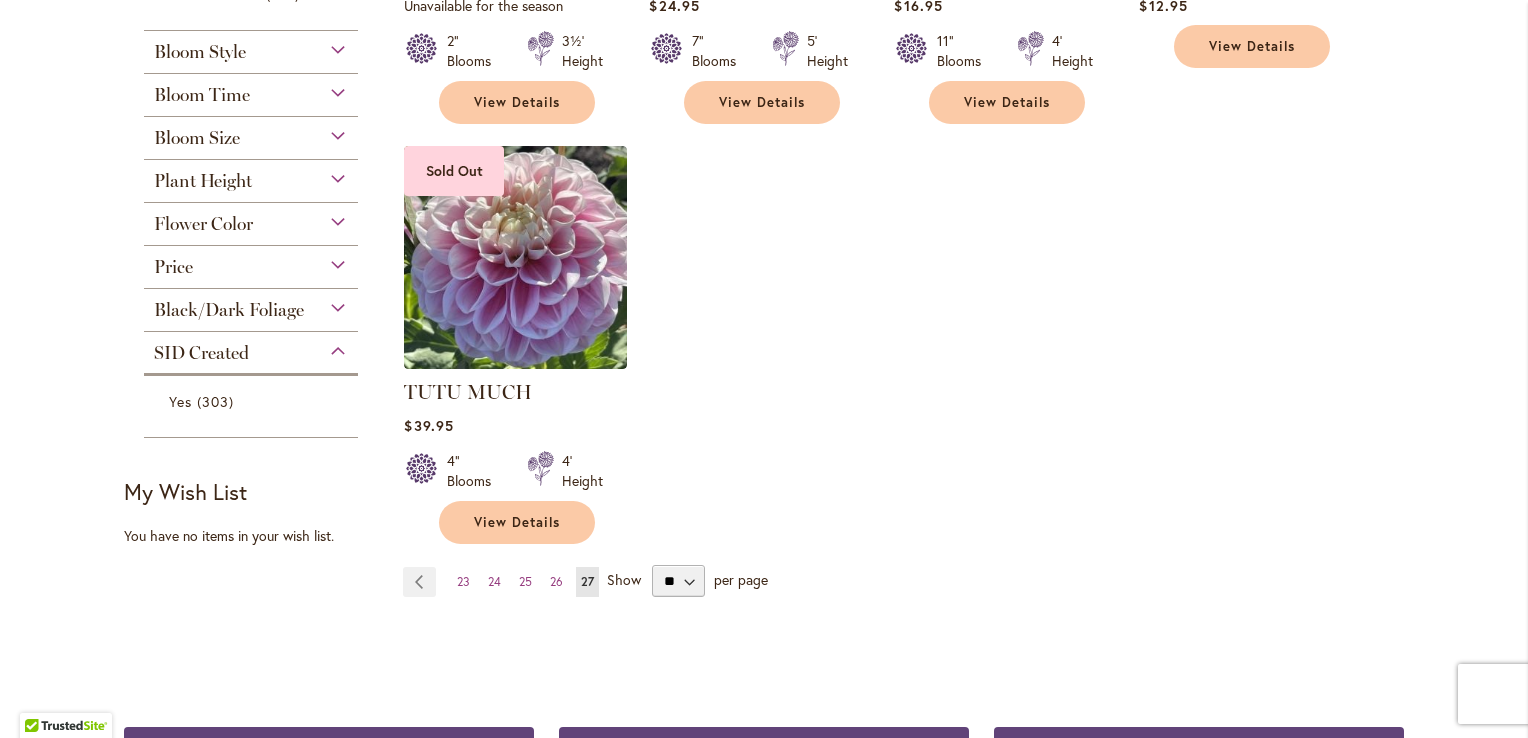 scroll, scrollTop: 127, scrollLeft: 0, axis: vertical 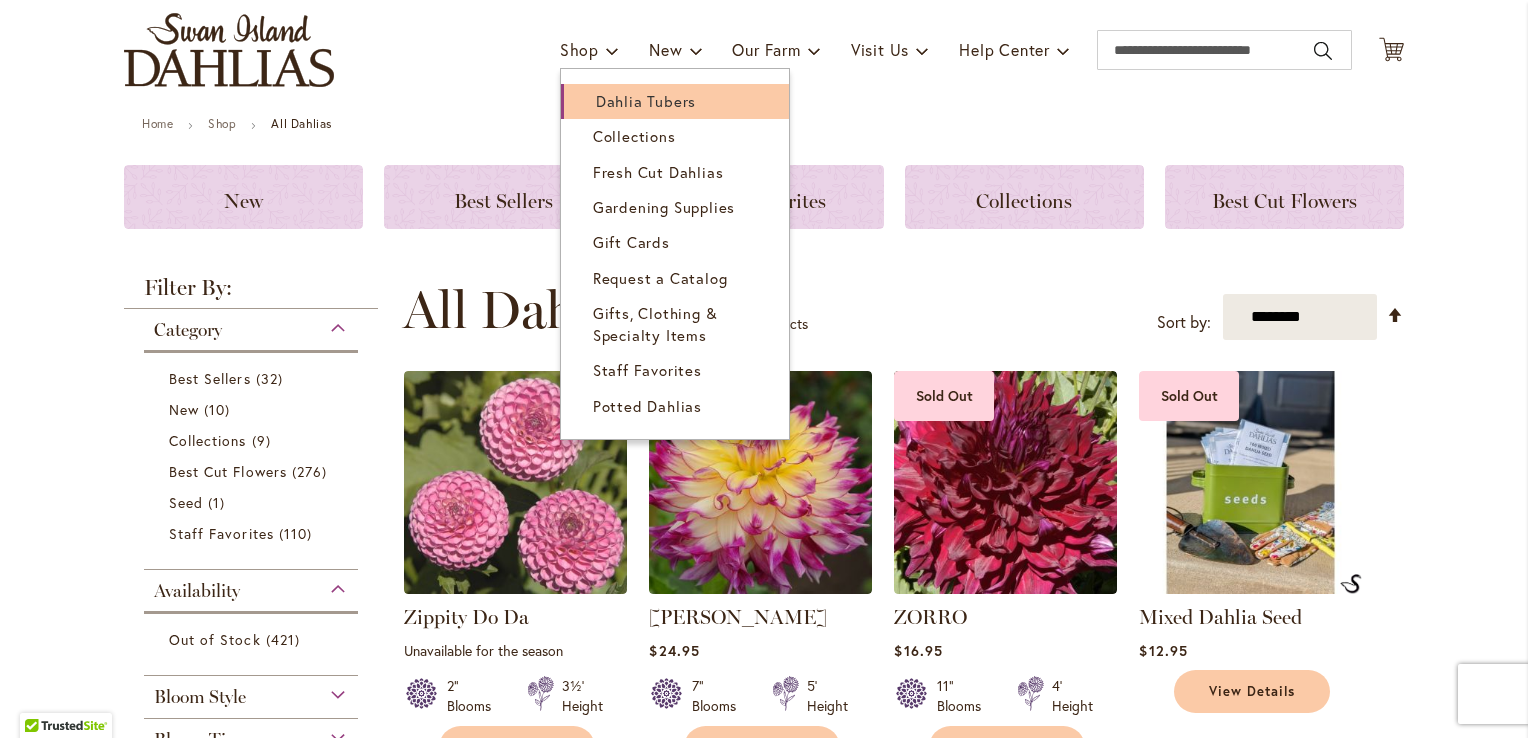 click on "Dahlia Tubers" at bounding box center (646, 101) 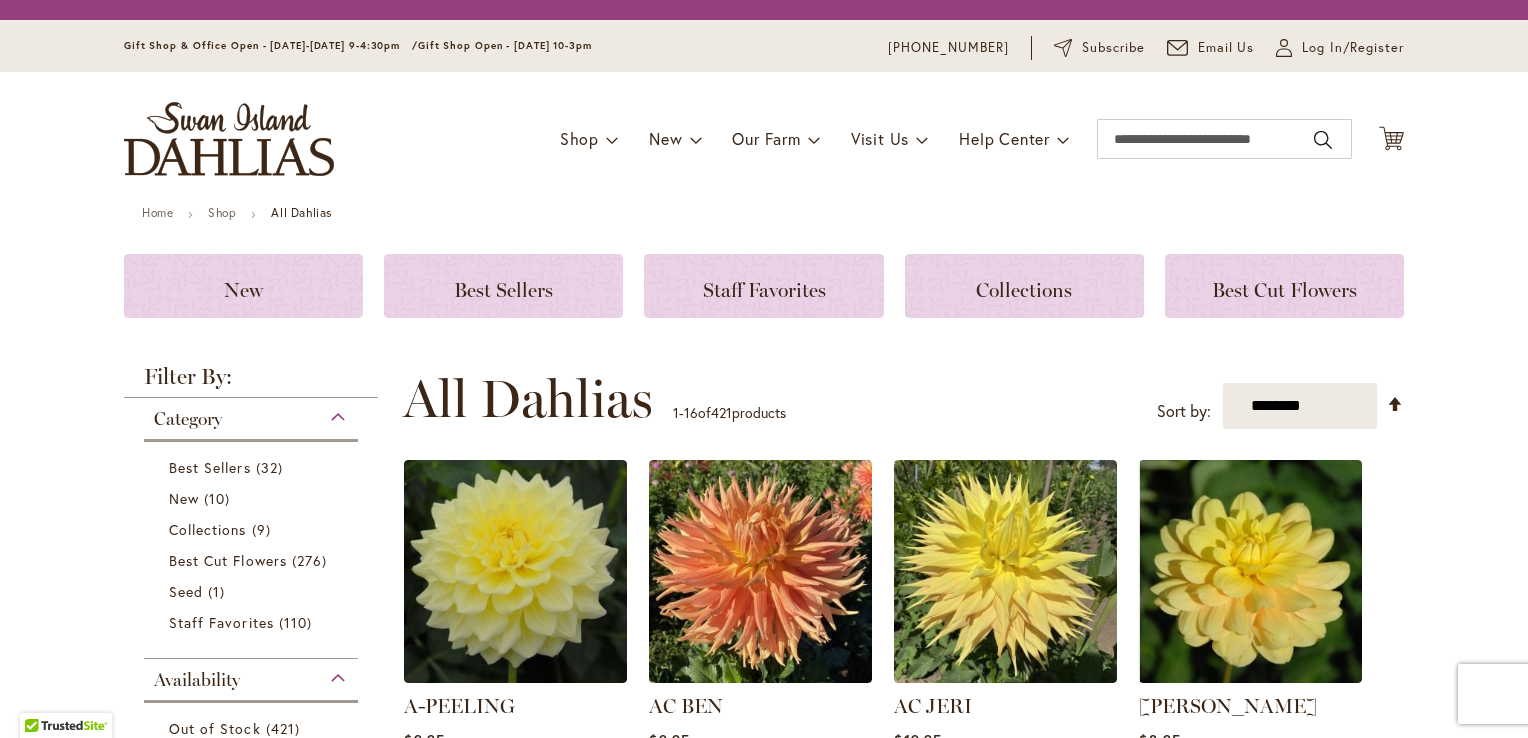 scroll, scrollTop: 0, scrollLeft: 0, axis: both 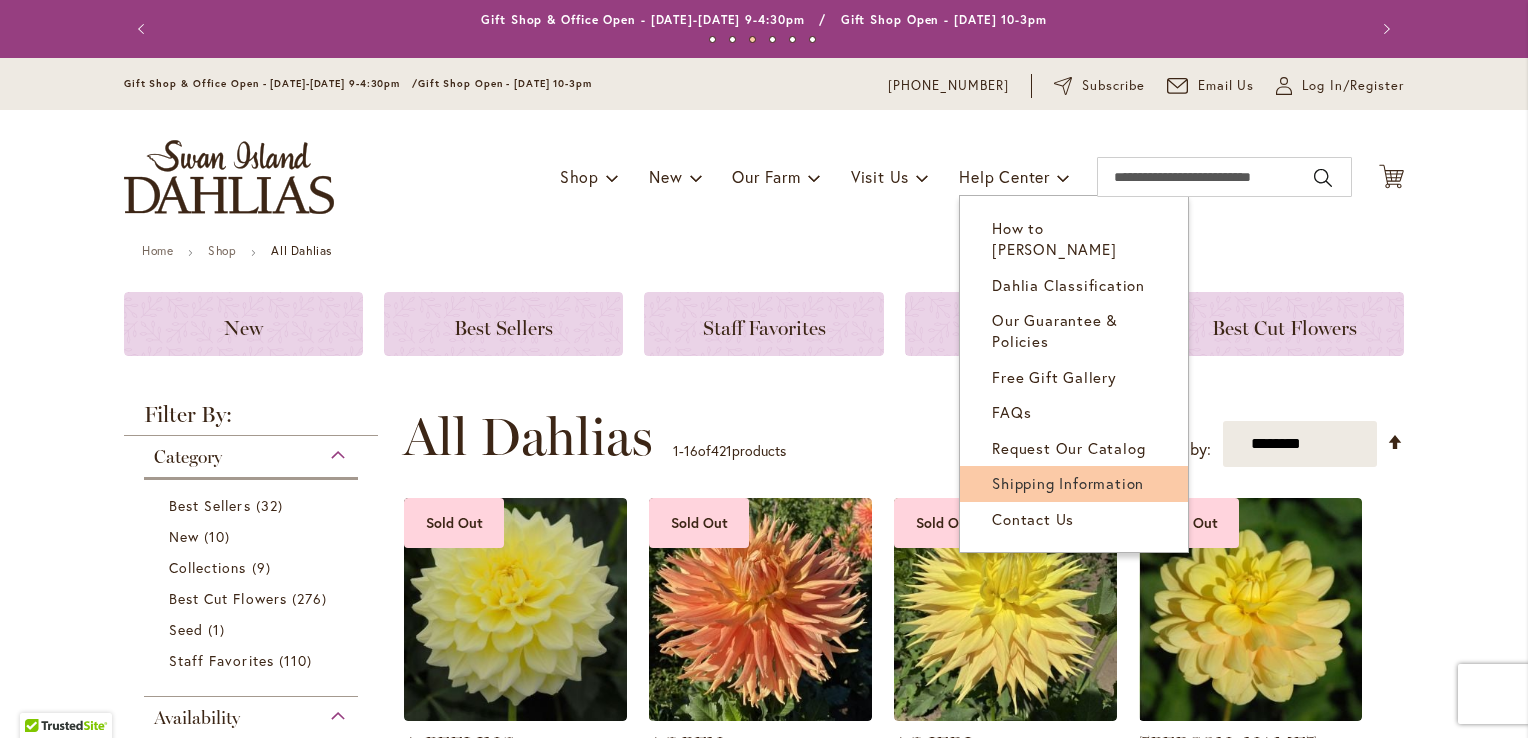 click on "Shipping Information" at bounding box center [1068, 483] 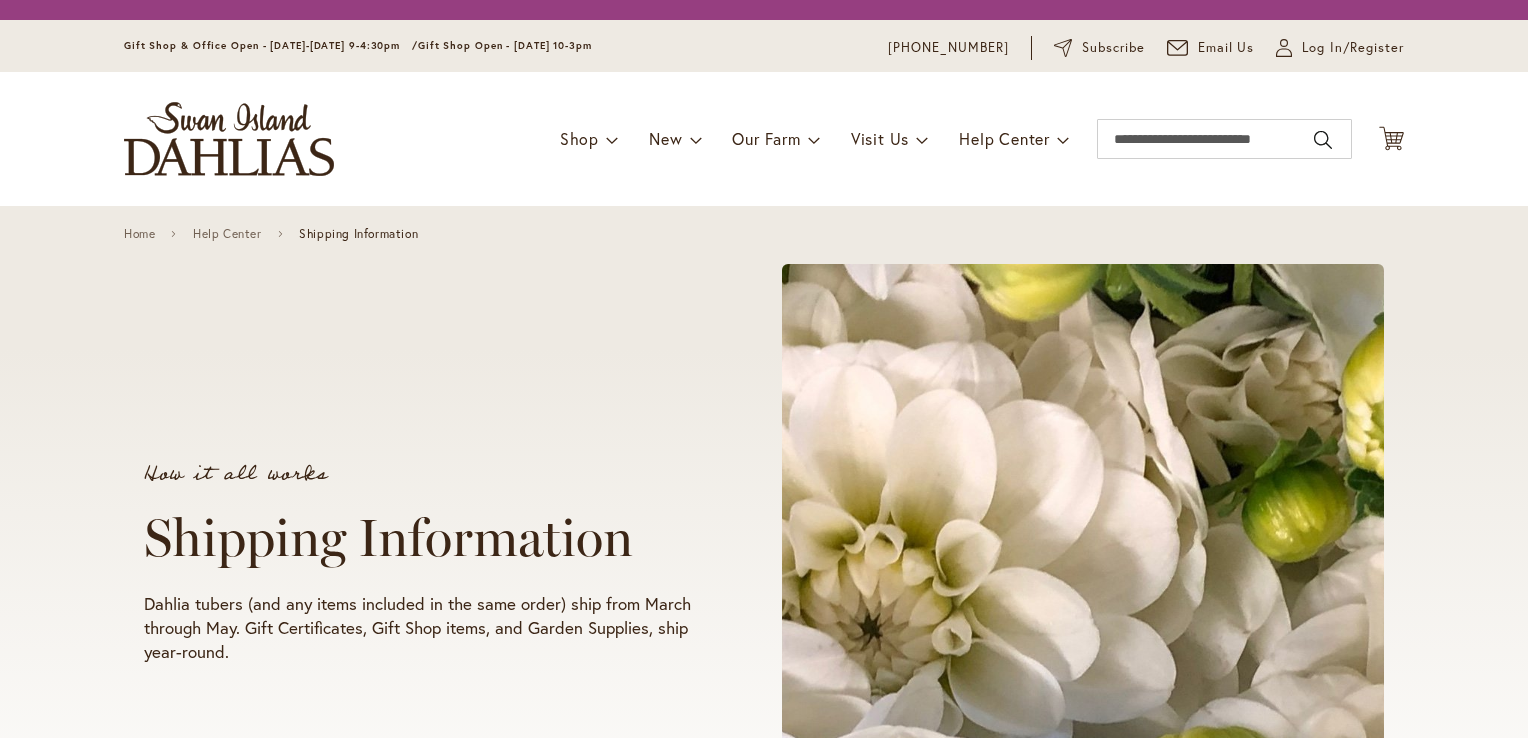 scroll, scrollTop: 0, scrollLeft: 0, axis: both 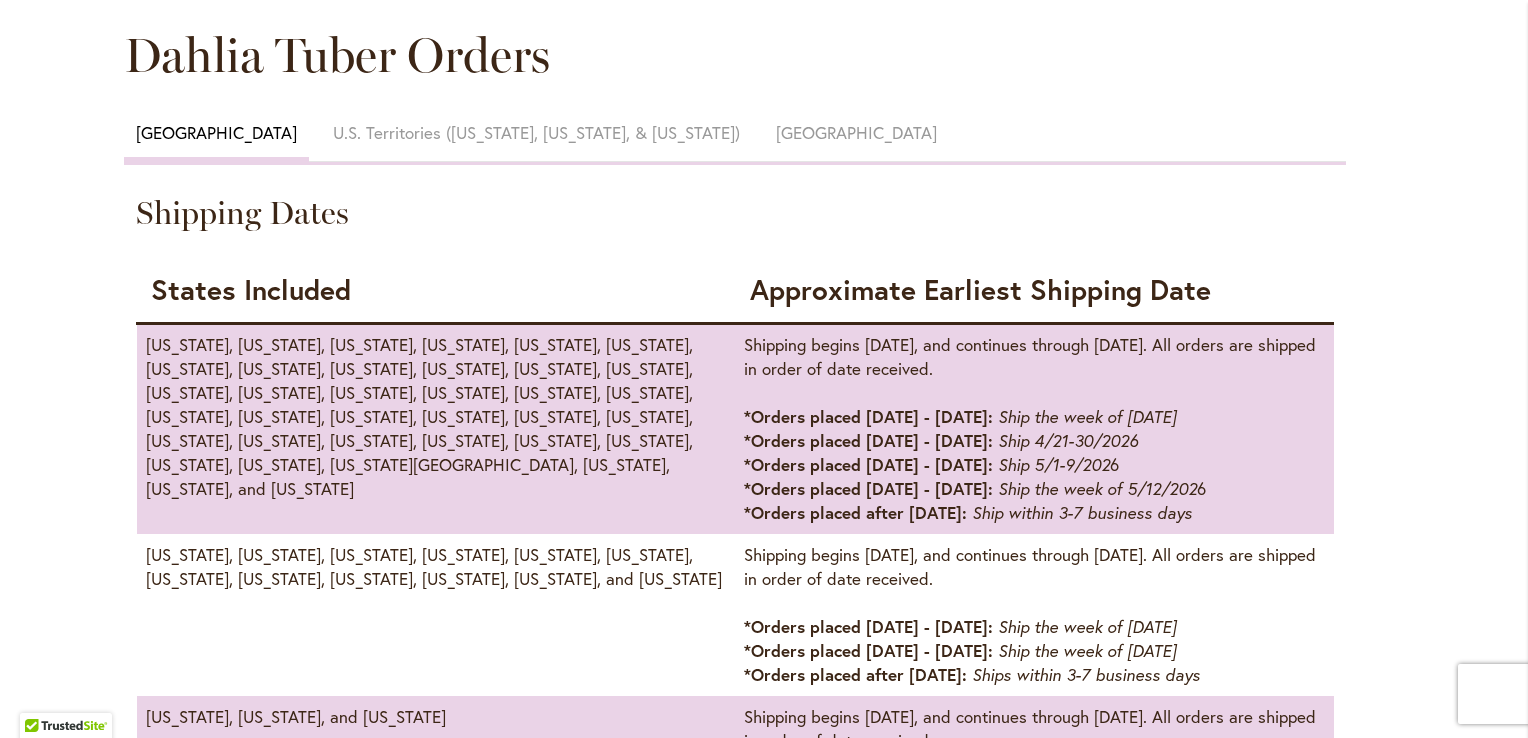 click on "Dahlia Tuber Orders
[GEOGRAPHIC_DATA] [GEOGRAPHIC_DATA] ([US_STATE], [US_STATE], & [GEOGRAPHIC_DATA][US_STATE][GEOGRAPHIC_DATA]) [GEOGRAPHIC_DATA]
Shipping Dates
States Included Approximate Earliest Shipping Date [US_STATE], [US_STATE], [US_STATE], [US_STATE], [US_STATE], [US_STATE], [US_STATE], [US_STATE], [US_STATE], [US_STATE], [US_STATE], [US_STATE], [US_STATE], [US_STATE], [US_STATE], [US_STATE], [US_STATE], [US_STATE], [US_STATE], [US_STATE], [US_STATE], [US_STATE], [US_STATE], [US_STATE], [US_STATE], [US_STATE], [US_STATE], [US_STATE], [US_STATE], [US_STATE], [US_STATE], [US_STATE], [US_STATE][GEOGRAPHIC_DATA], [US_STATE], [US_STATE], and [US_STATE] Shipping begins [DATE], and continues through [DATE]. All orders are shipped in order of date received. *Orders placed [DATE] - [DATE]:   Ship the week of [DATE] *Orders placed [DATE] - [DATE]:   Ship 4/21-30/2026 *Orders placed [DATE] - [DATE]:   Ship 5/1-9/202 6 *Orders placed [DATE] - [DATE]:   Ship the week of 5/12/202 6 *Orders placed after [DATE]:   Ship within 3-7 business days" at bounding box center [764, 1138] 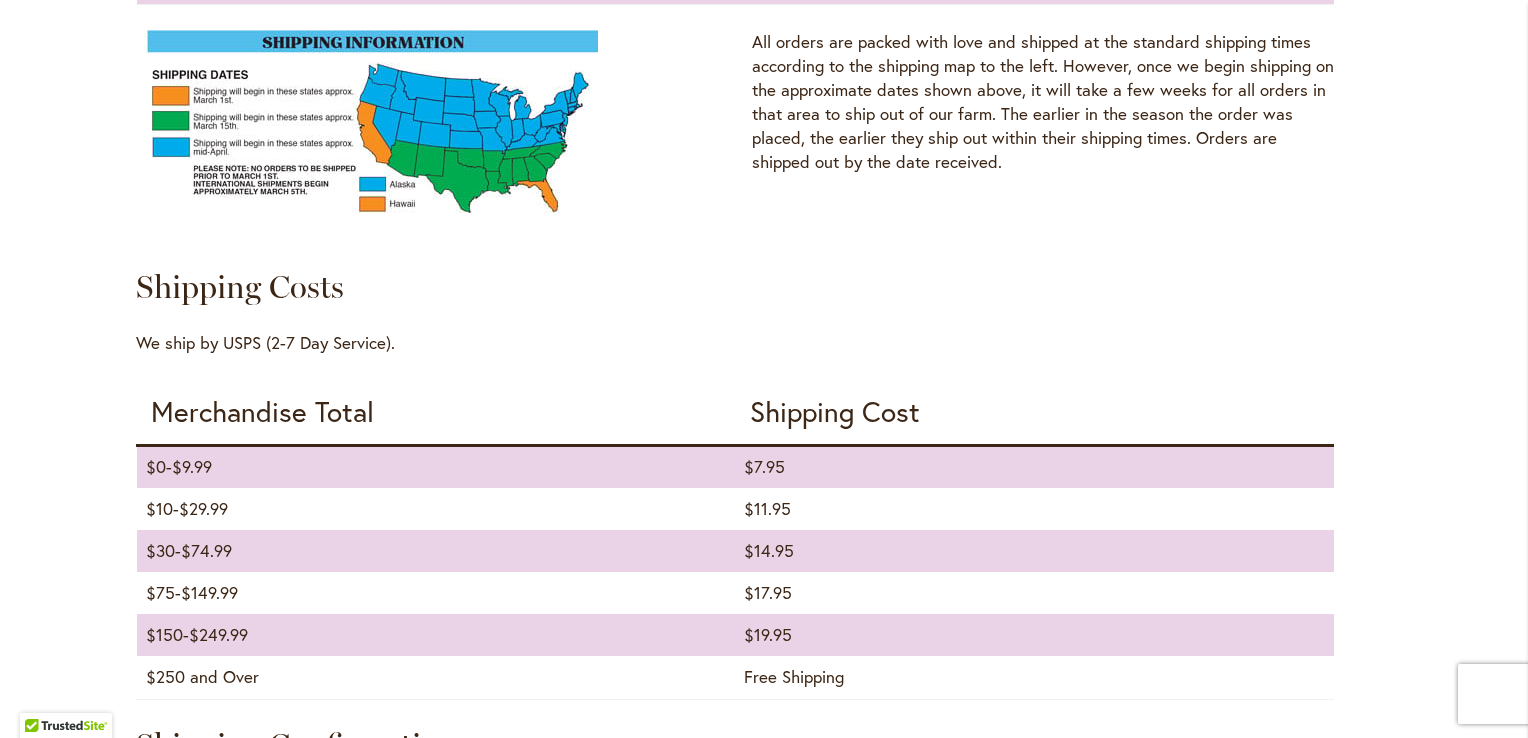 scroll, scrollTop: 1876, scrollLeft: 0, axis: vertical 